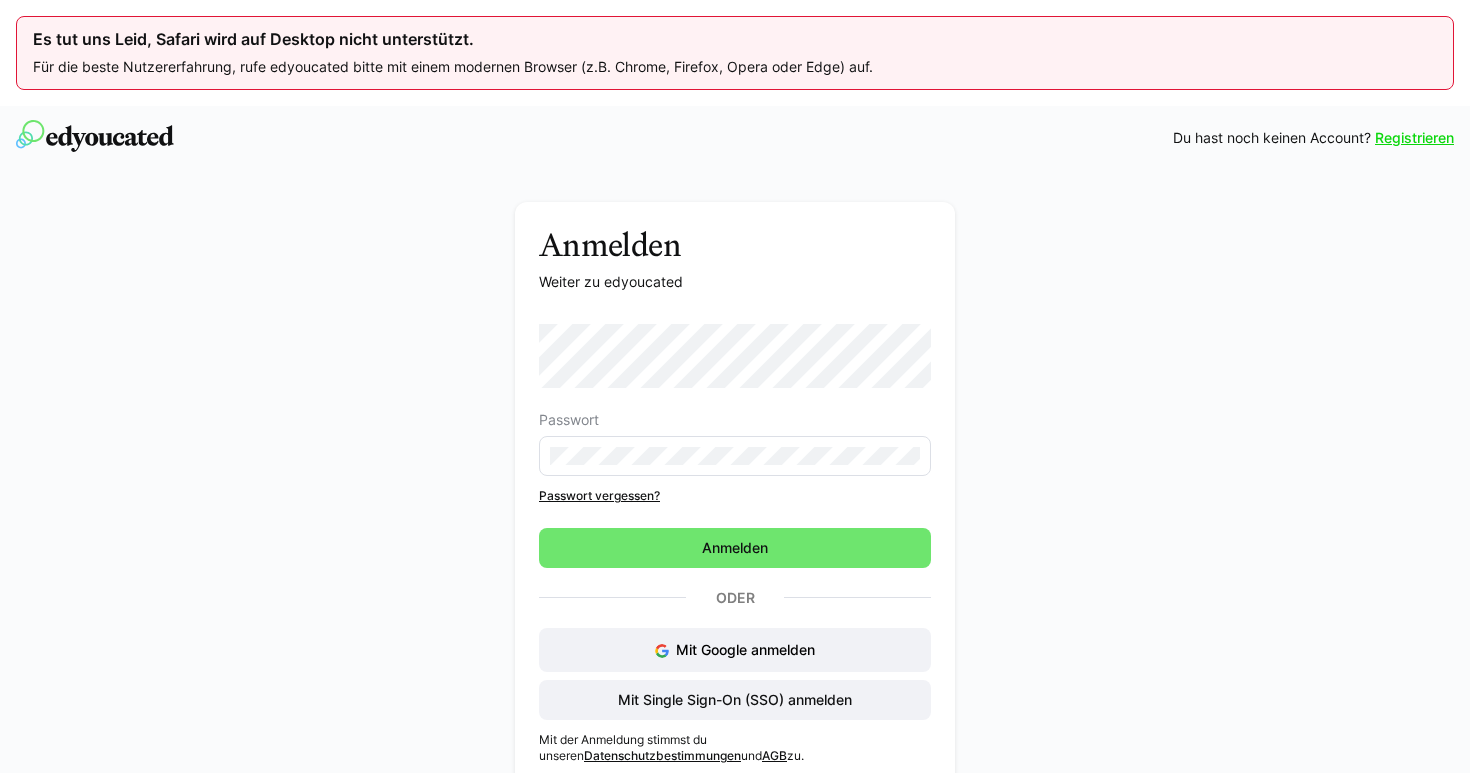 scroll, scrollTop: 0, scrollLeft: 0, axis: both 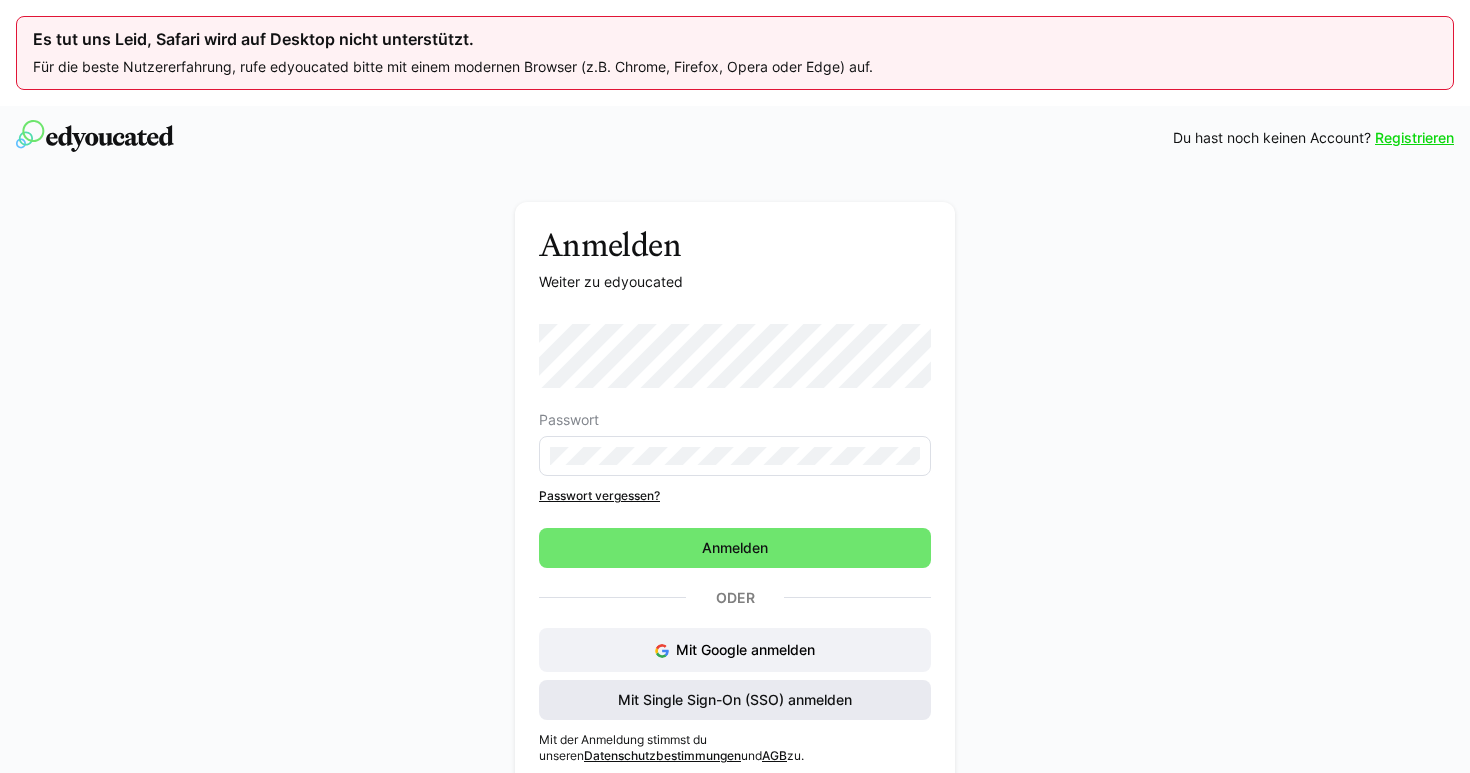 click on "Mit Single Sign-On (SSO) anmelden" 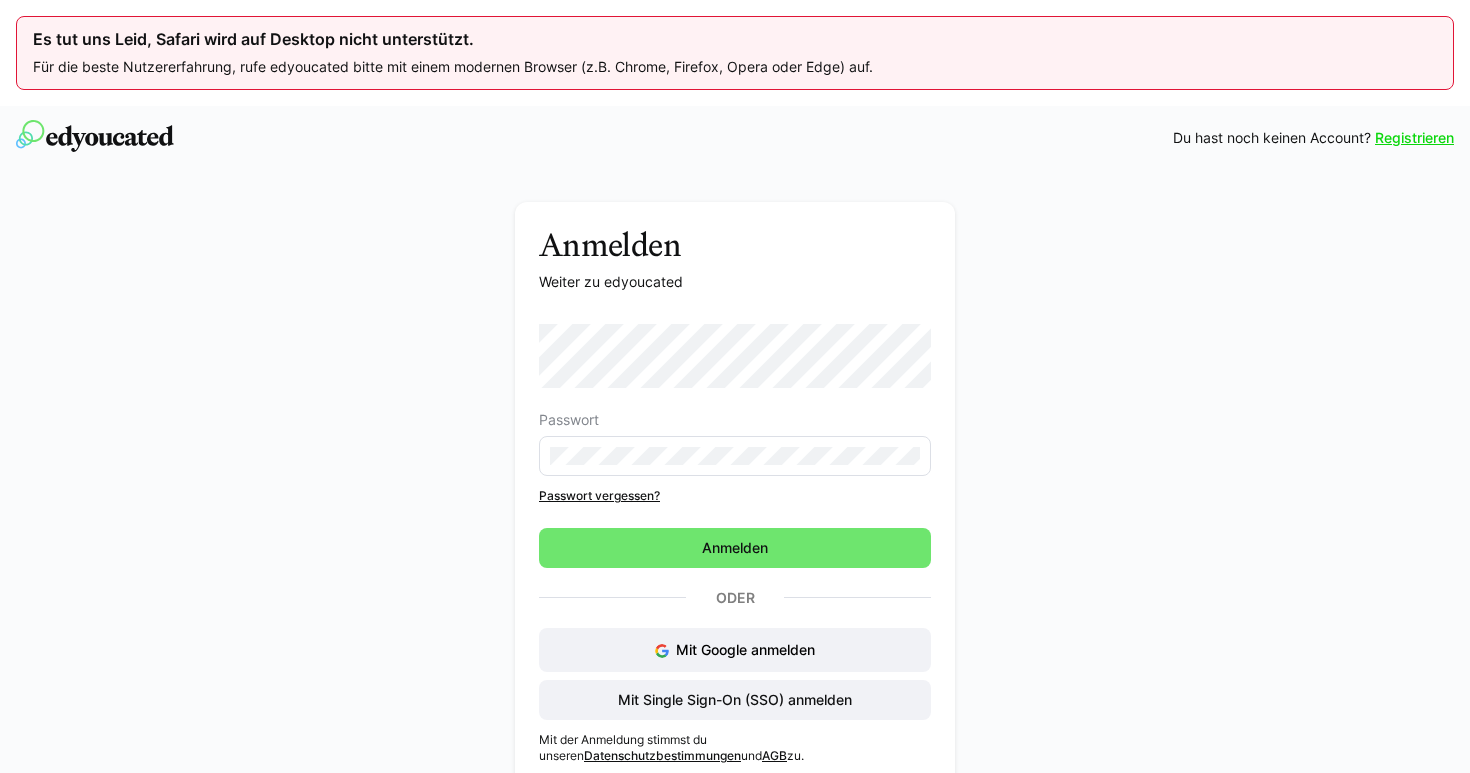scroll, scrollTop: 0, scrollLeft: 0, axis: both 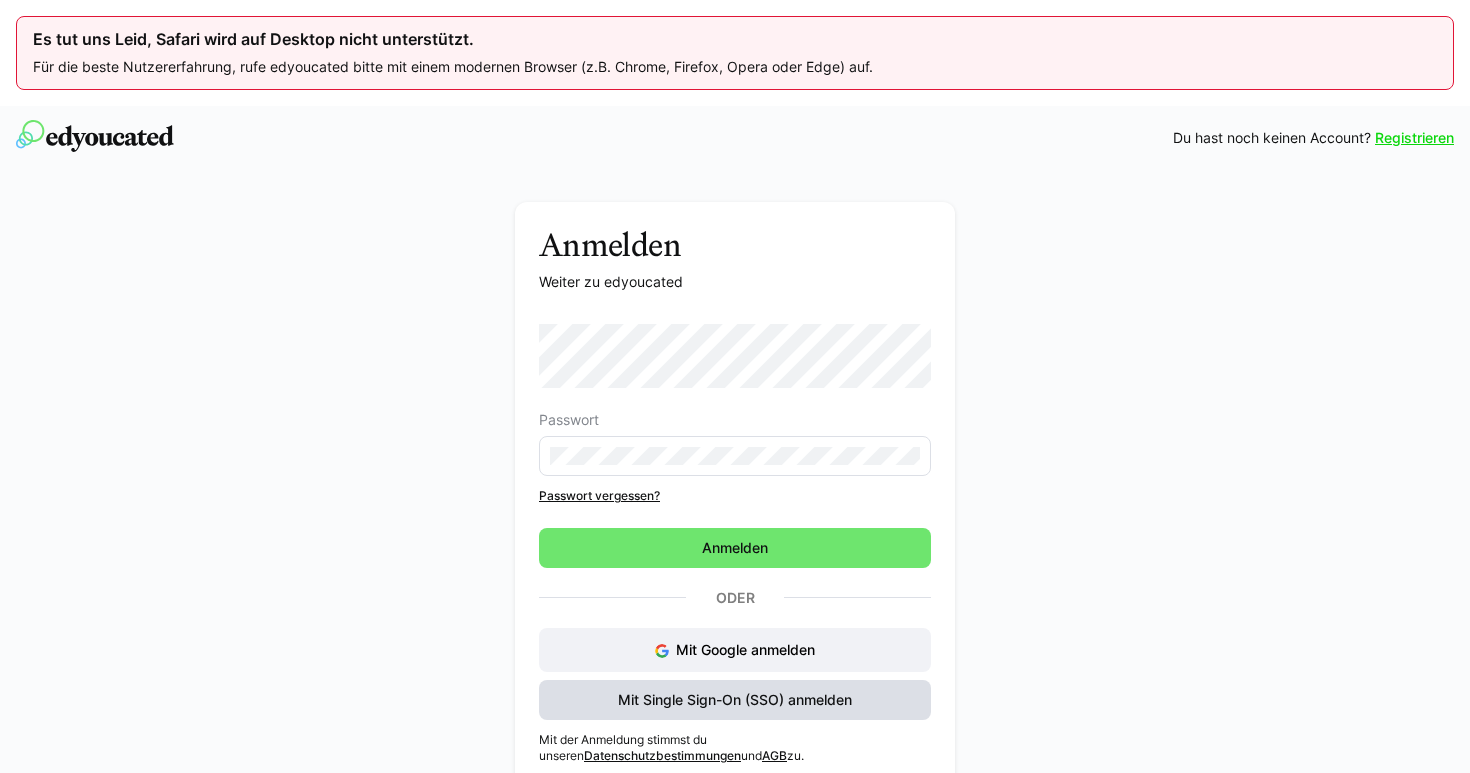 click on "Mit Single Sign-On (SSO) anmelden" 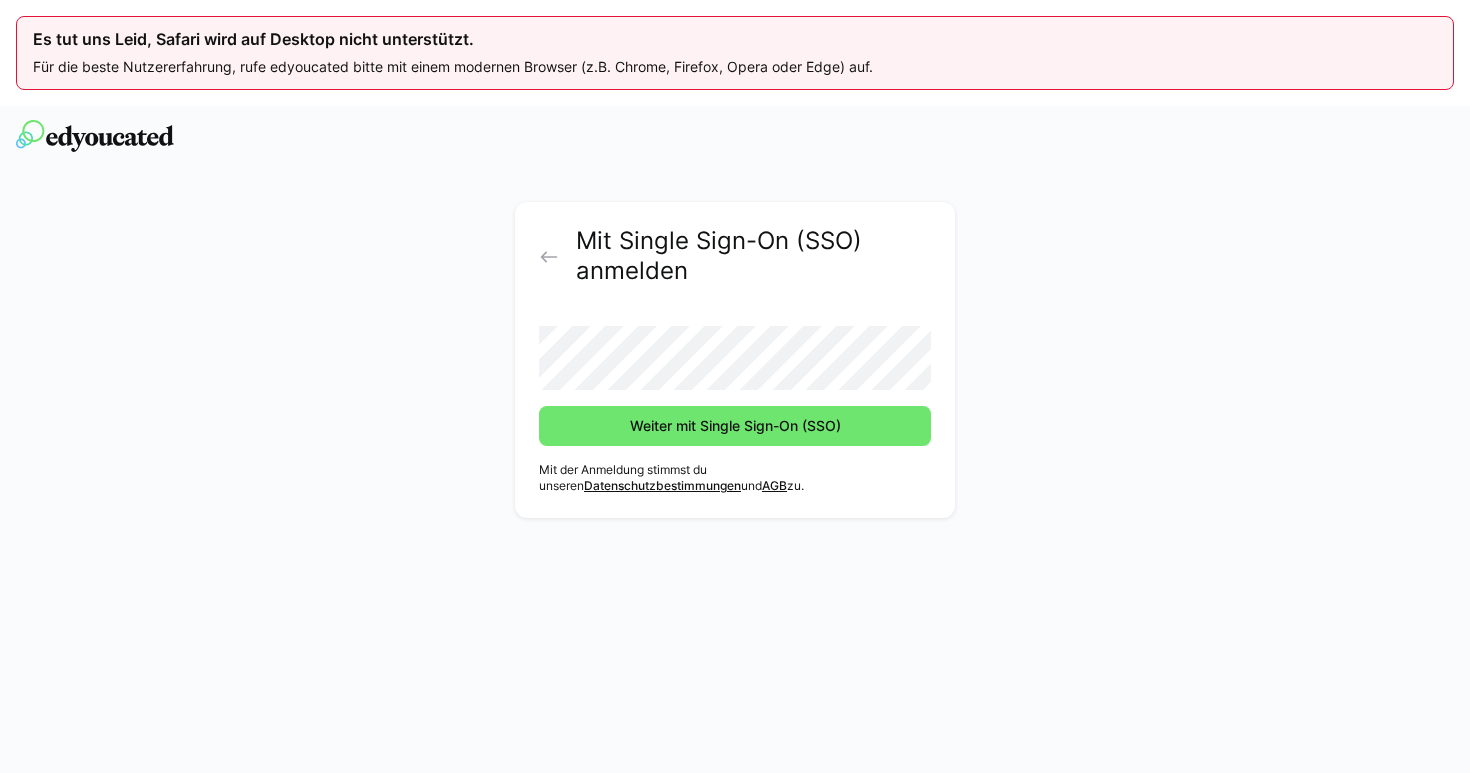 click on "Weiter mit Single Sign-On (SSO)" 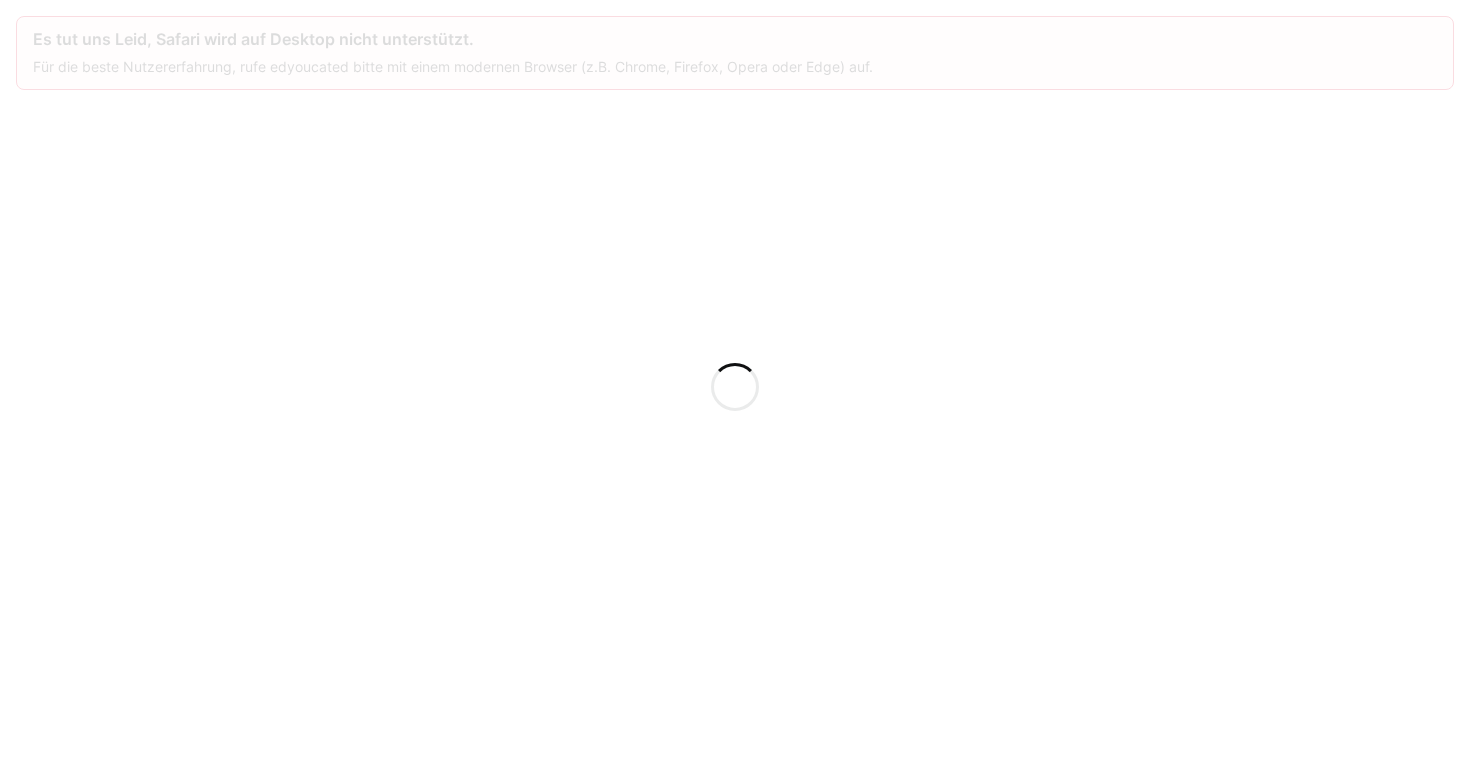scroll, scrollTop: 0, scrollLeft: 0, axis: both 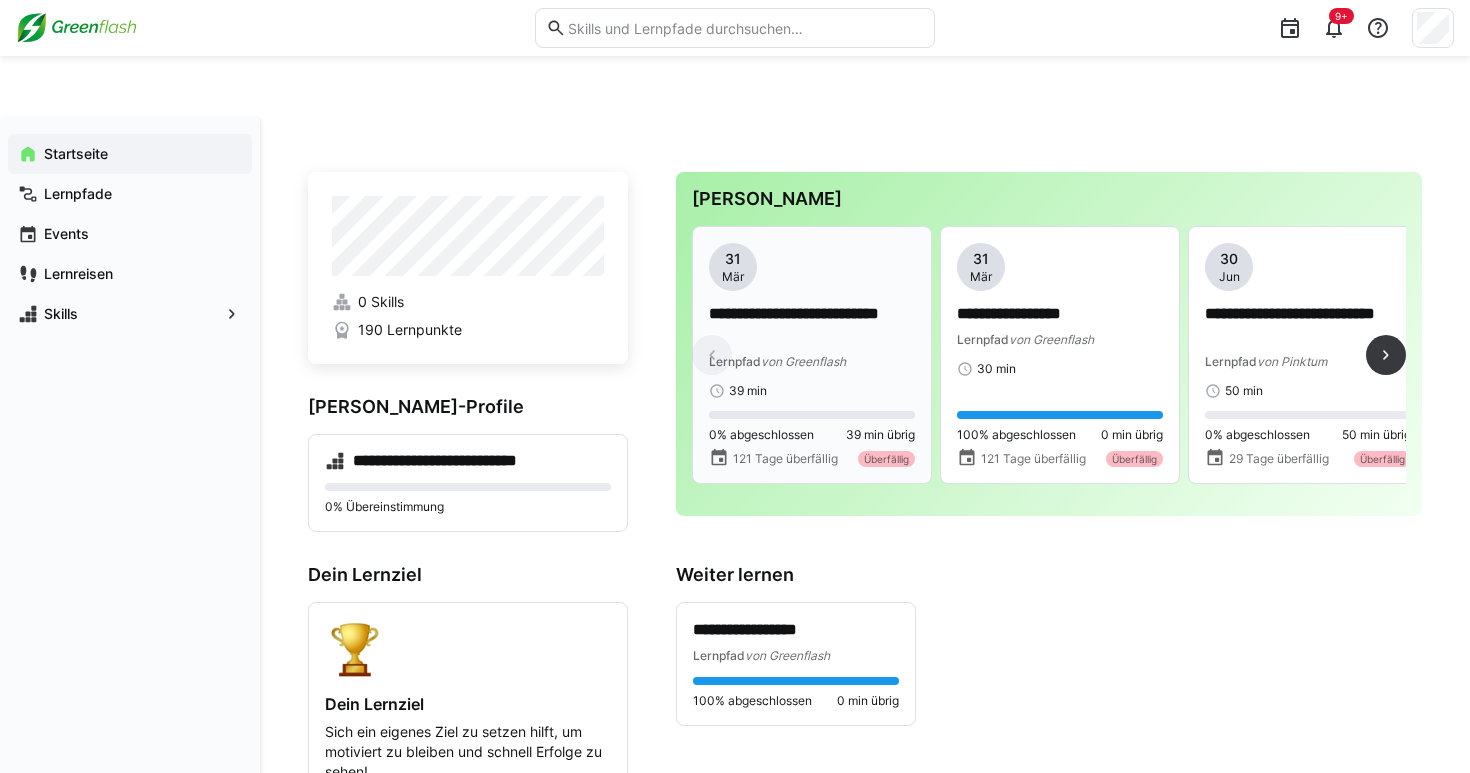 click on "**********" 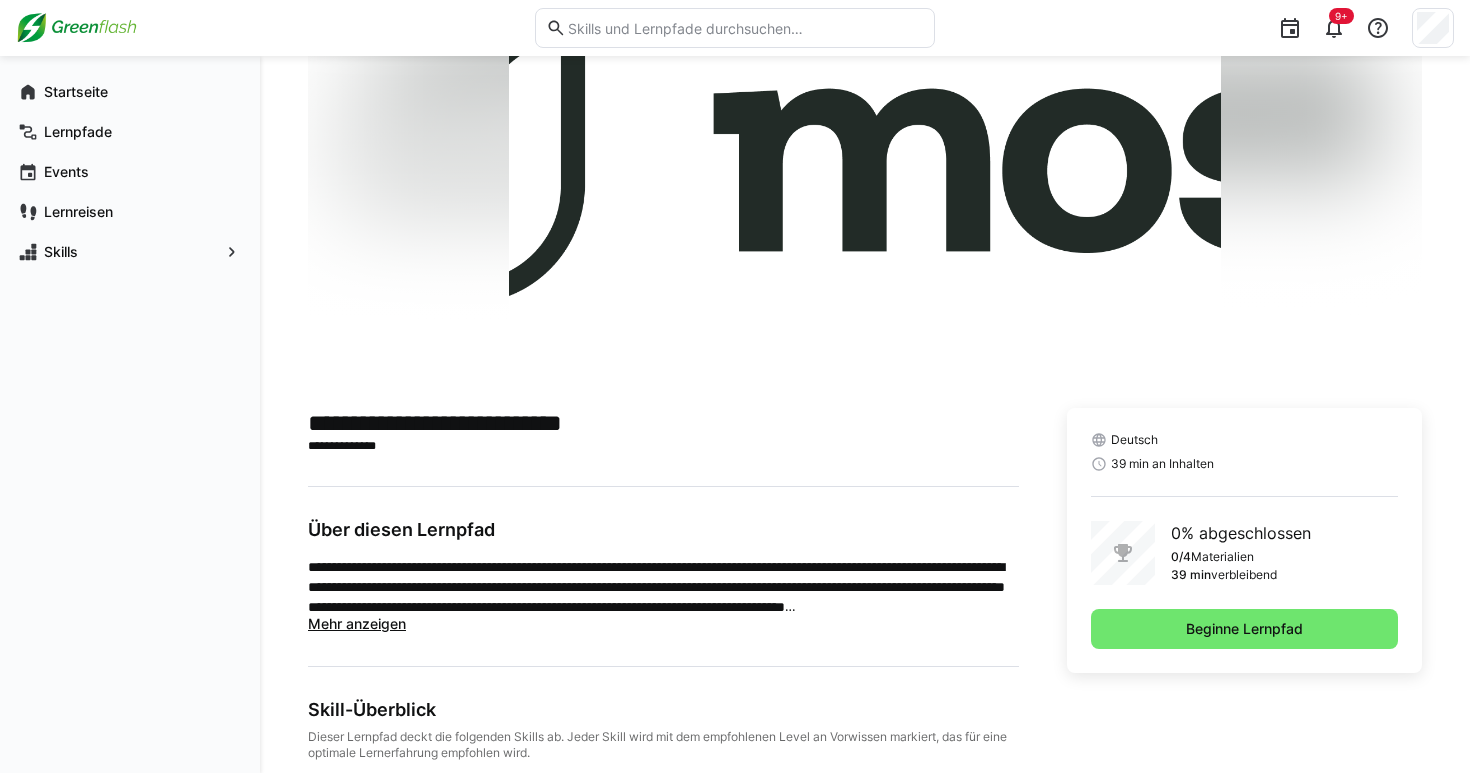 scroll, scrollTop: 263, scrollLeft: 0, axis: vertical 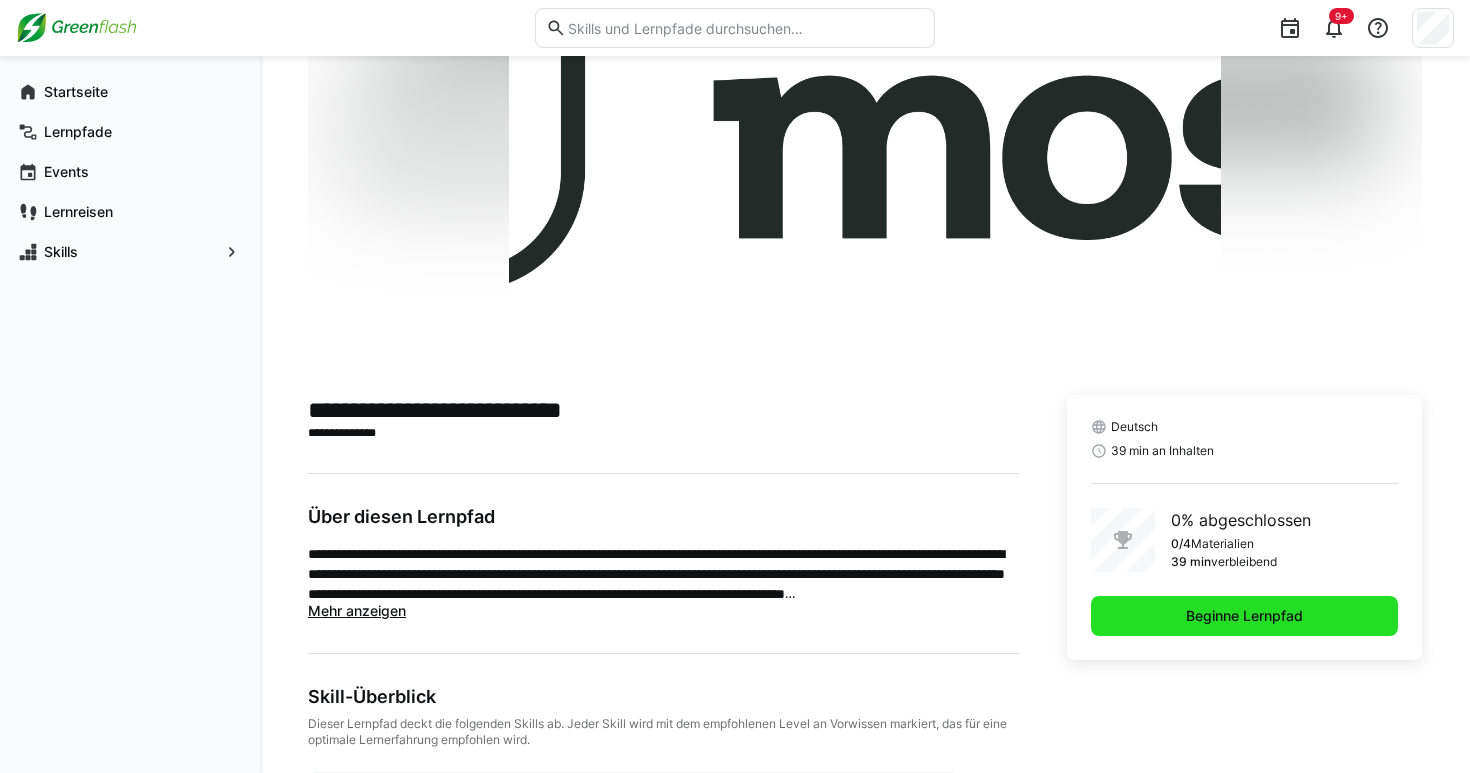 click on "Beginne Lernpfad" 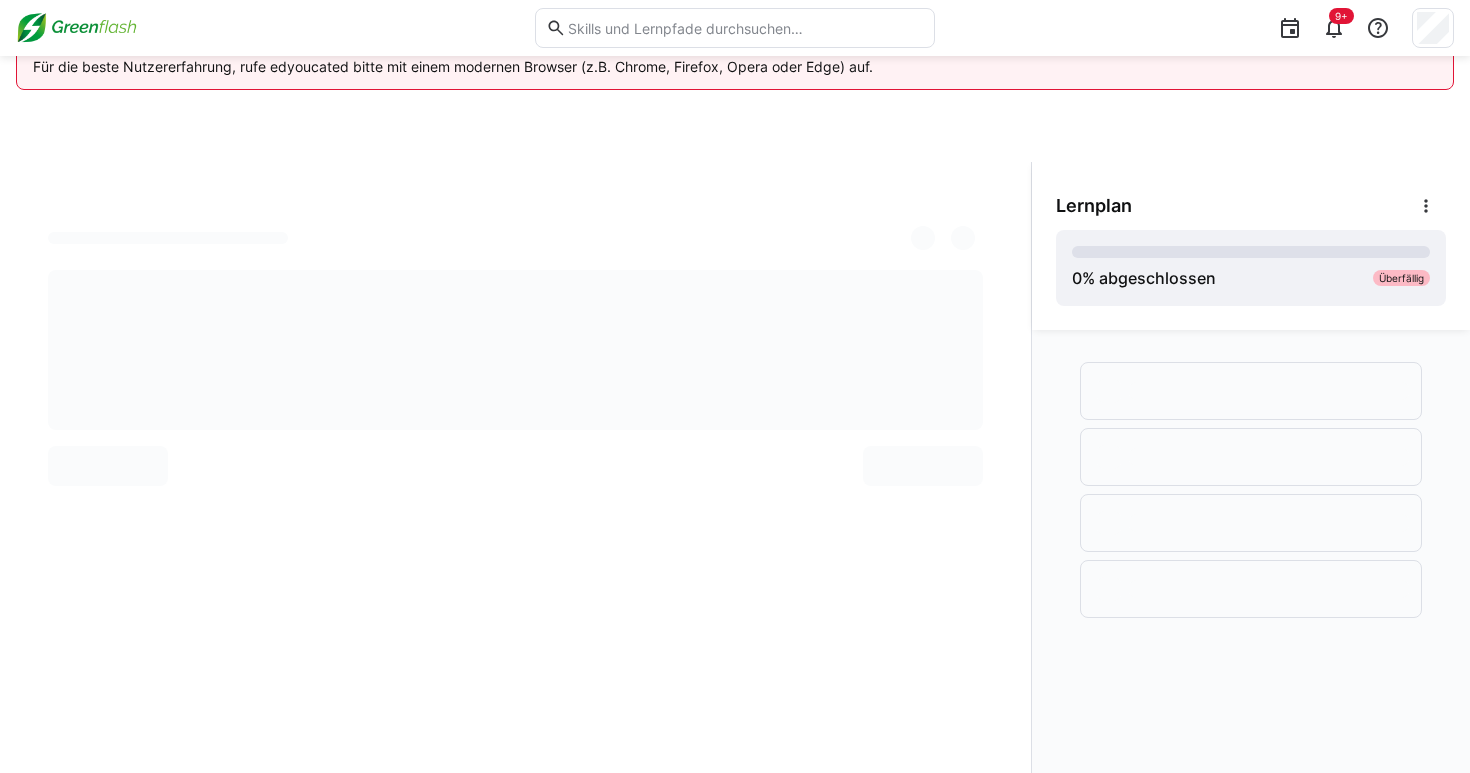 scroll, scrollTop: 106, scrollLeft: 0, axis: vertical 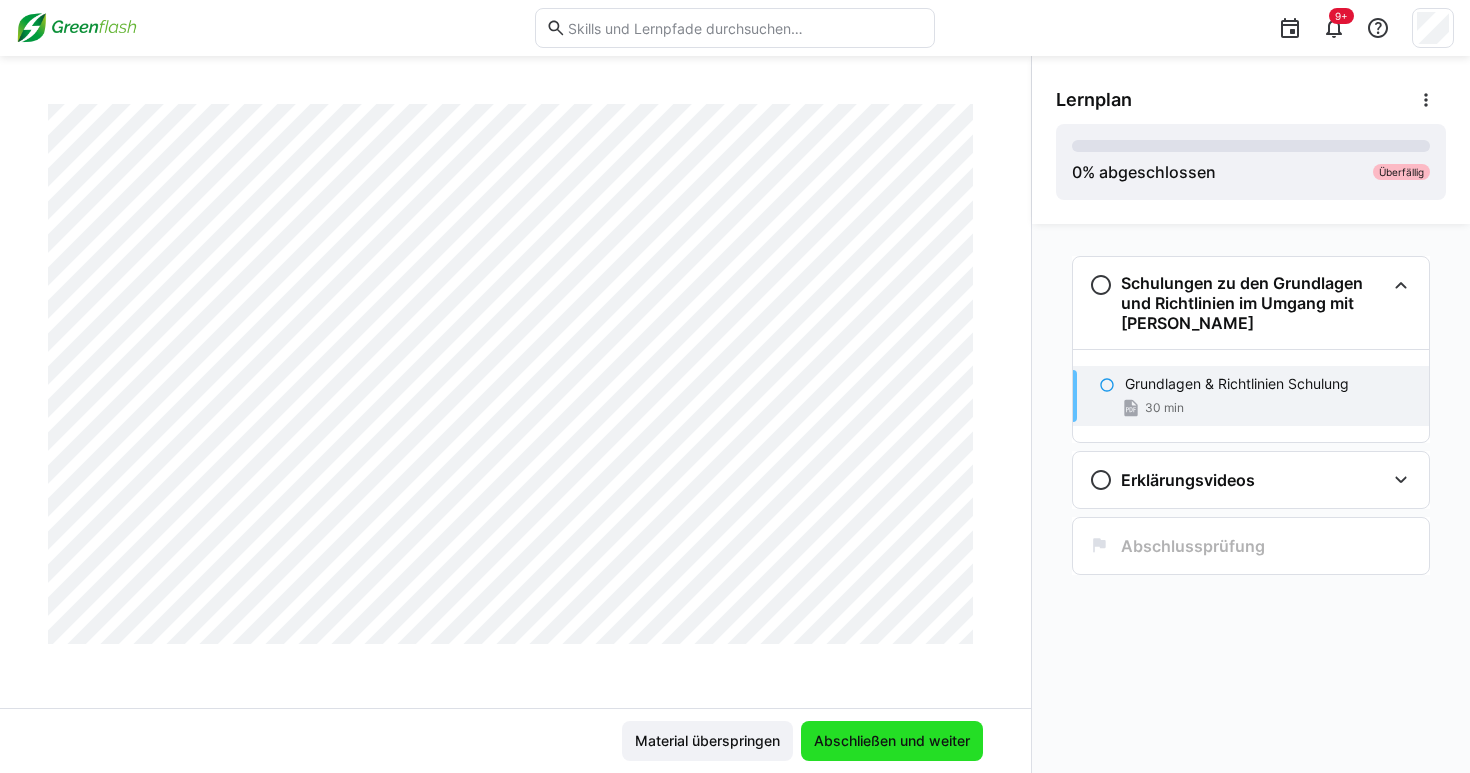 click on "Abschließen und weiter" 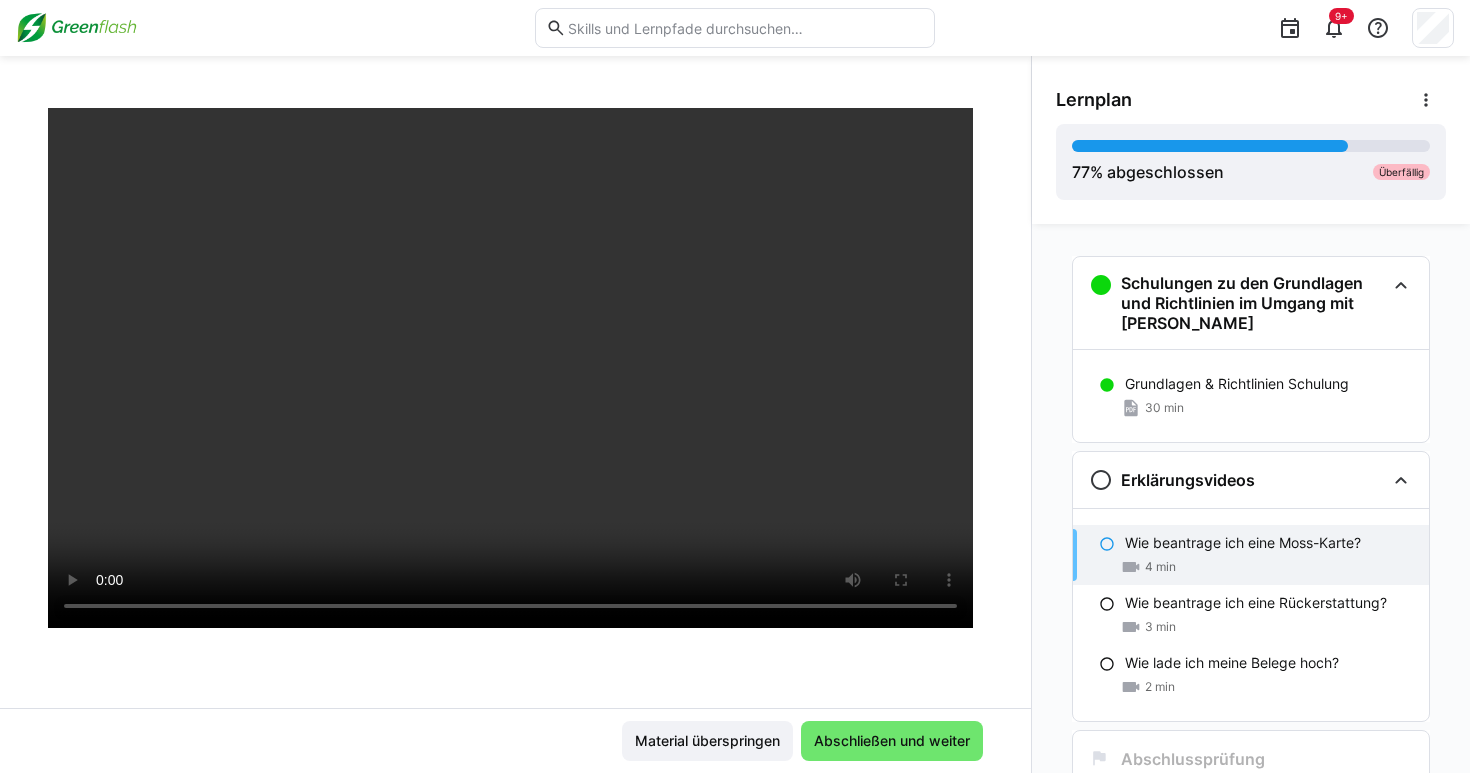 scroll, scrollTop: 105, scrollLeft: 0, axis: vertical 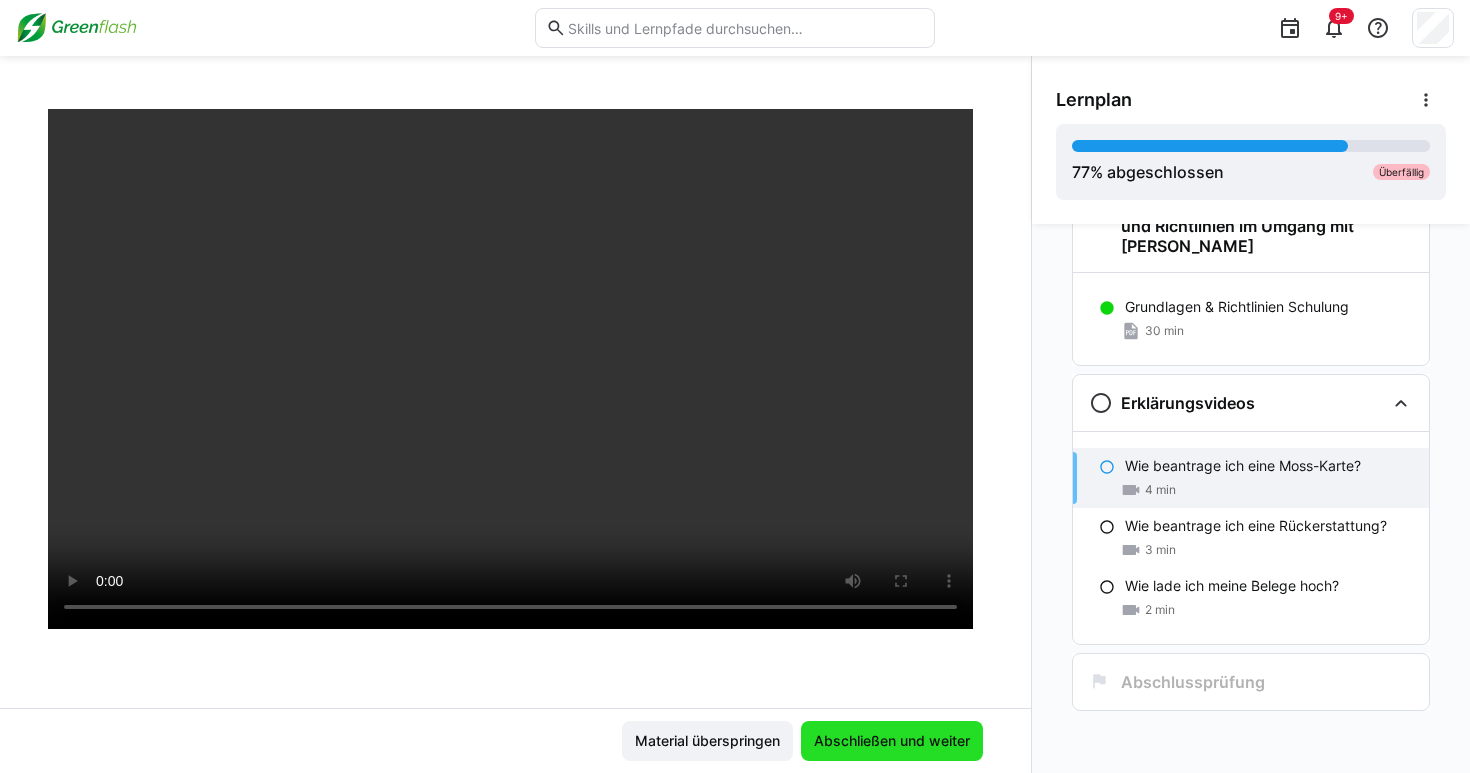 click on "Abschließen und weiter" 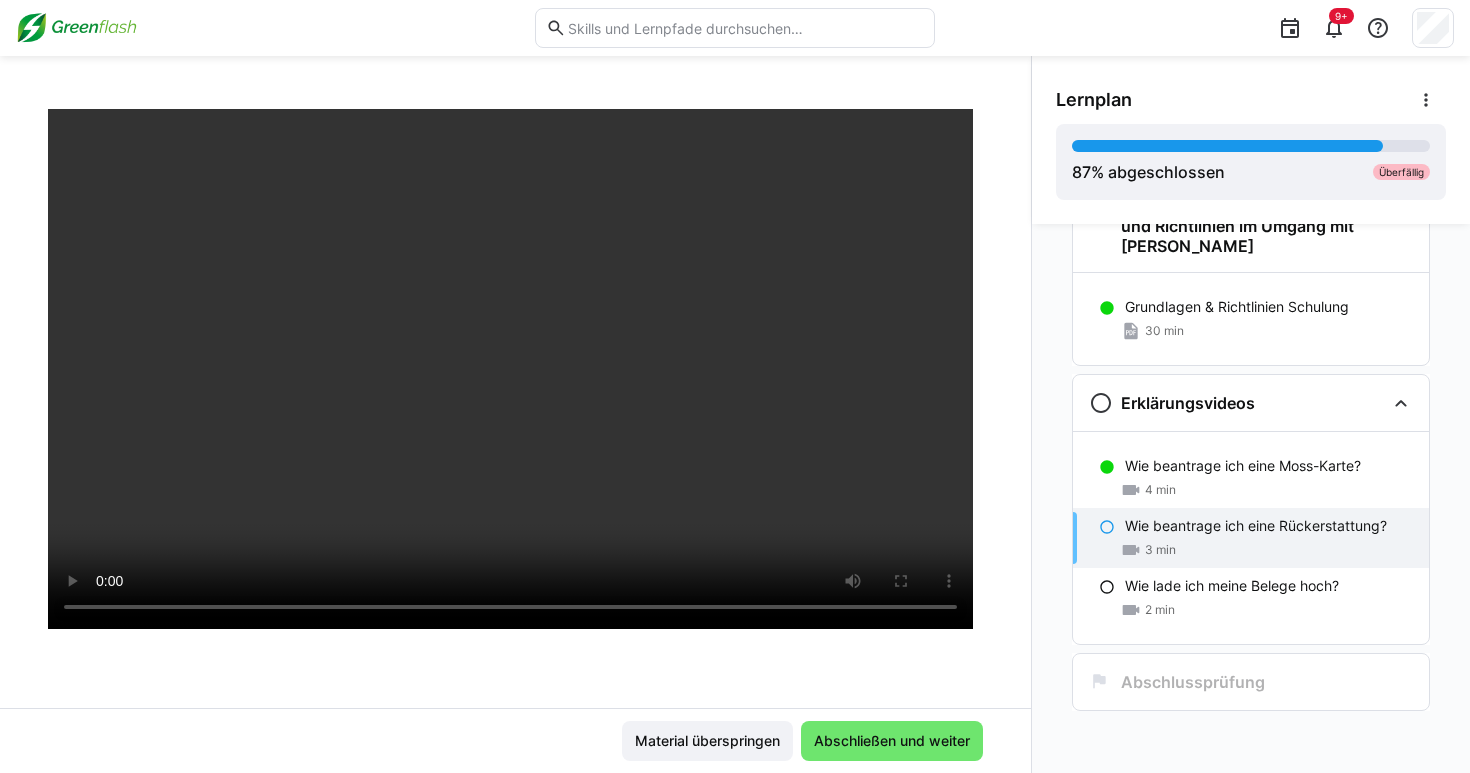 click on "Material überspringen Abschließen und weiter" 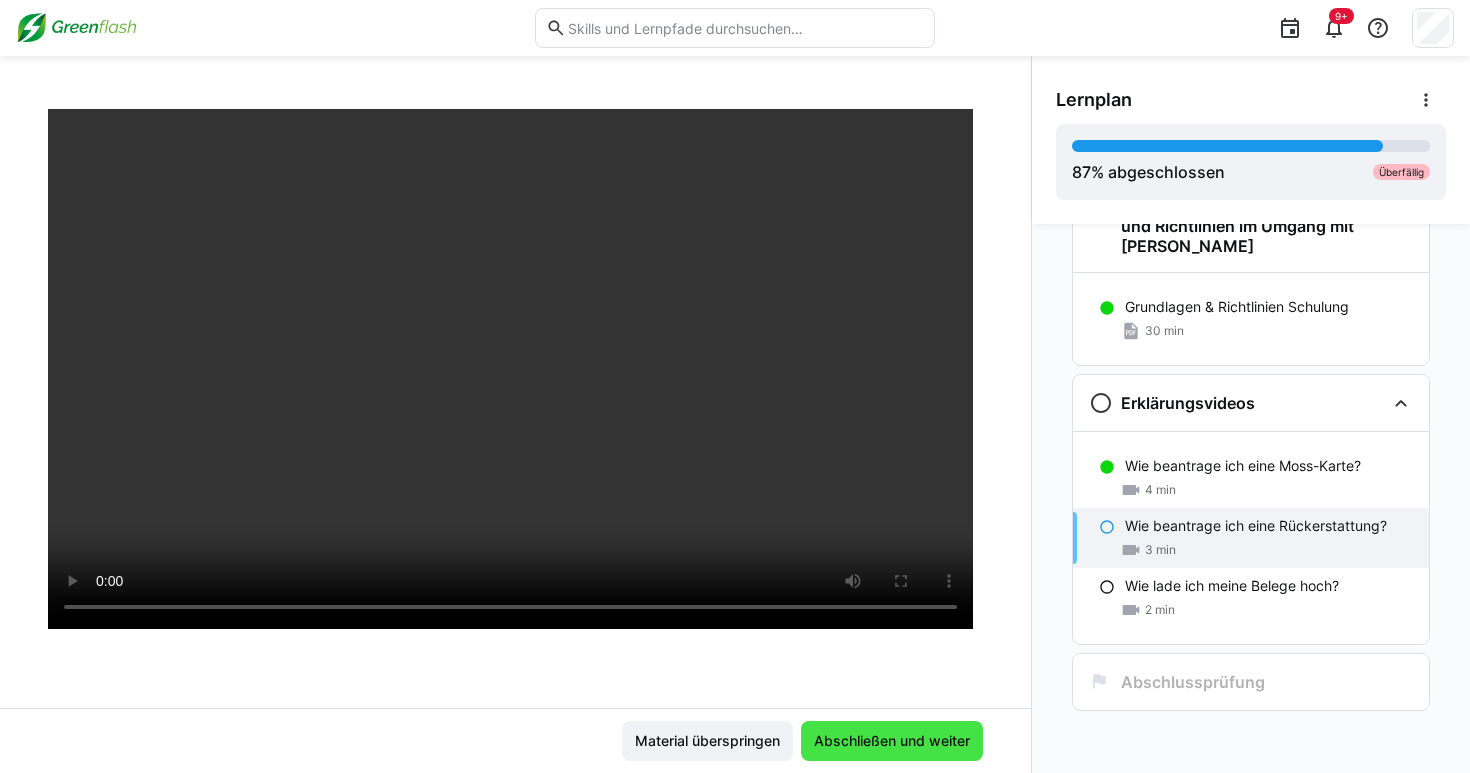 click on "Abschließen und weiter" 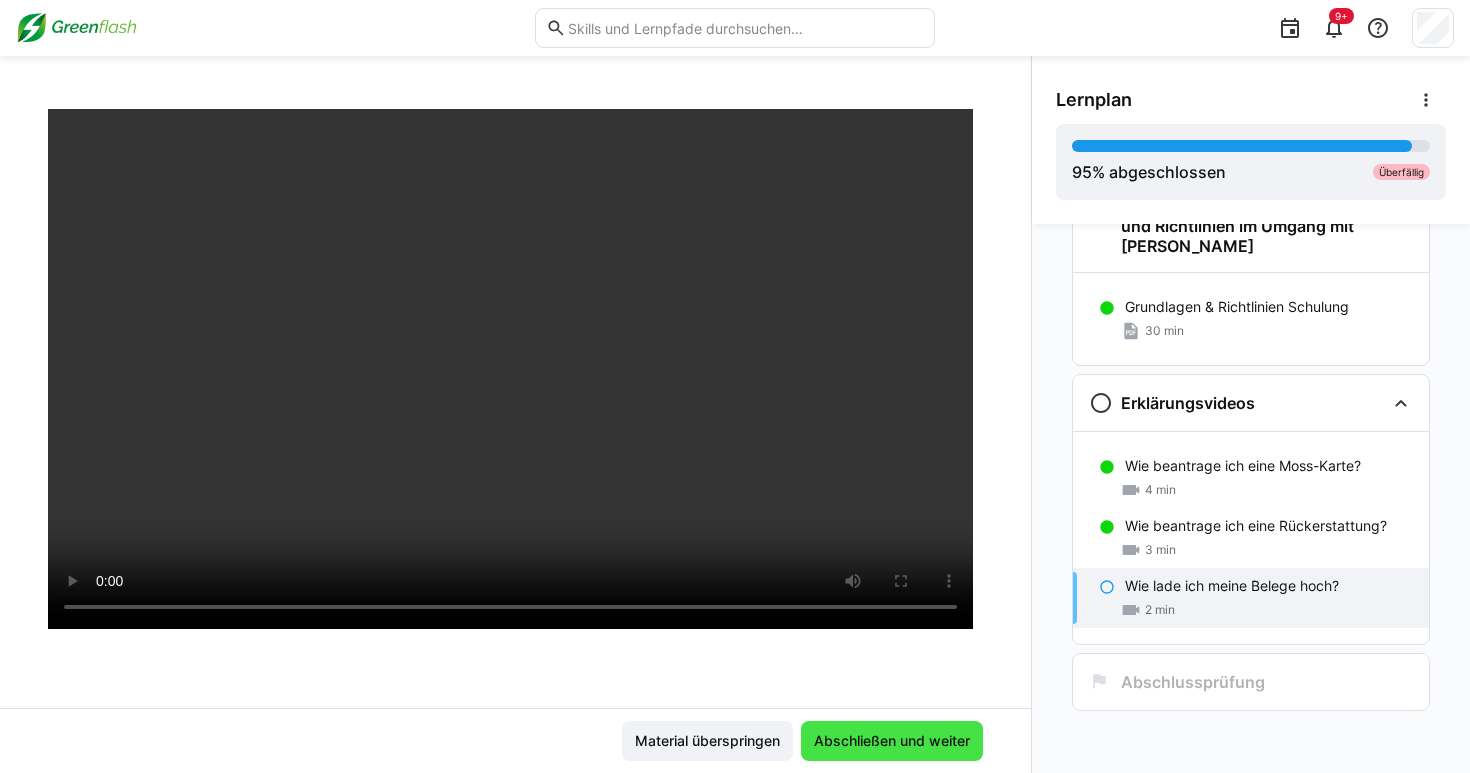 click on "Abschließen und weiter" 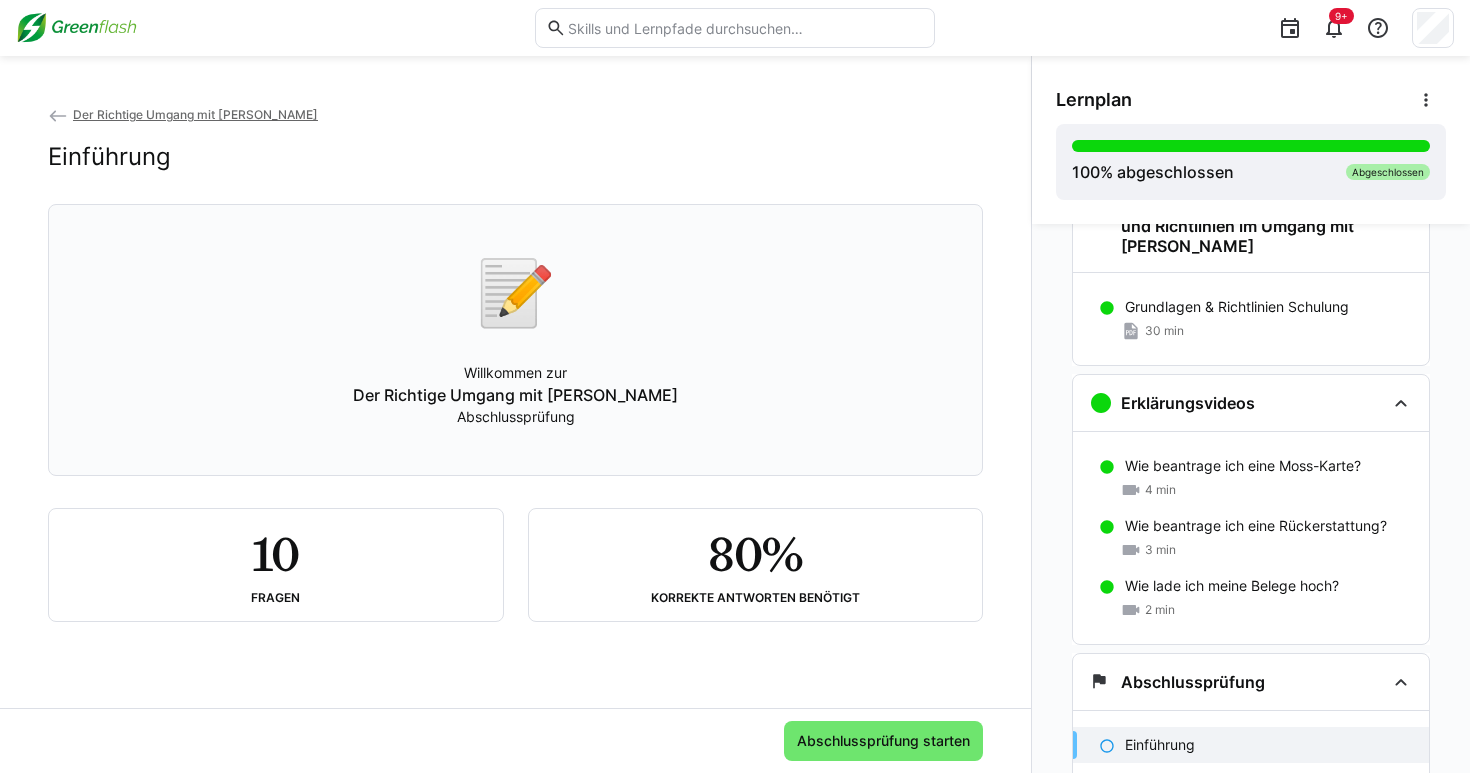 scroll, scrollTop: 106, scrollLeft: 0, axis: vertical 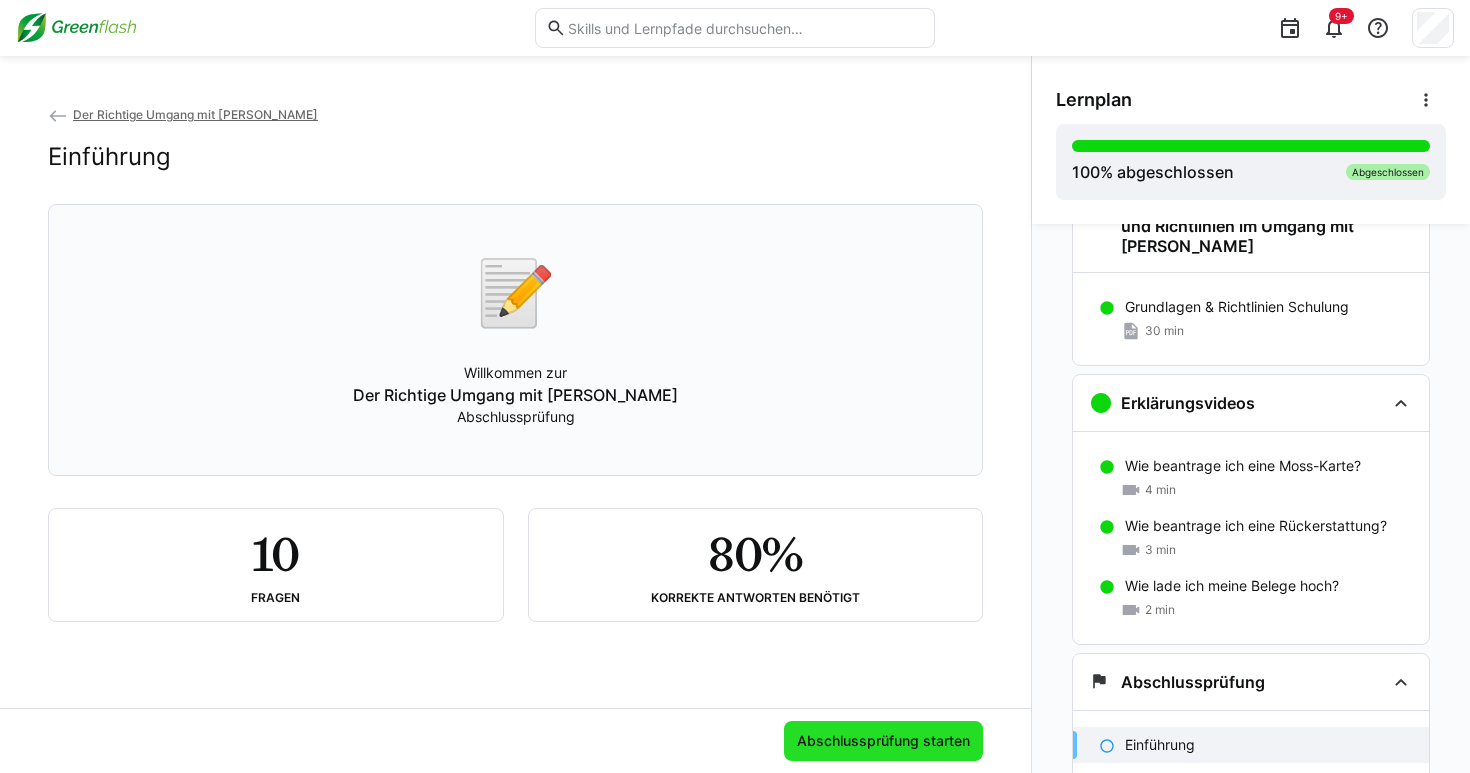 click on "Abschlussprüfung starten" 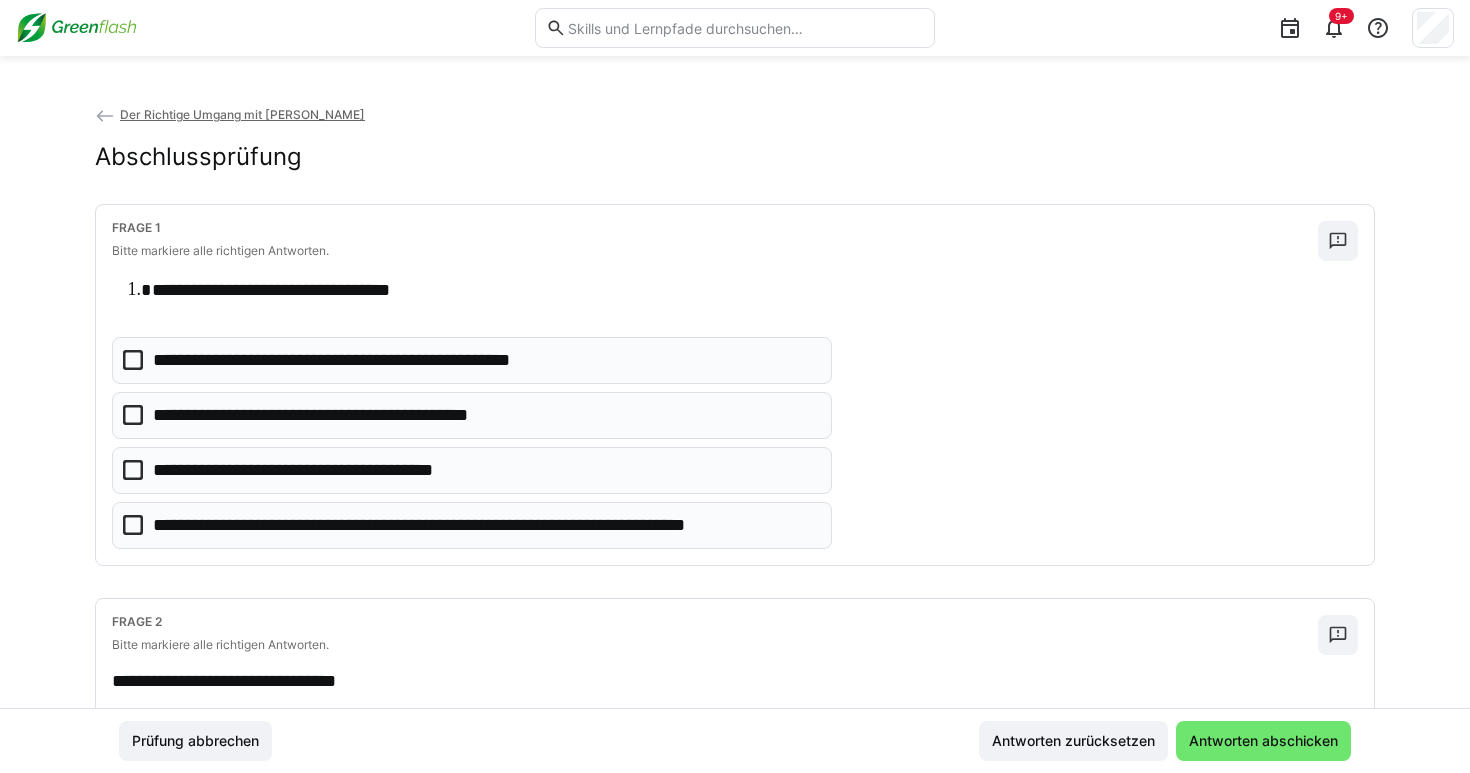 click on "**********" 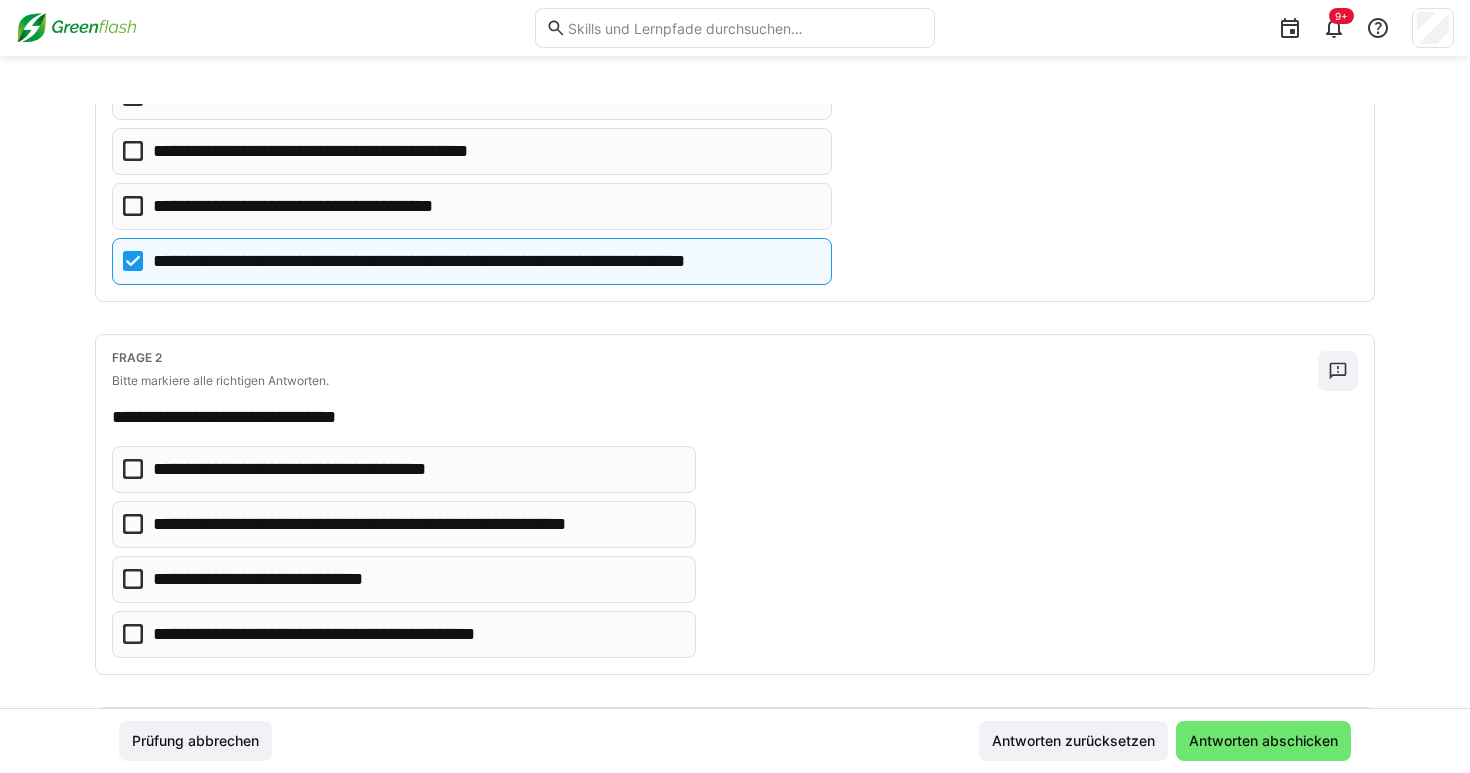 scroll, scrollTop: 272, scrollLeft: 0, axis: vertical 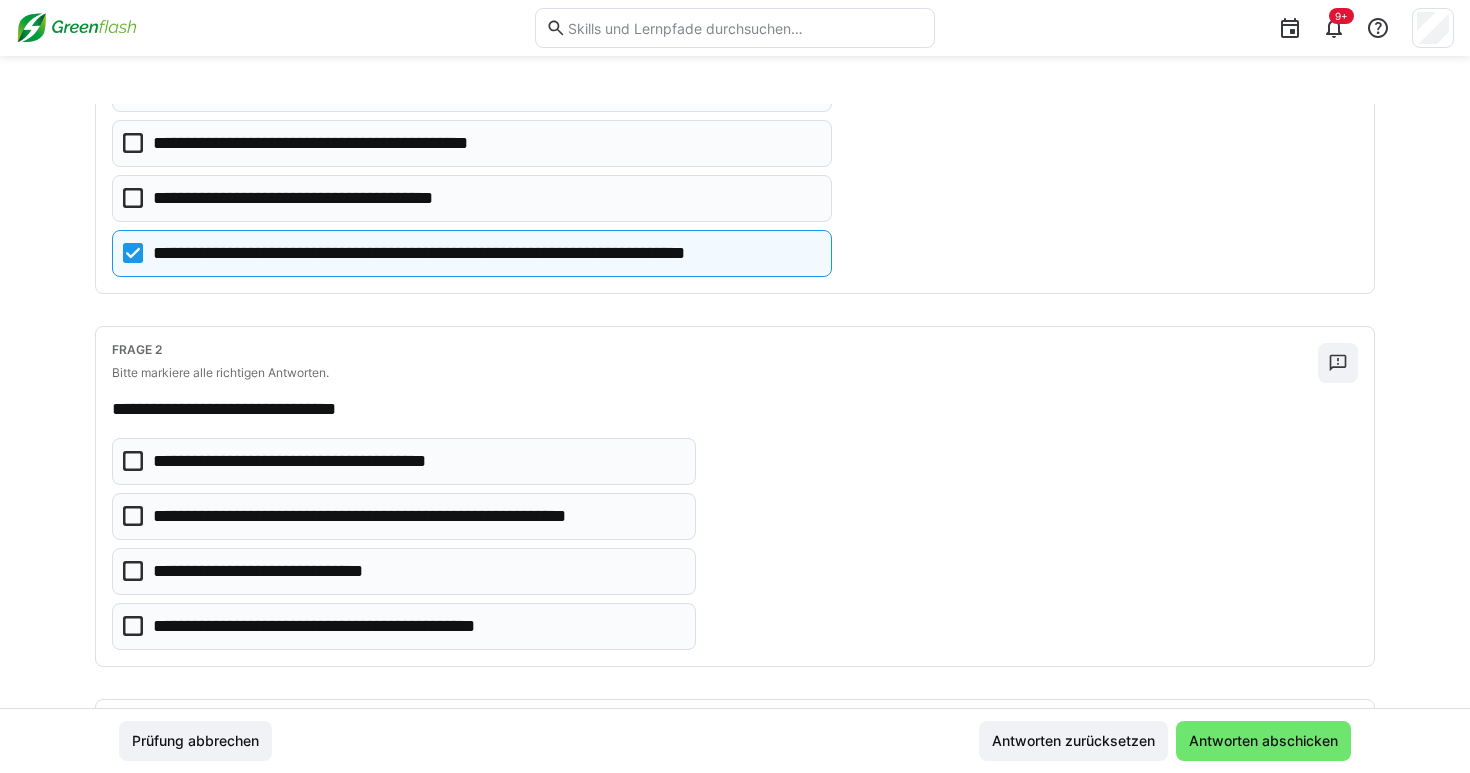click on "**********" 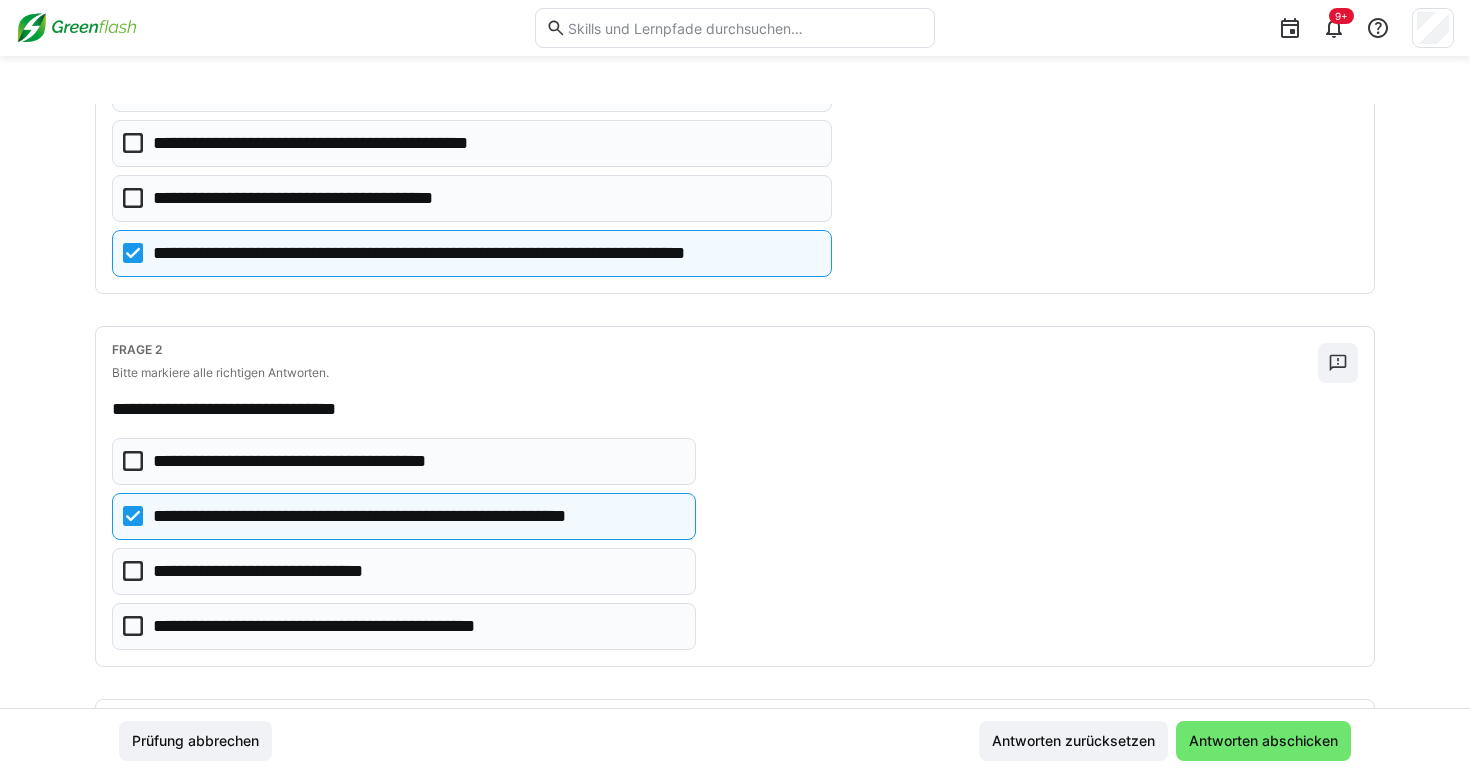 click on "**********" 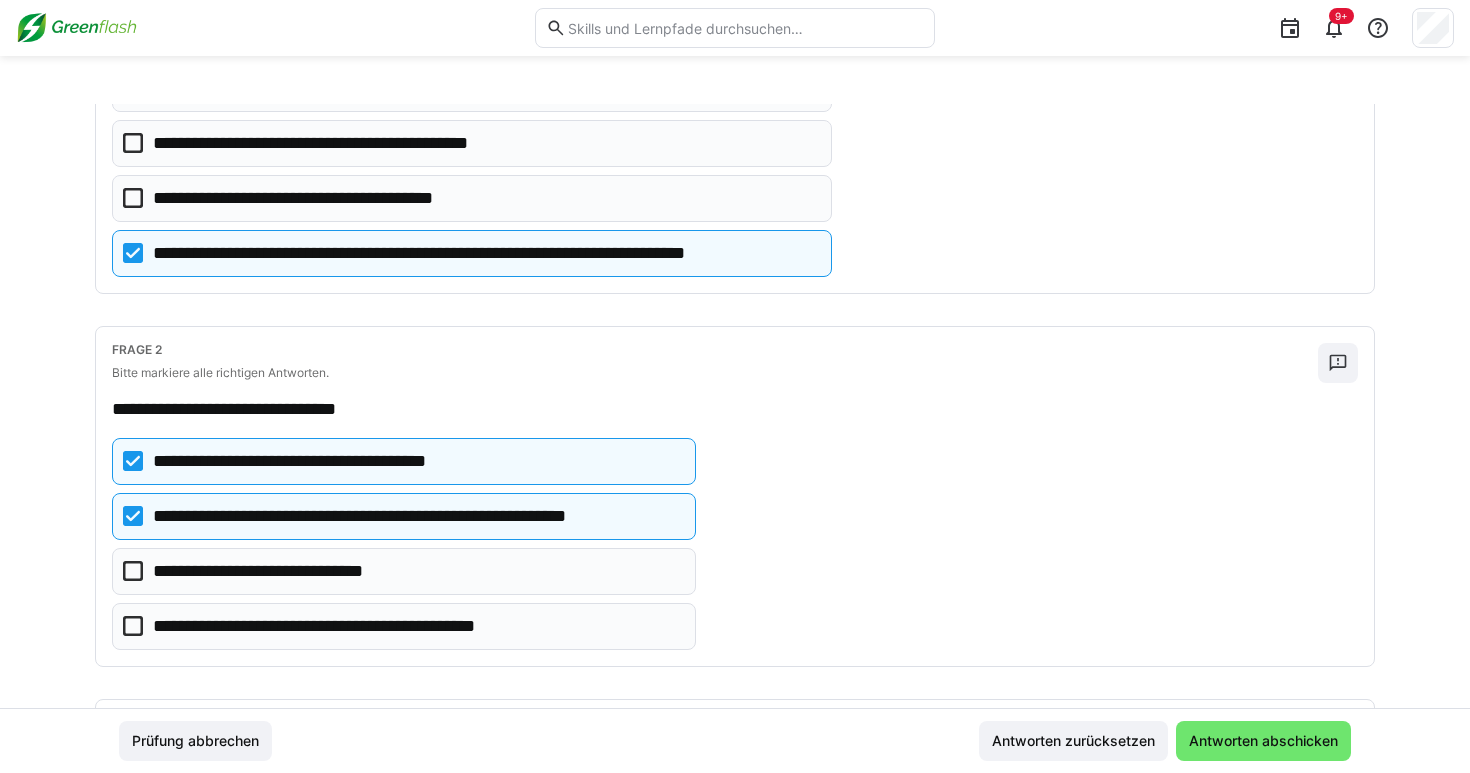 click on "**********" 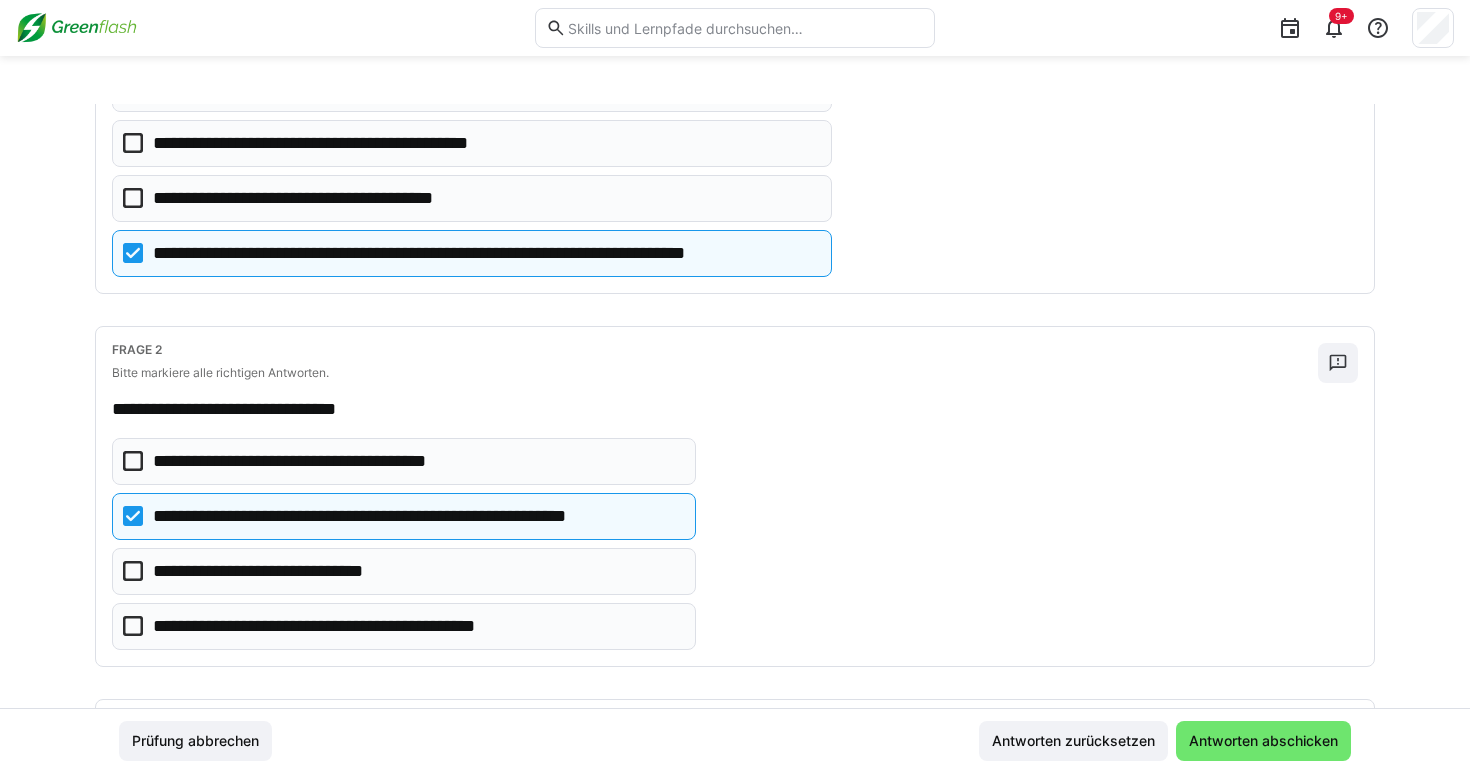 click on "**********" 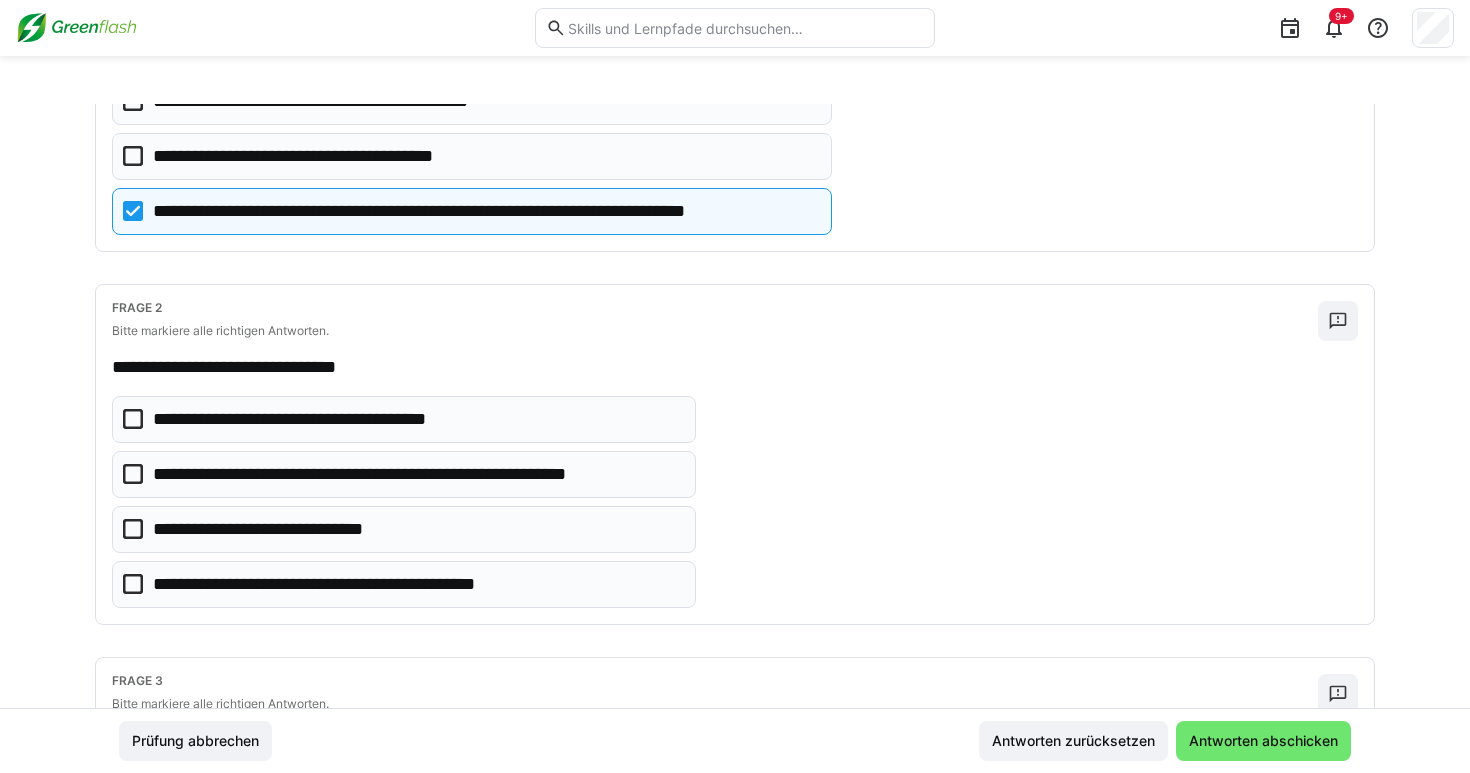 scroll, scrollTop: 316, scrollLeft: 0, axis: vertical 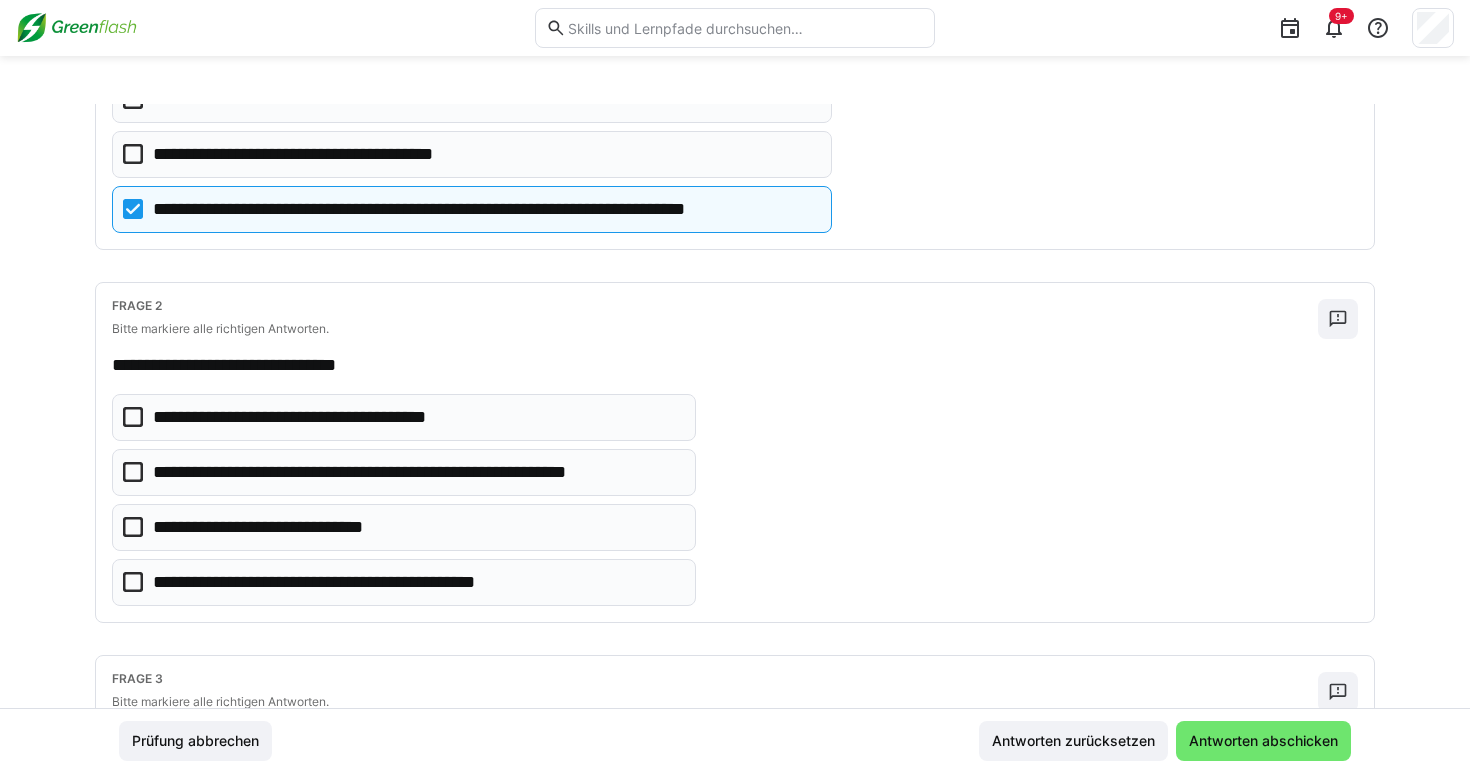 click on "**********" 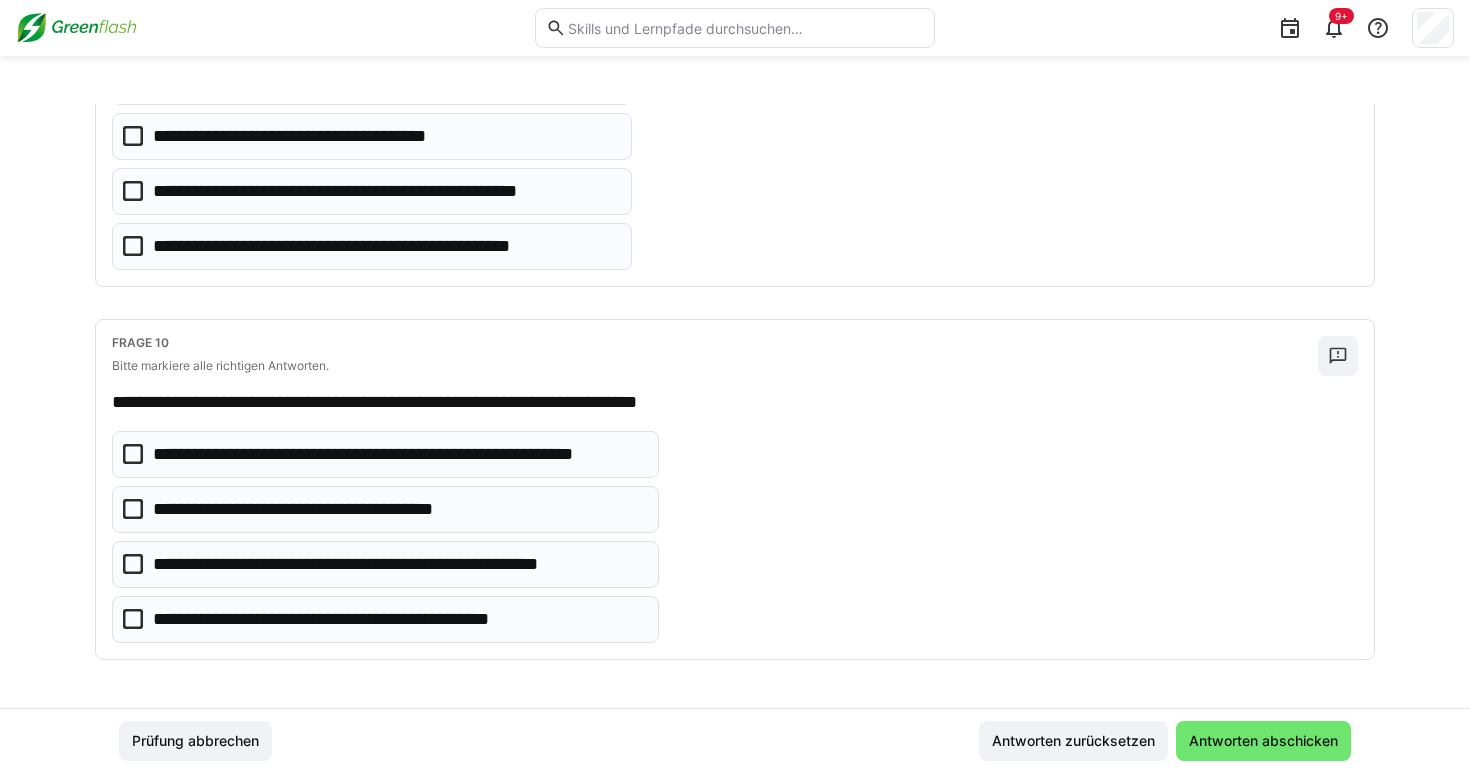 scroll, scrollTop: 3263, scrollLeft: 0, axis: vertical 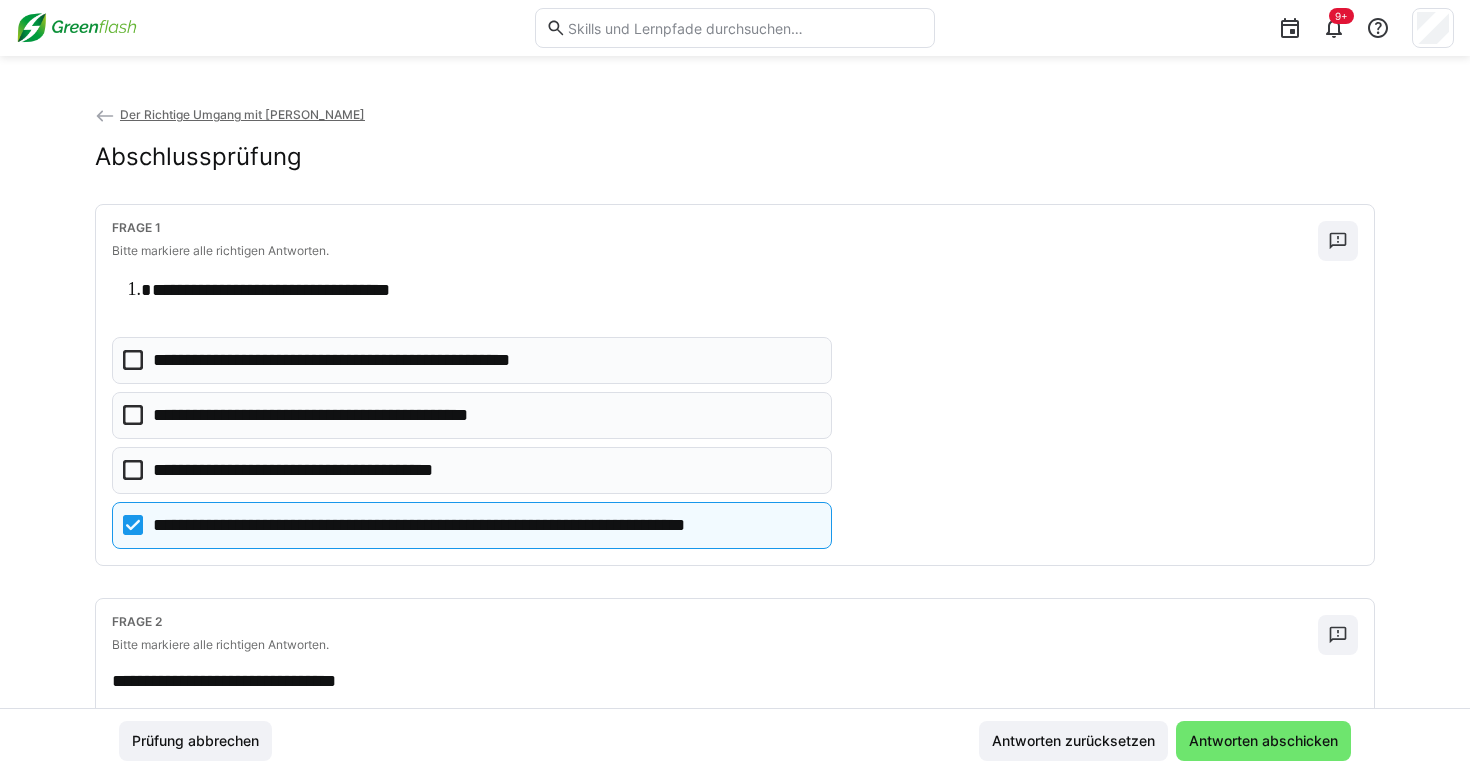click on "Der Richtige Umgang mit Moss" 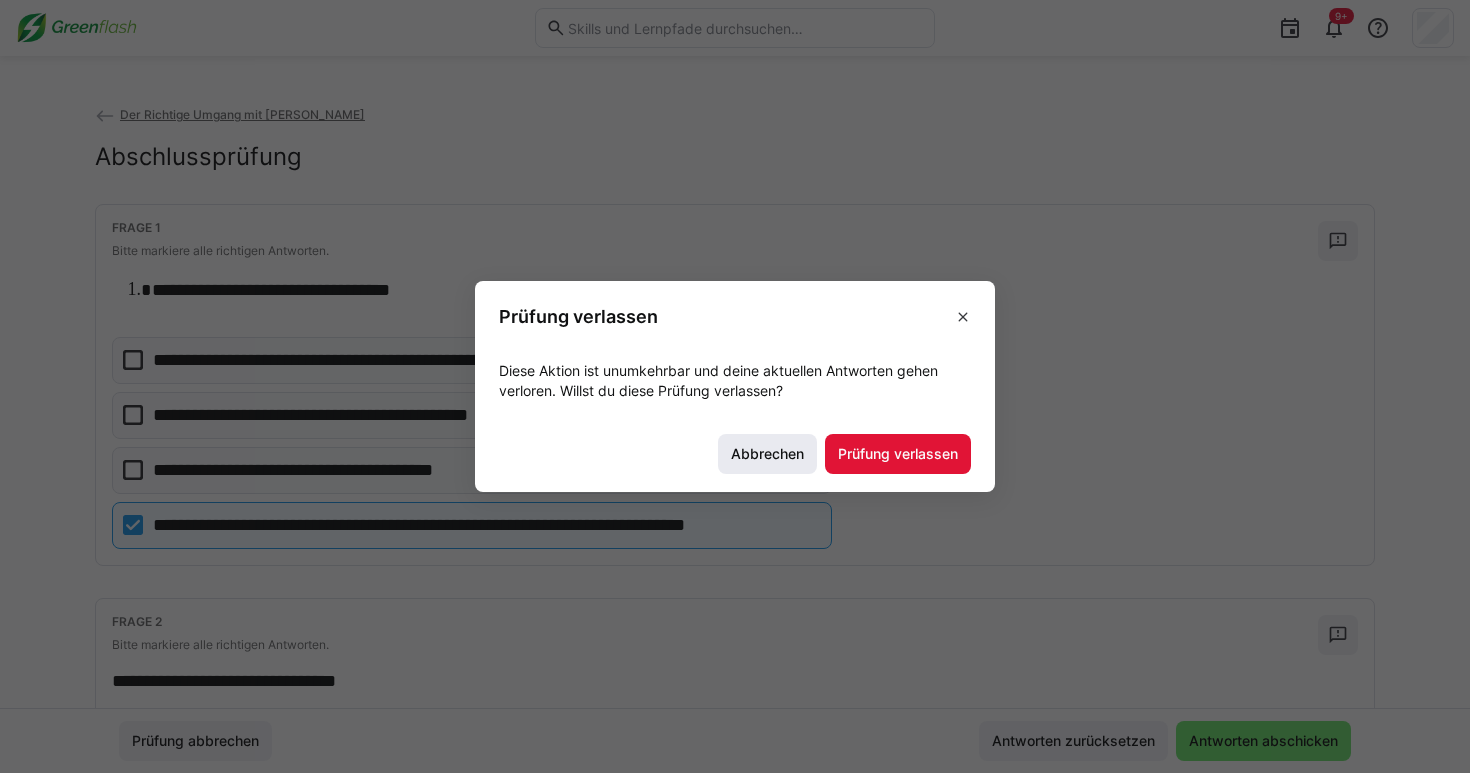 click on "Abbrechen" 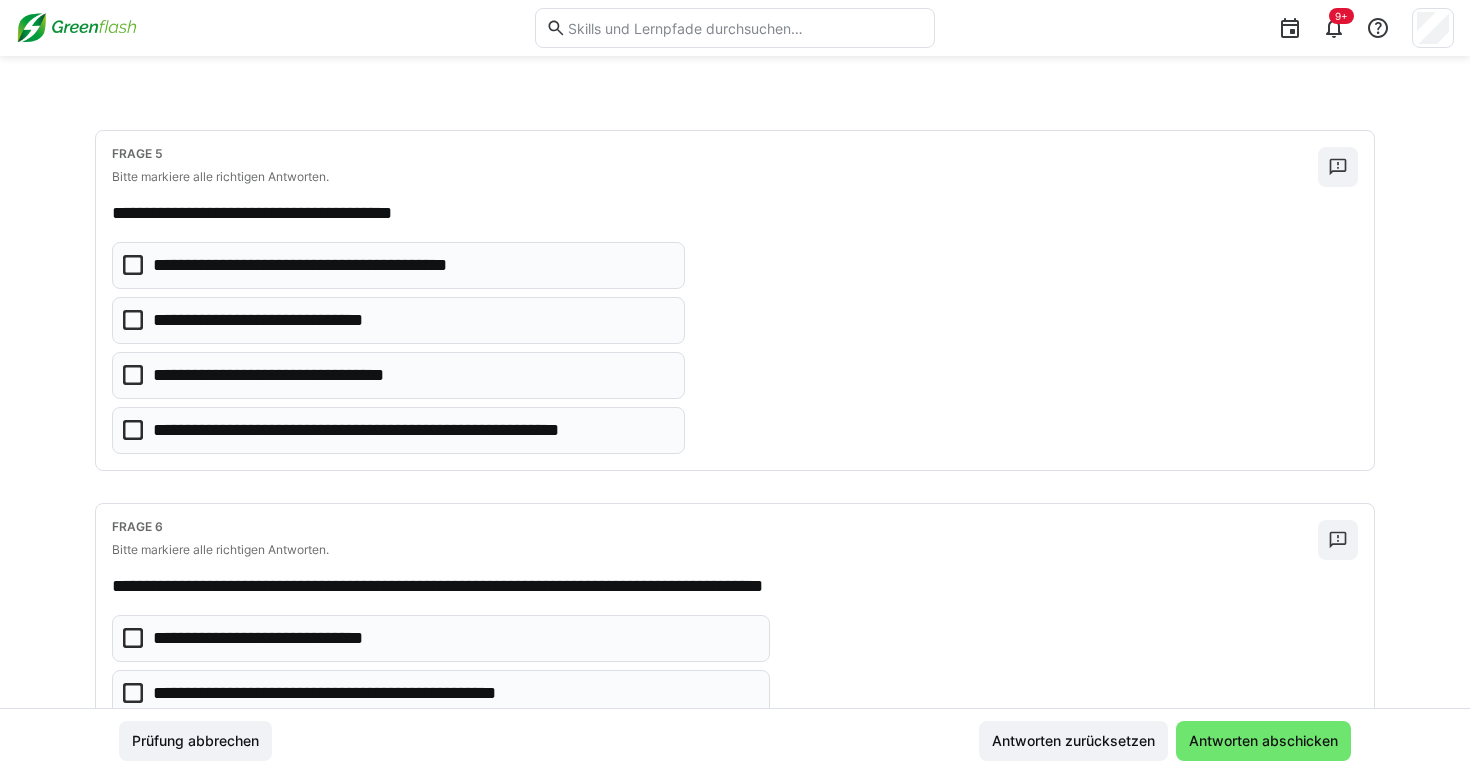 scroll, scrollTop: 1585, scrollLeft: 0, axis: vertical 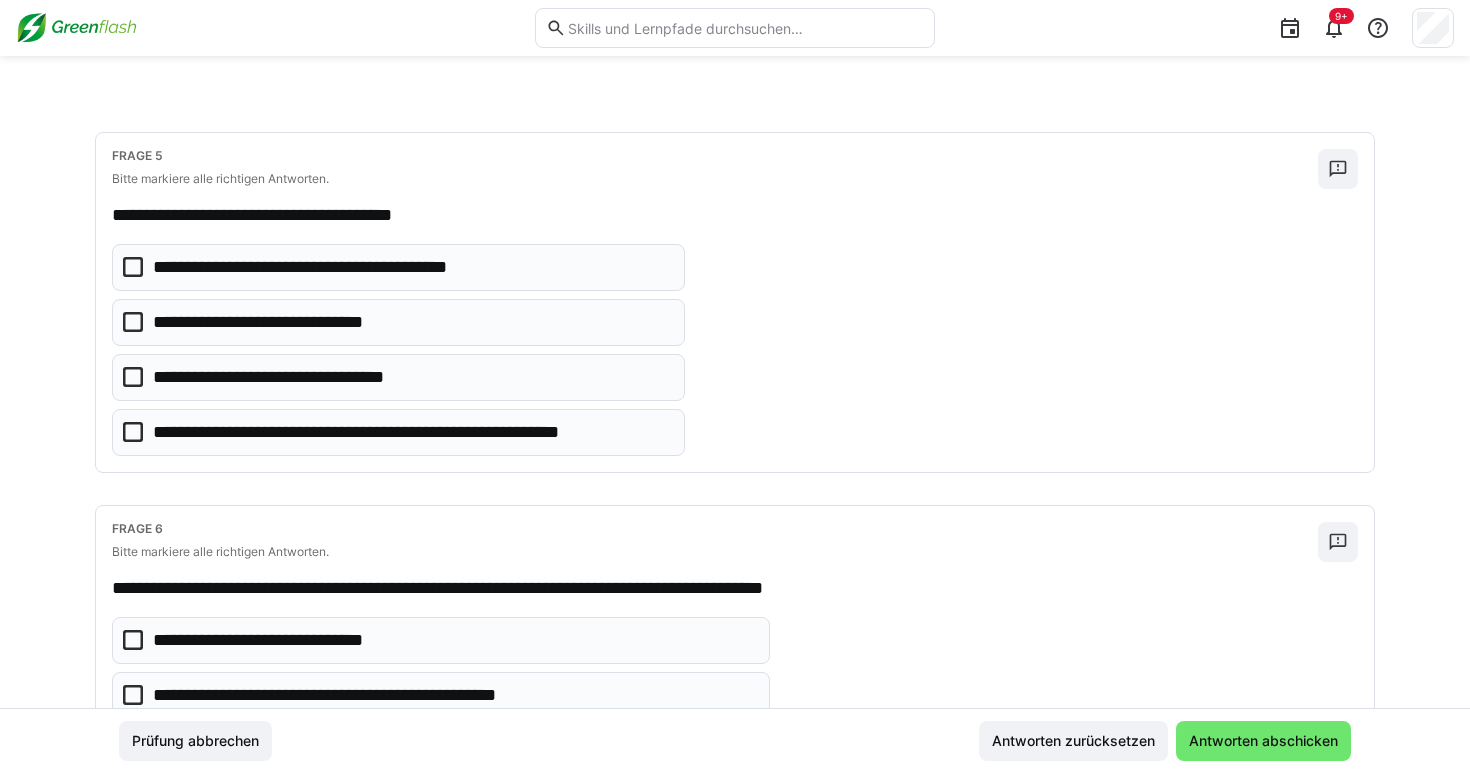 click on "**********" 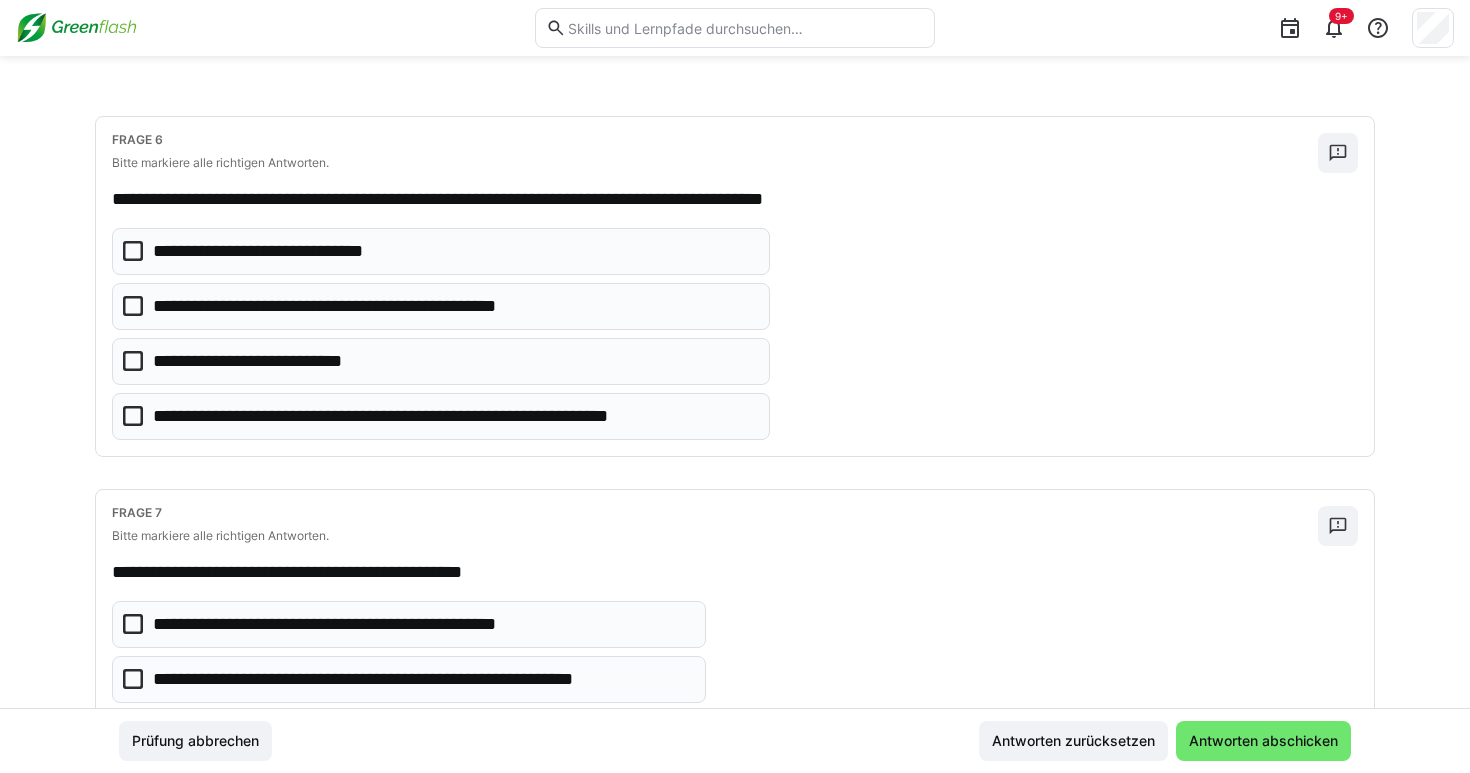 scroll, scrollTop: 1977, scrollLeft: 0, axis: vertical 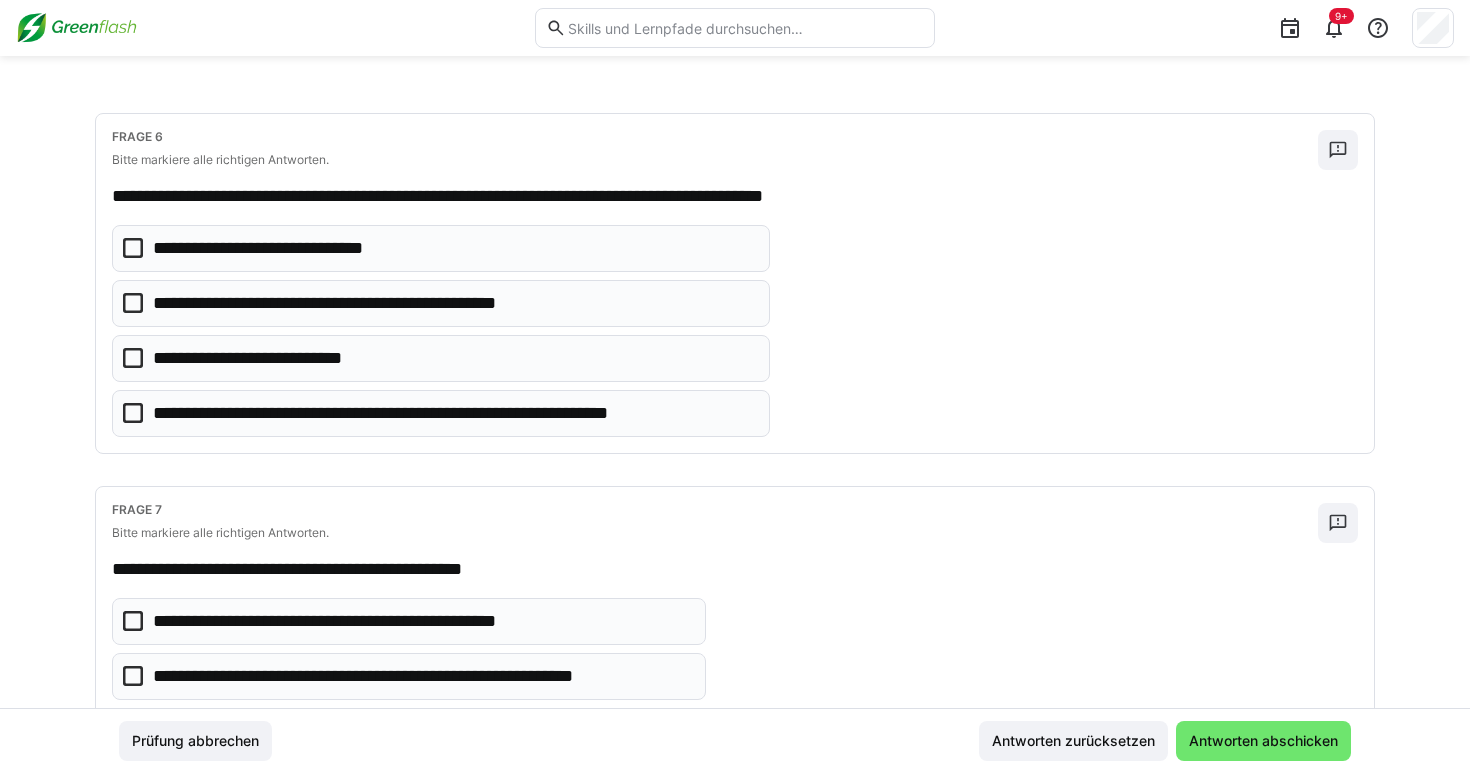 click on "**********" 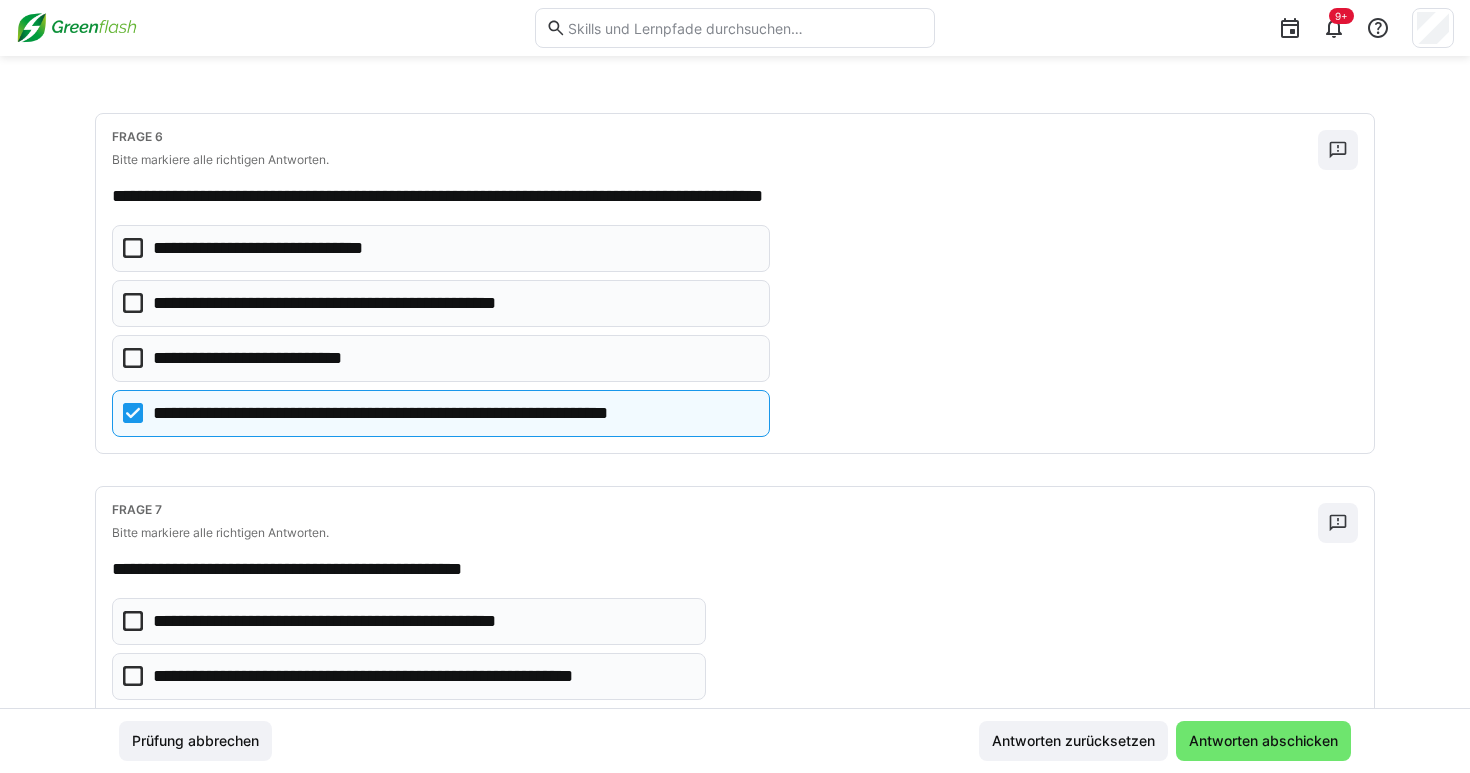 click on "**********" 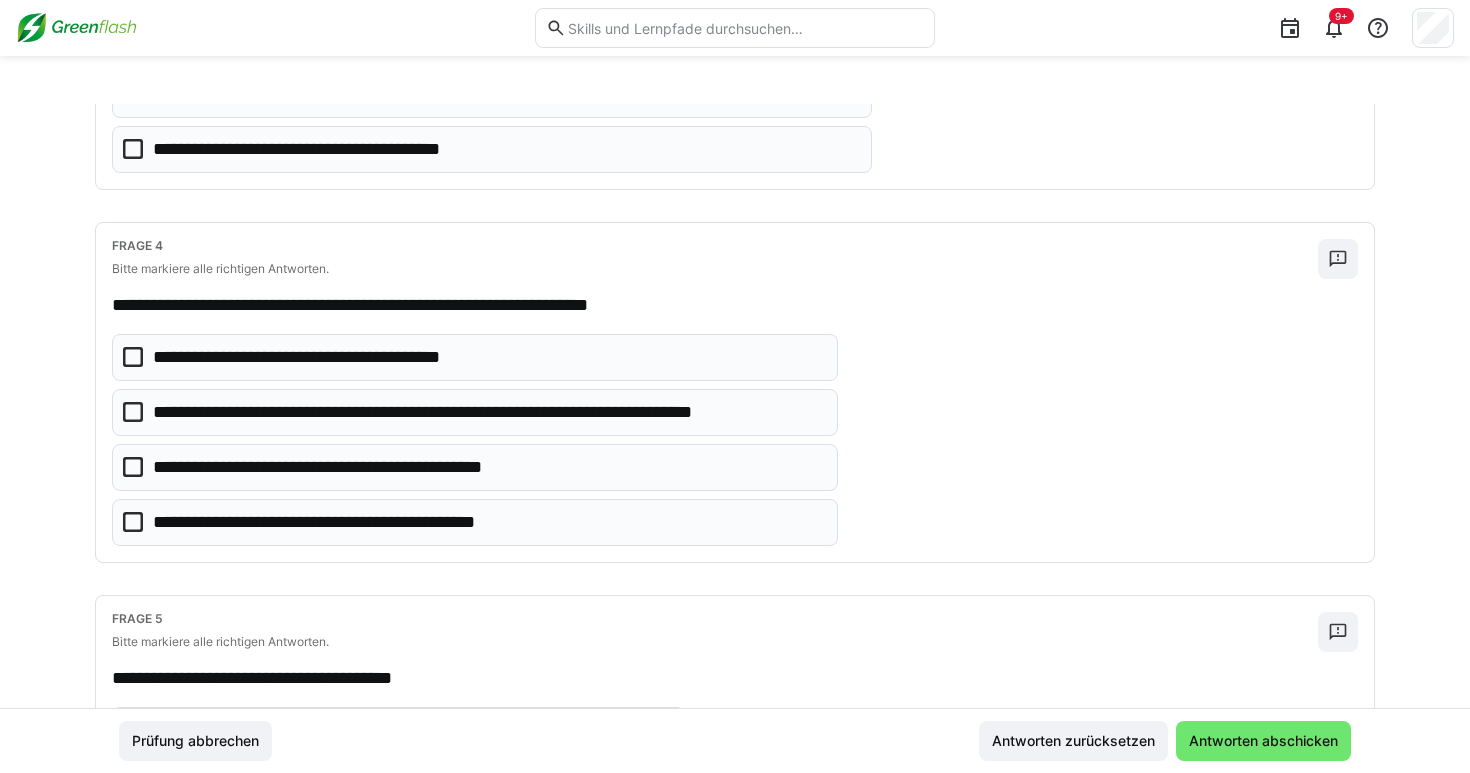 scroll, scrollTop: 966, scrollLeft: 0, axis: vertical 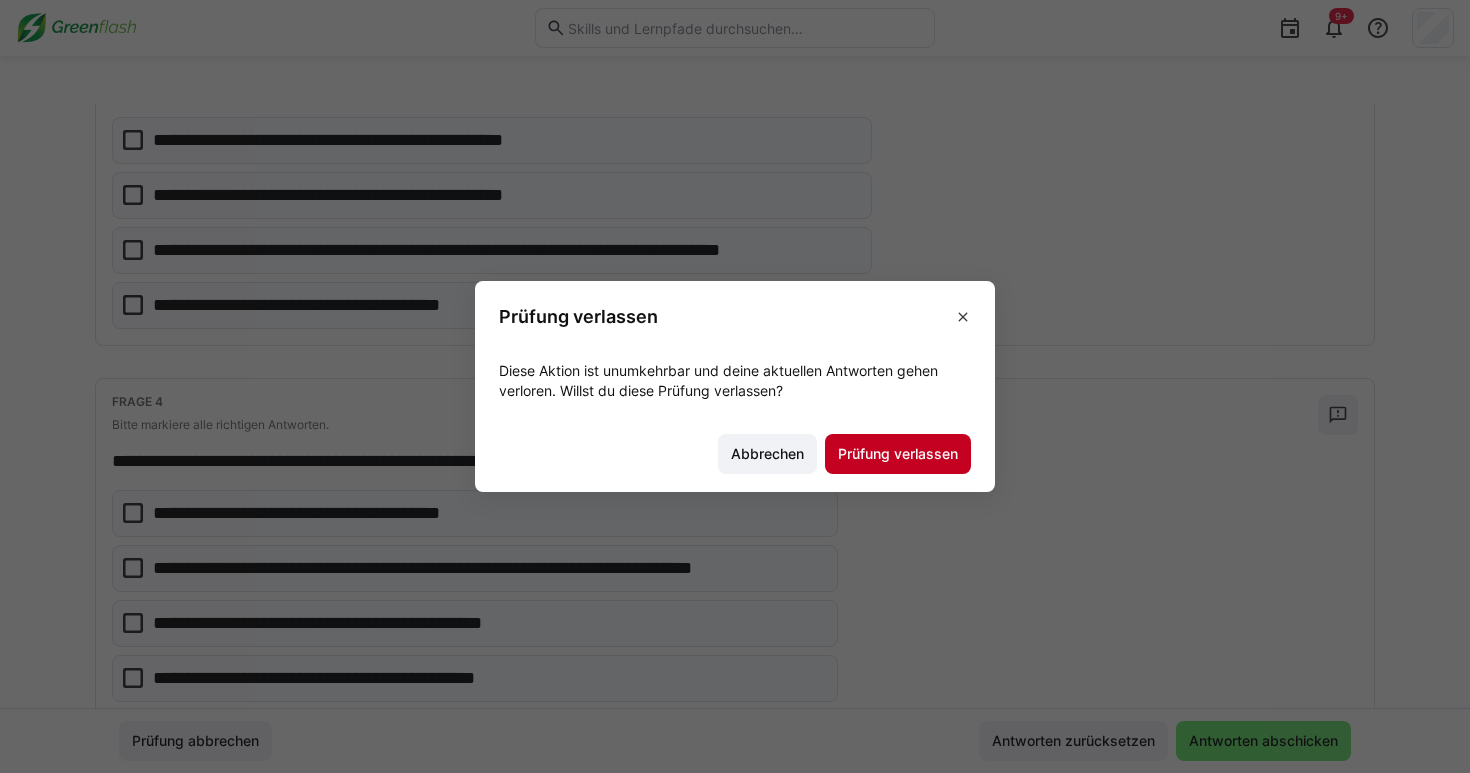 click on "Prüfung verlassen" 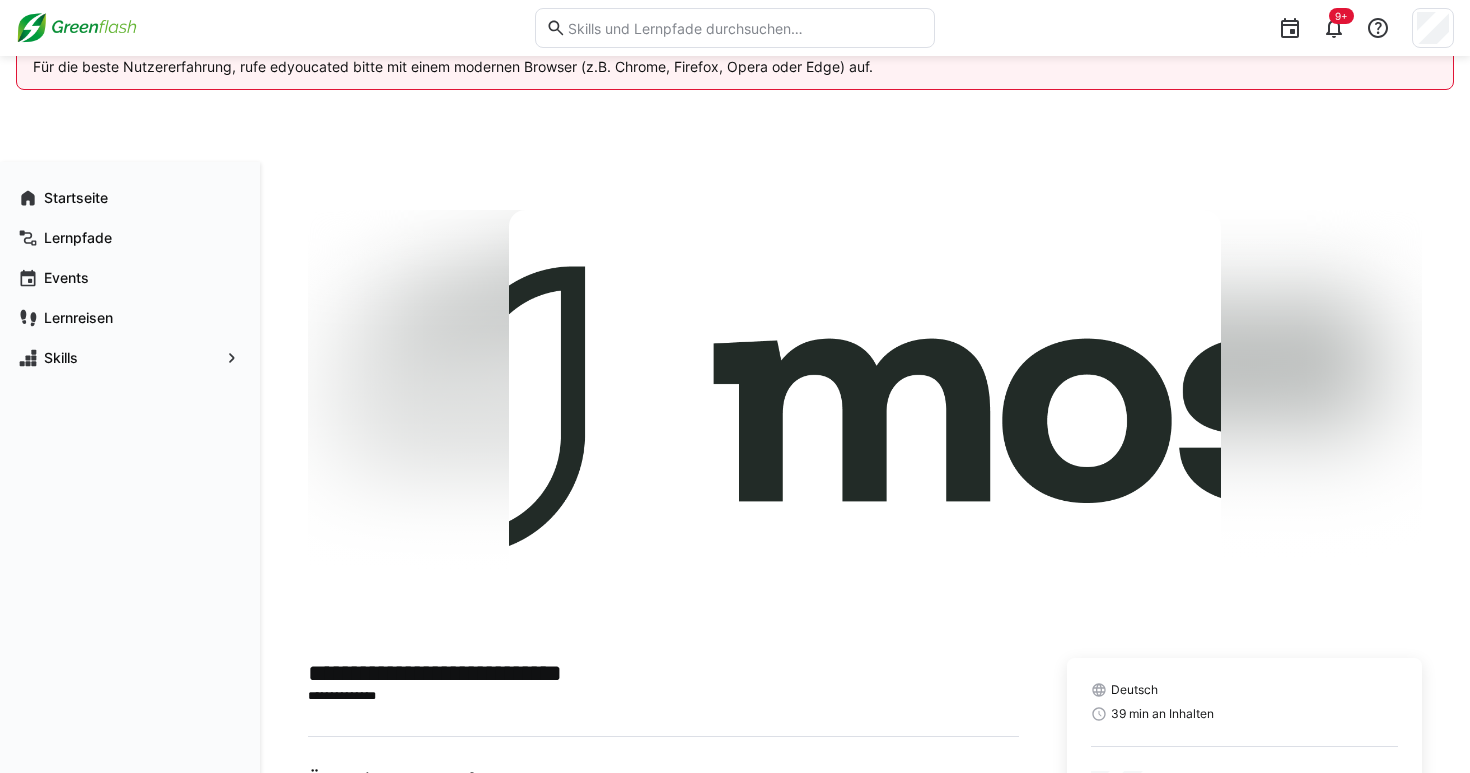 scroll, scrollTop: 608, scrollLeft: 0, axis: vertical 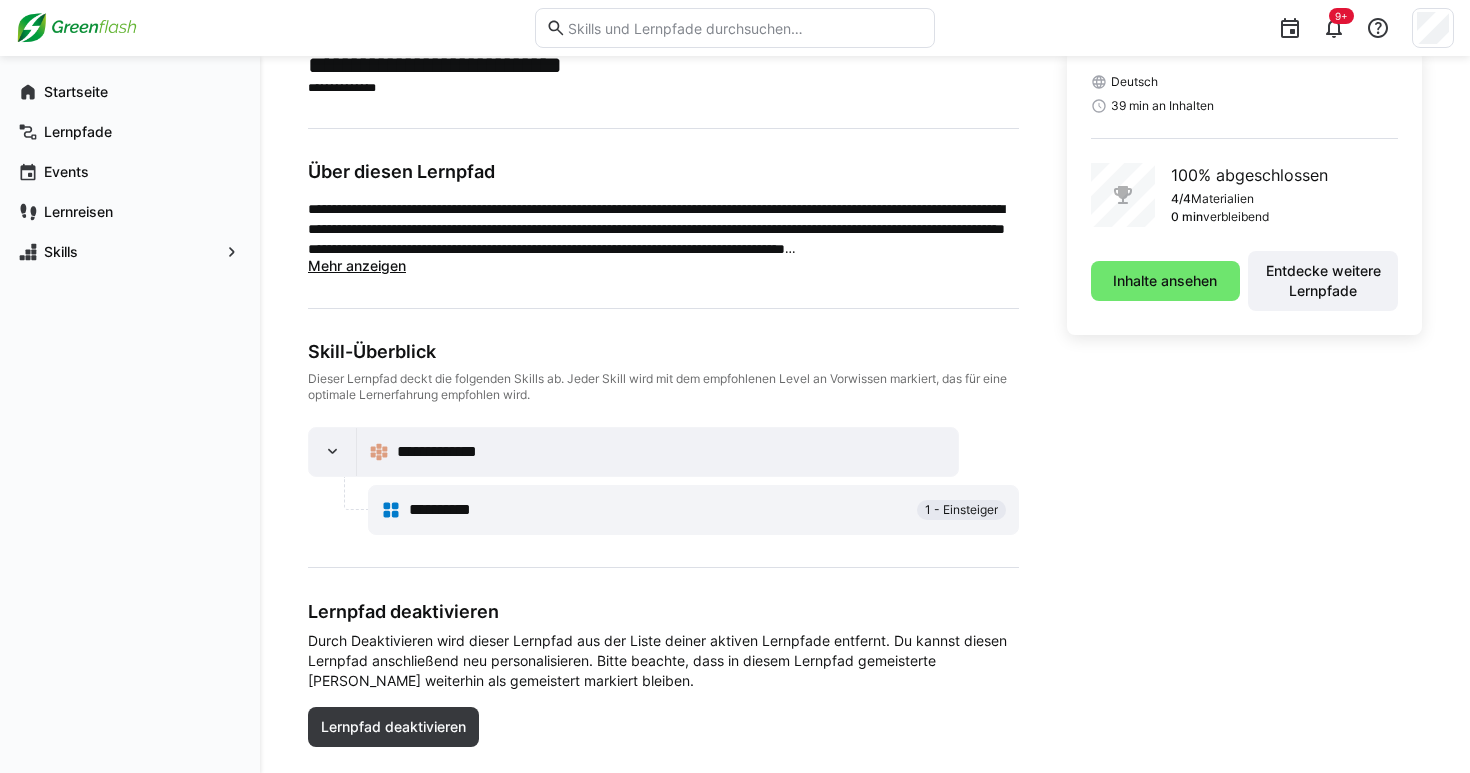 click on "**********" 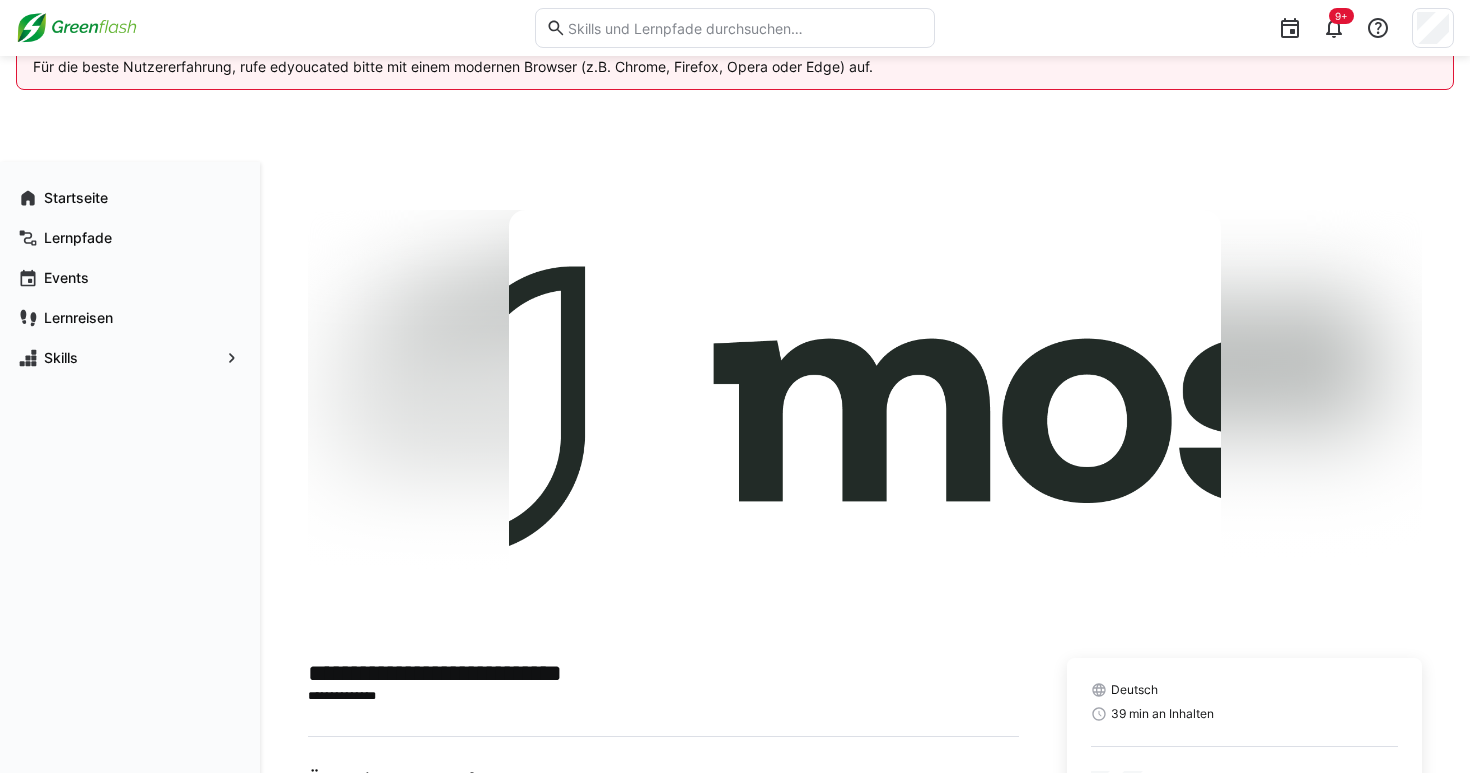 scroll, scrollTop: 0, scrollLeft: 0, axis: both 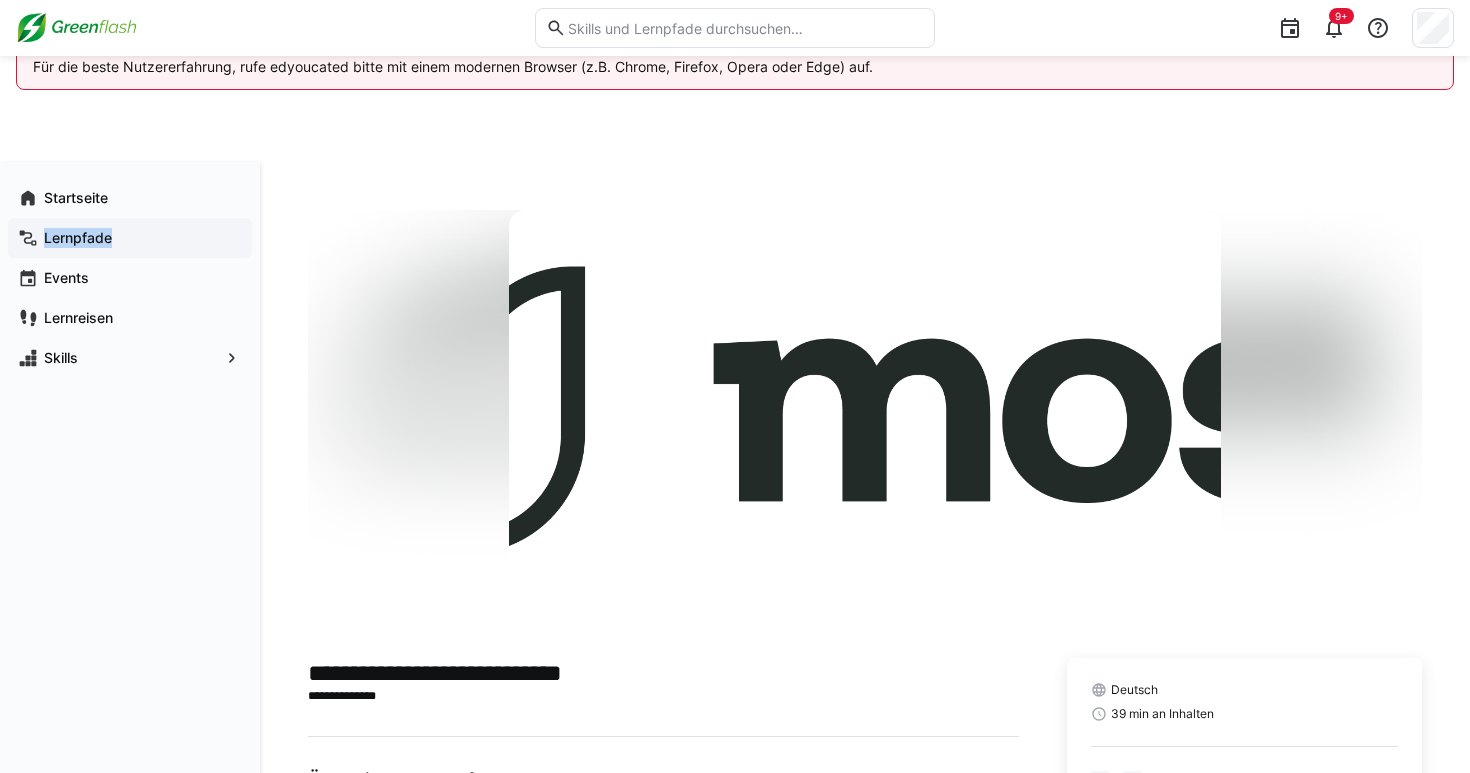 click on "Lernpfade" 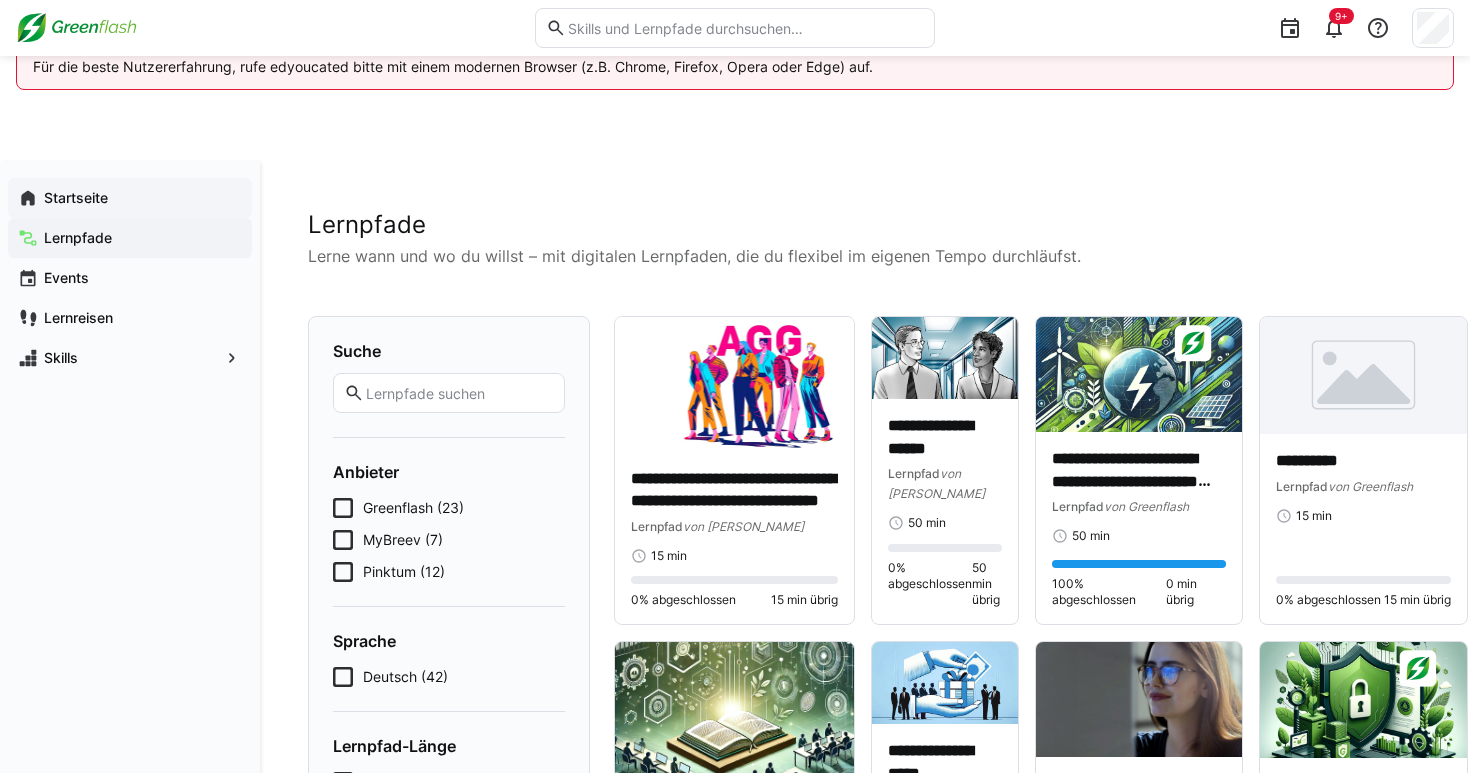 click on "Startseite" 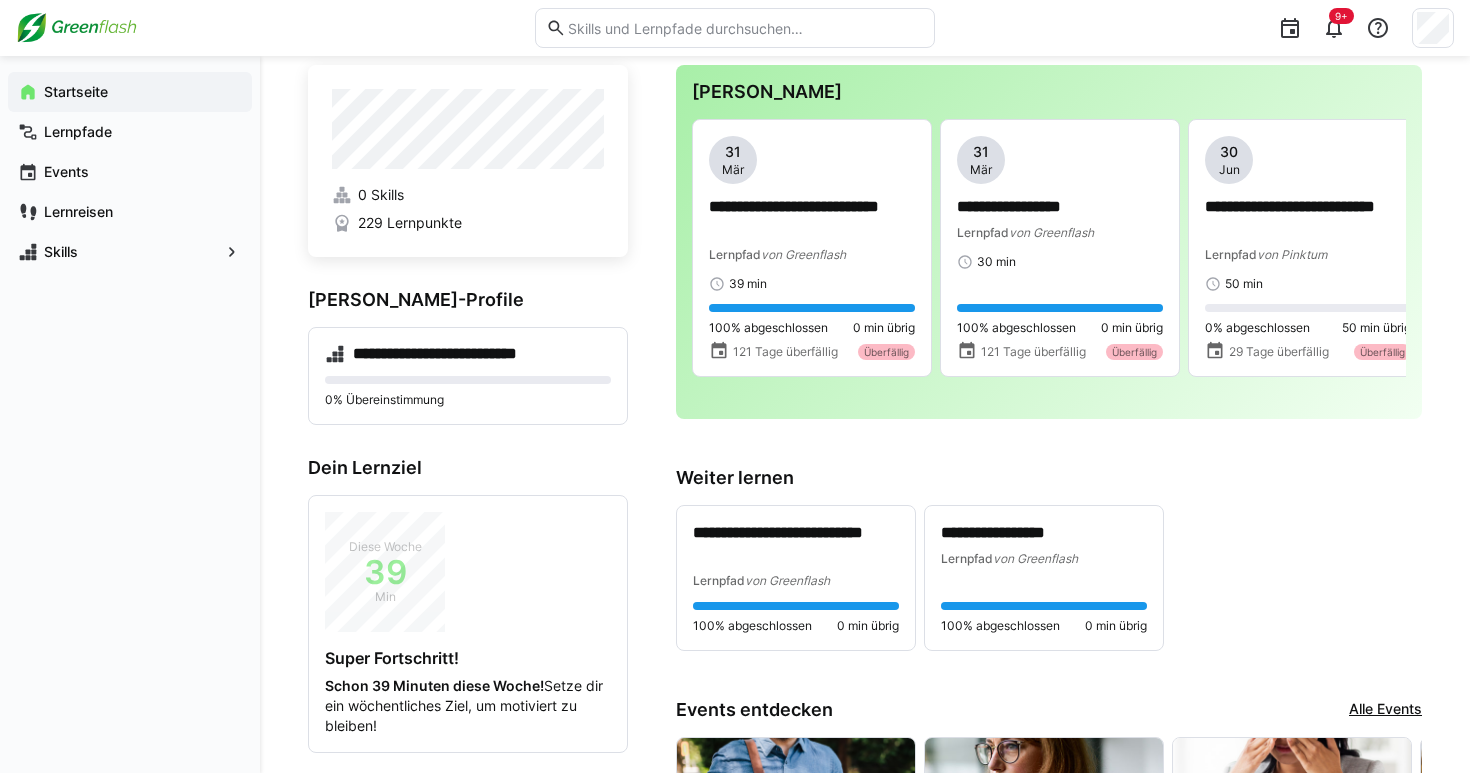 scroll, scrollTop: 168, scrollLeft: 0, axis: vertical 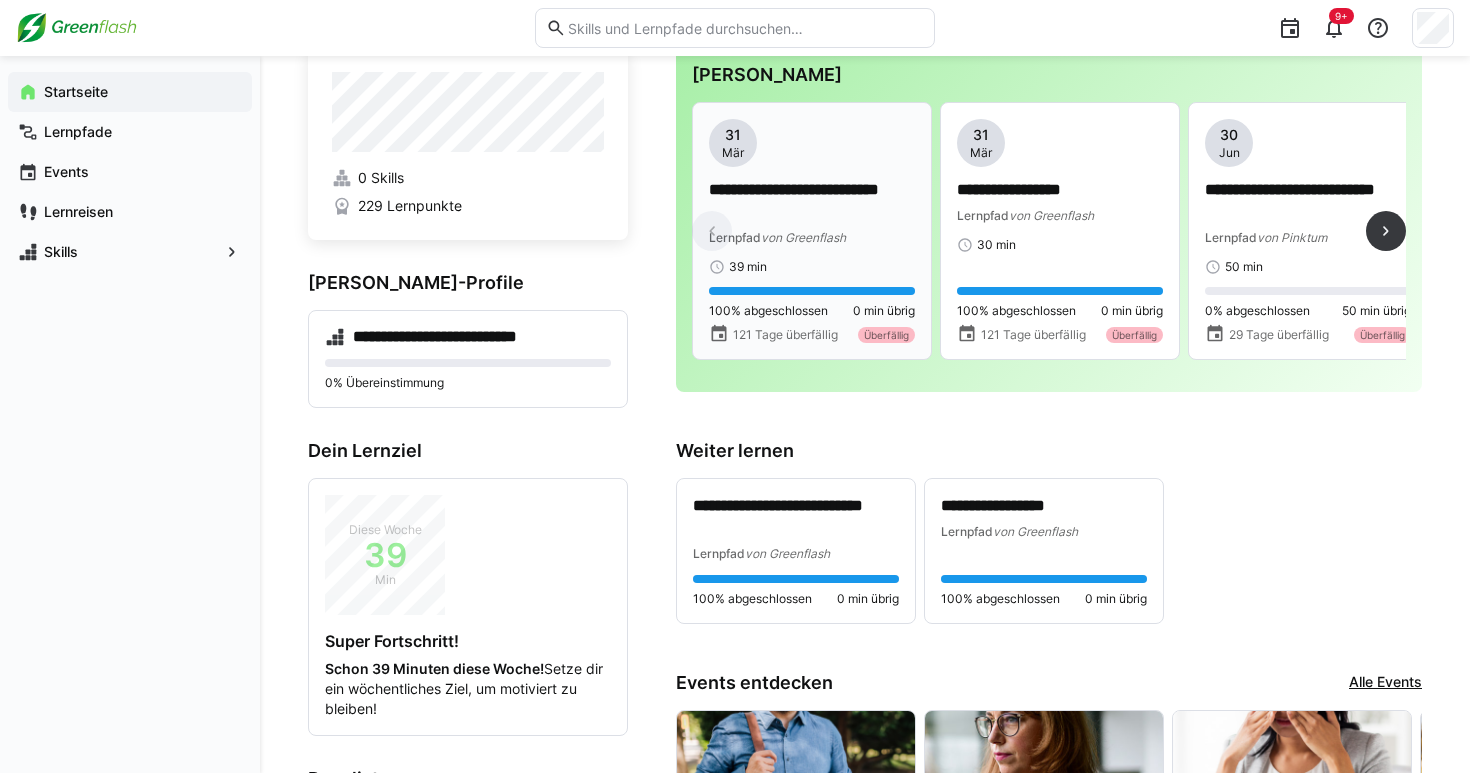 click on "**********" 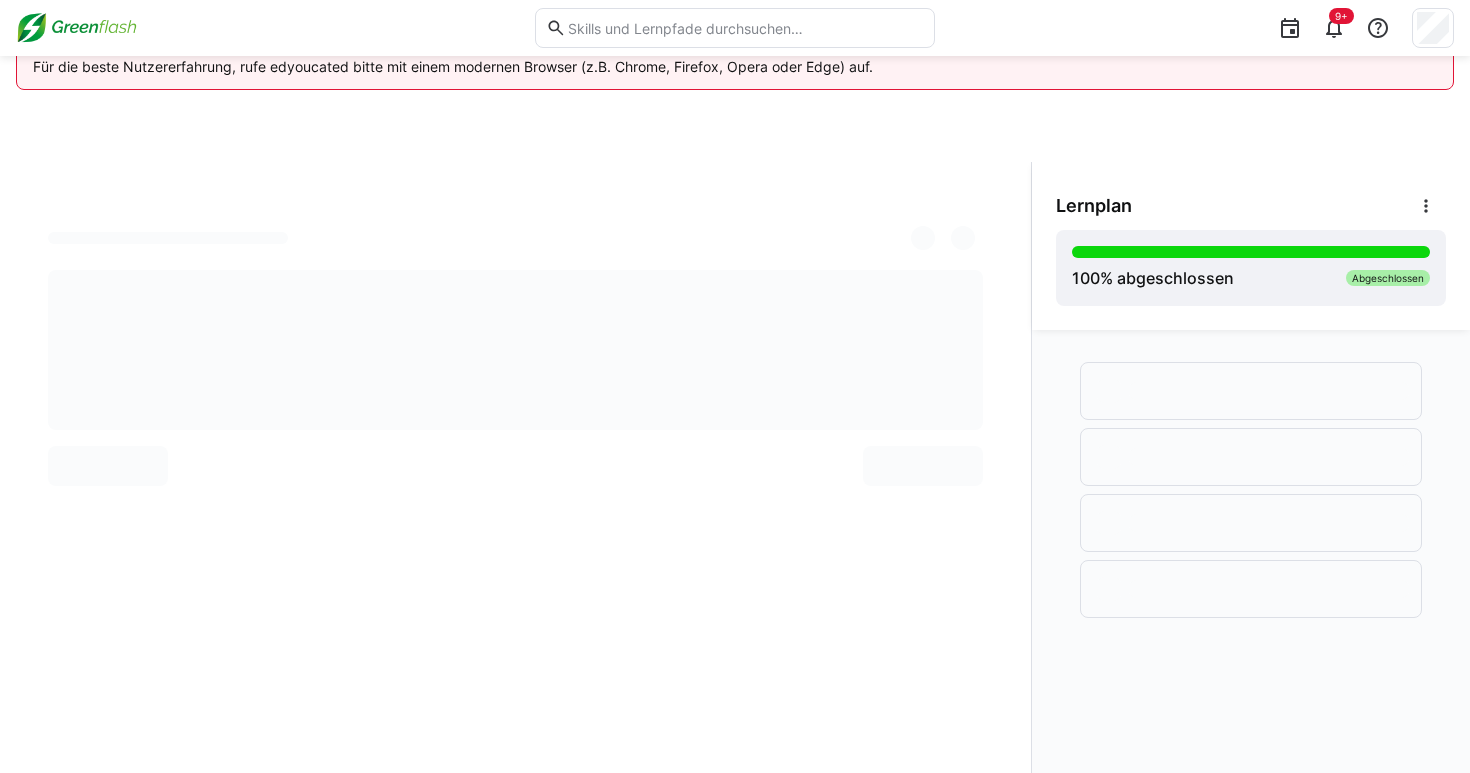 scroll, scrollTop: 106, scrollLeft: 0, axis: vertical 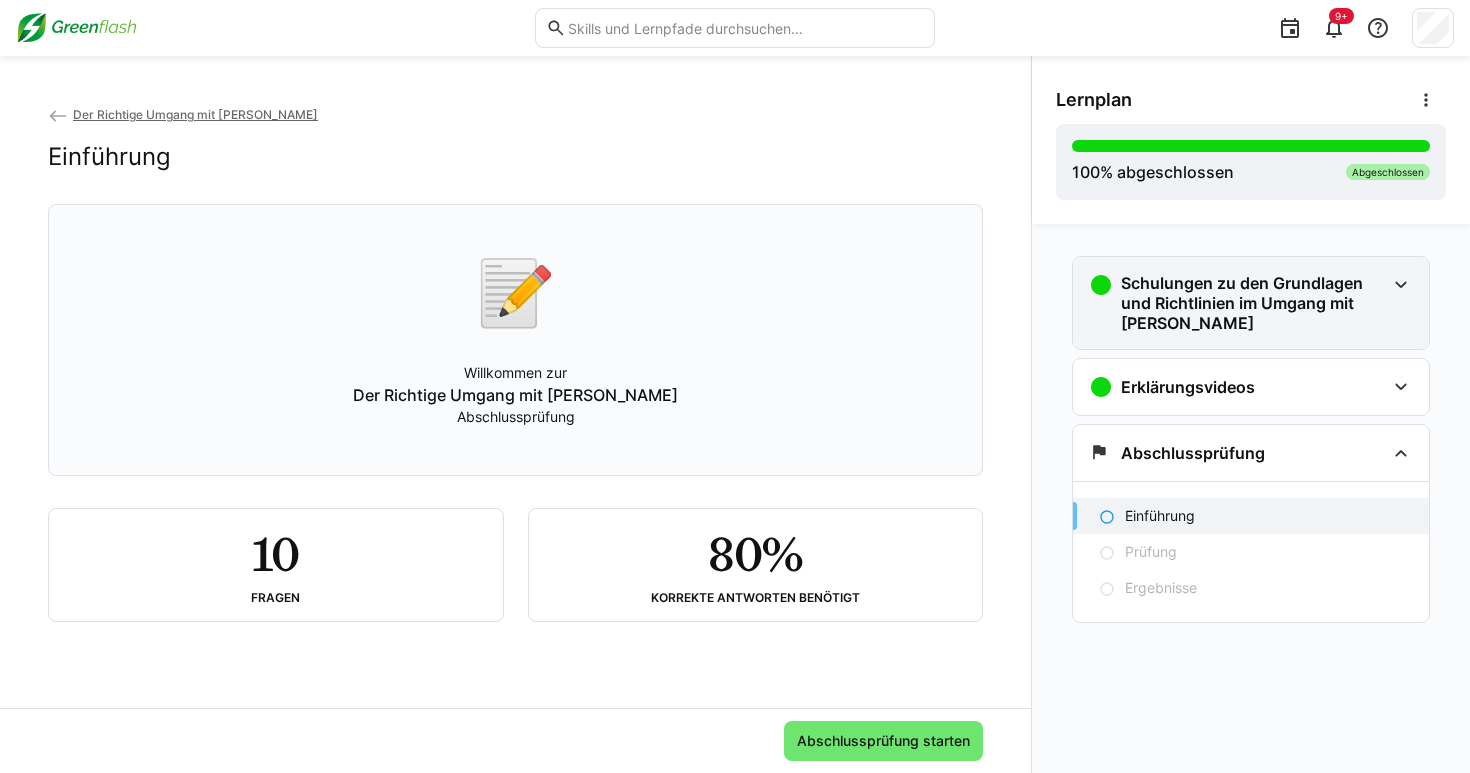 click on "Schulungen zu den Grundlagen und Richtlinien im Umgang mit Moss" 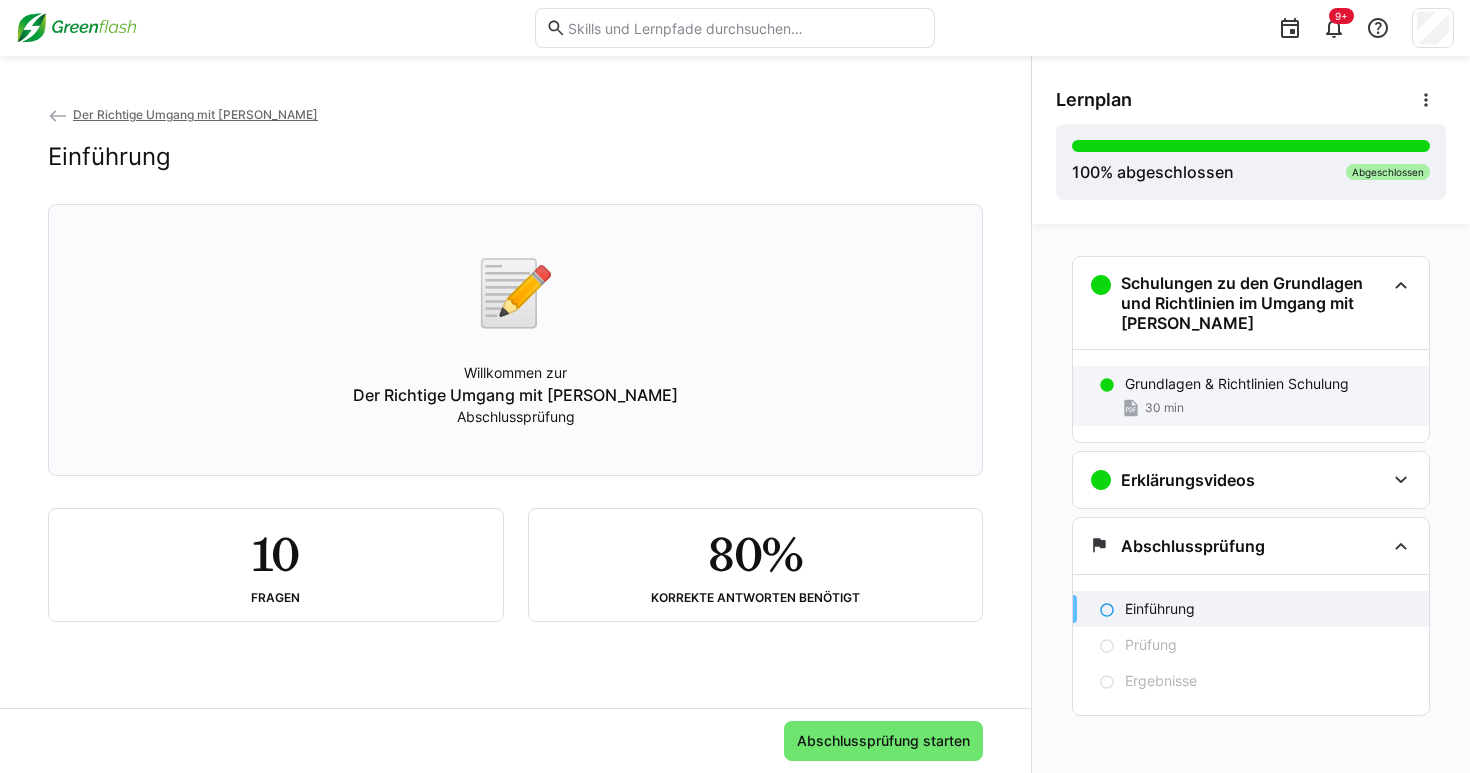 click on "Grundlagen & Richtlinien Schulung" 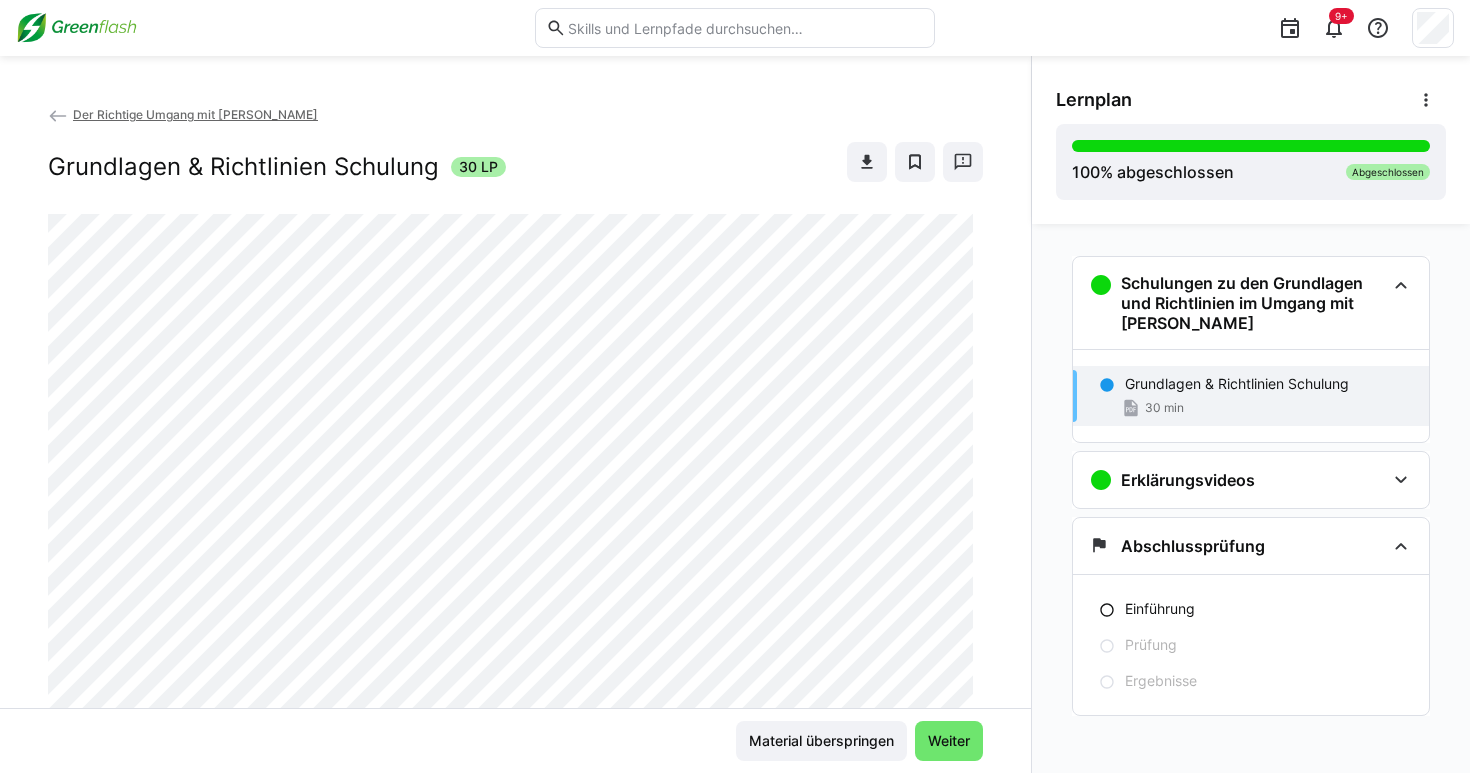 scroll, scrollTop: 5, scrollLeft: 0, axis: vertical 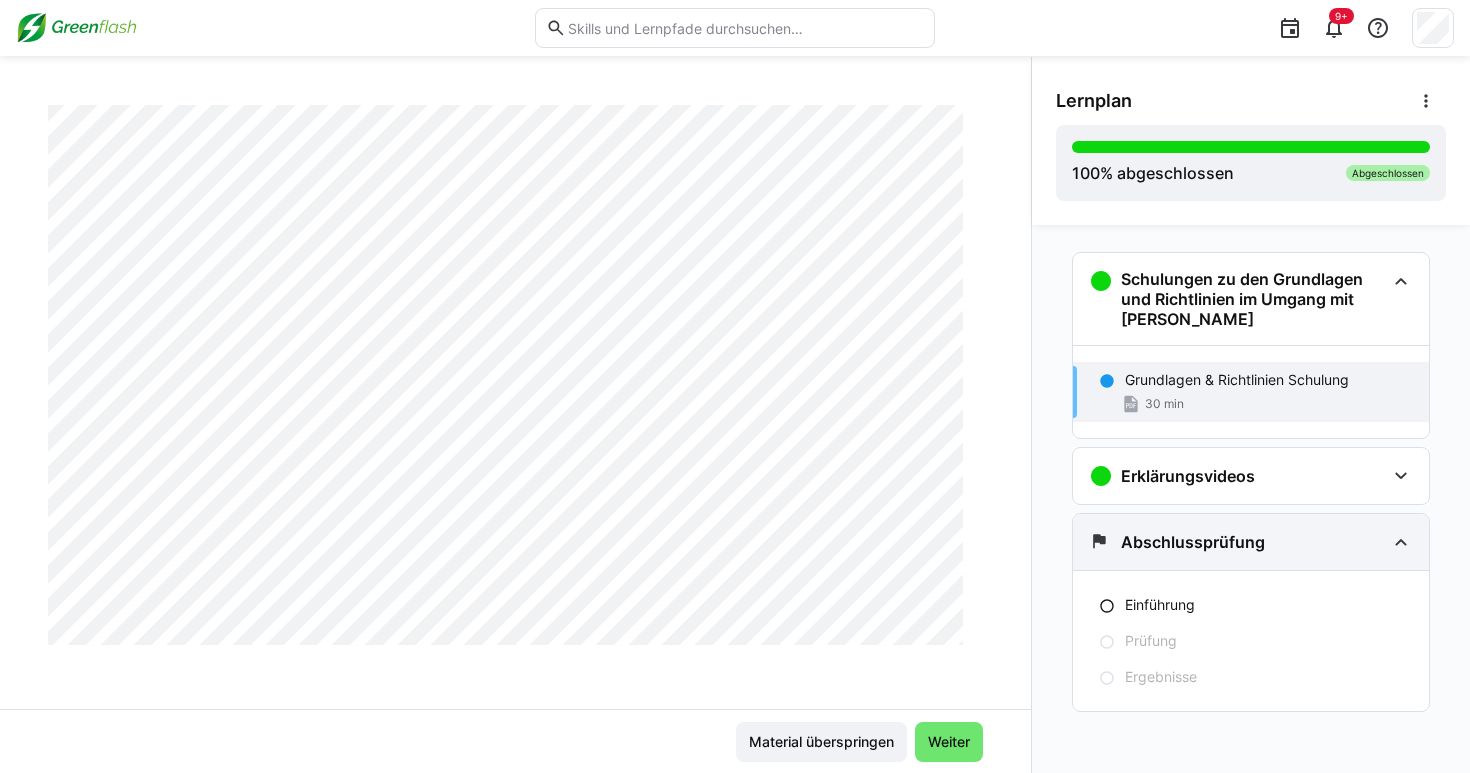 click on "Abschlussprüfung" 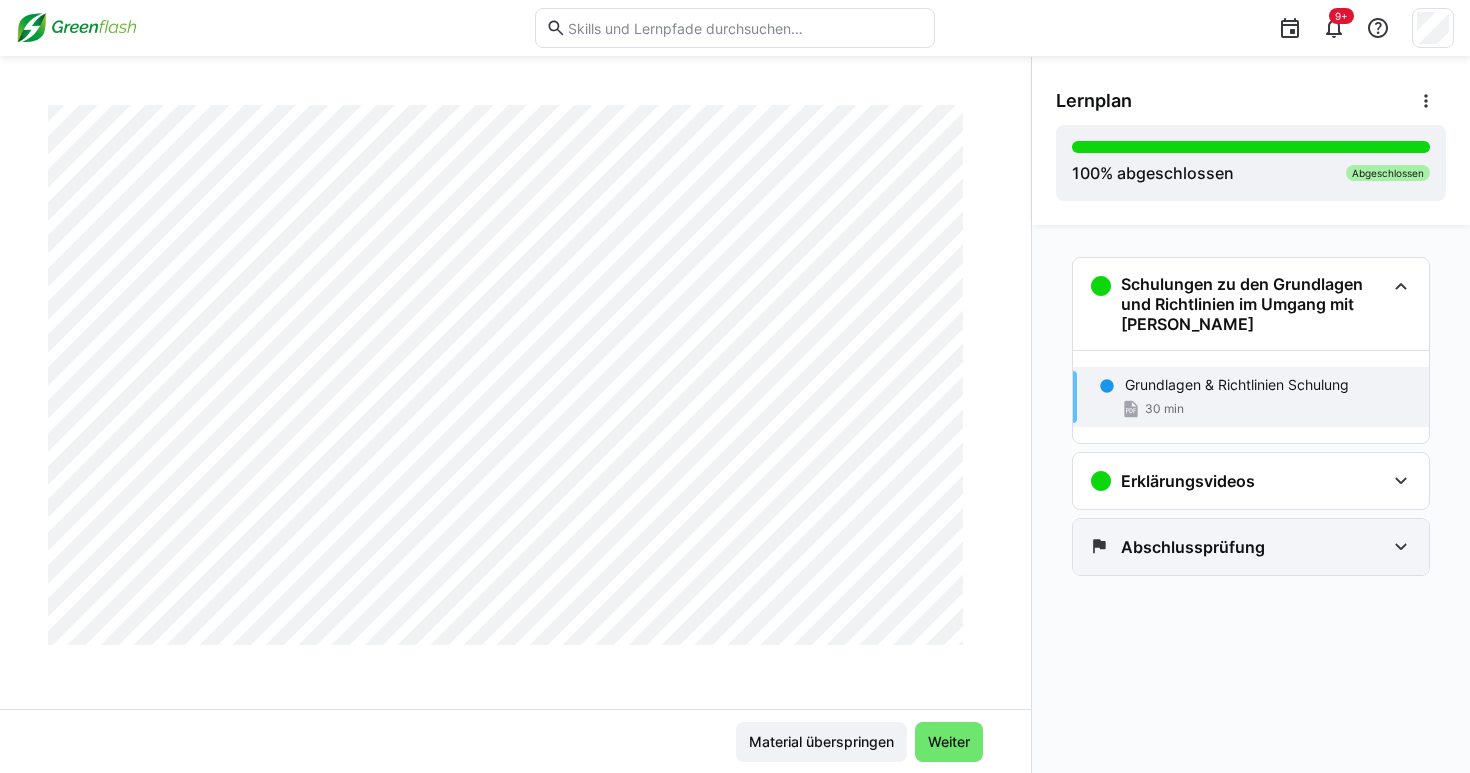 click on "Abschlussprüfung" 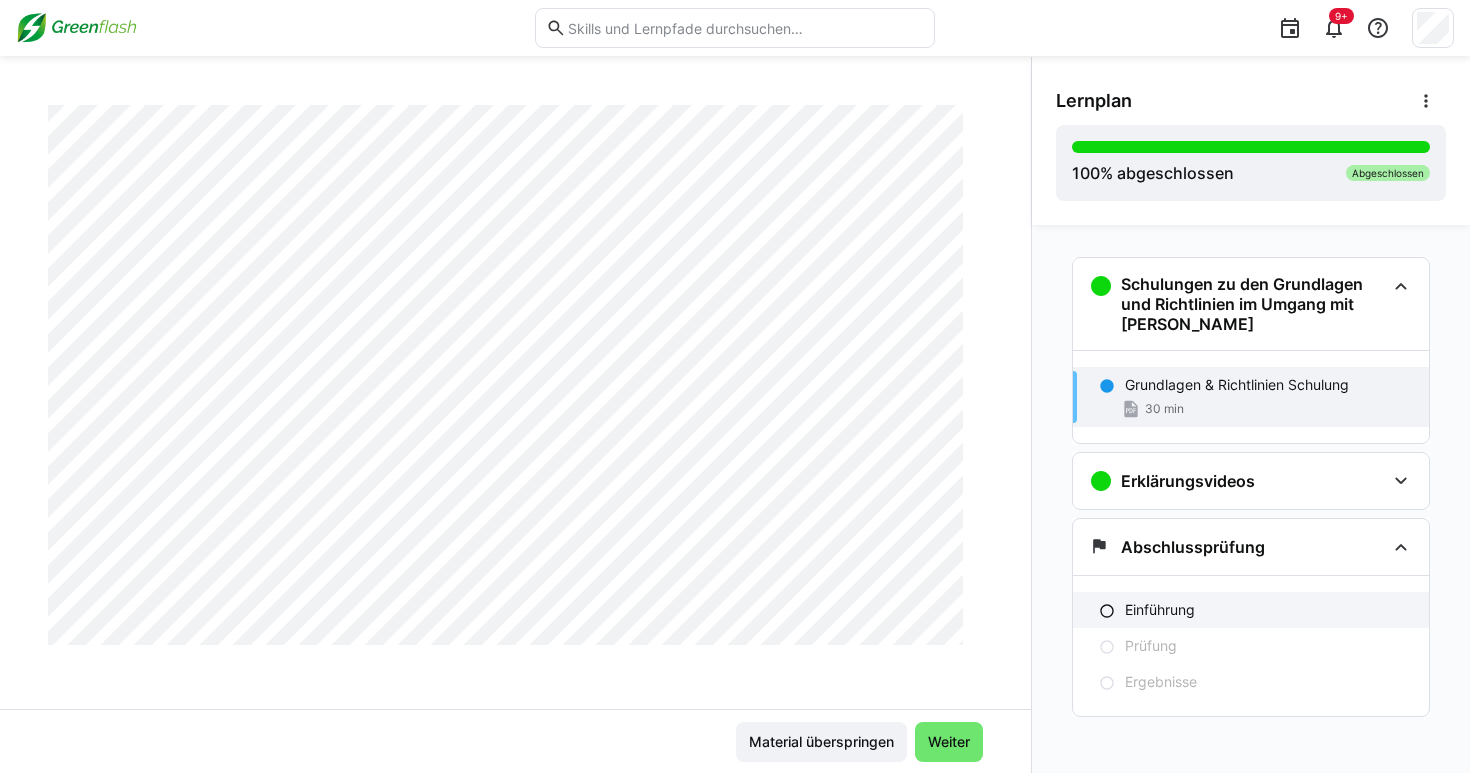 click on "Einführung" 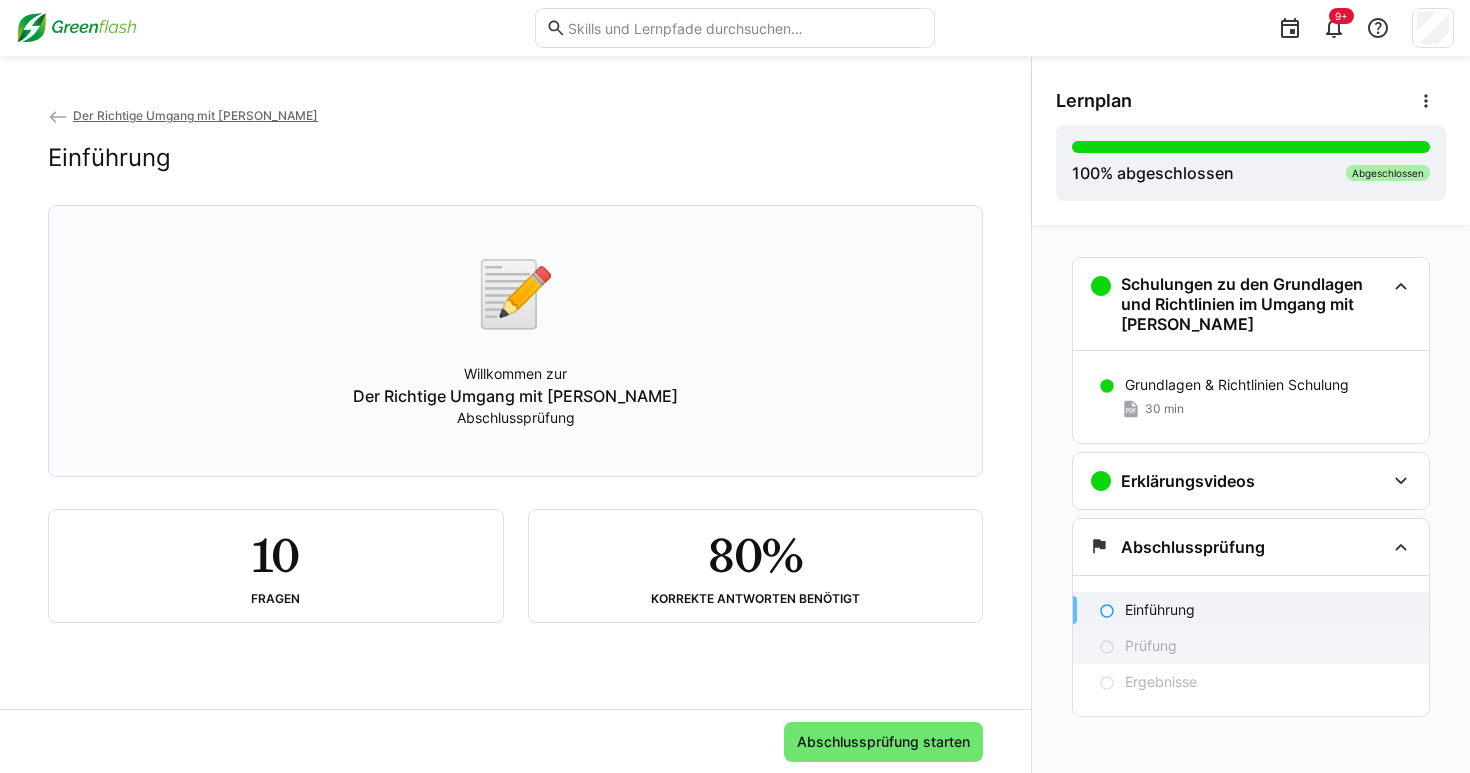 scroll, scrollTop: 5, scrollLeft: 0, axis: vertical 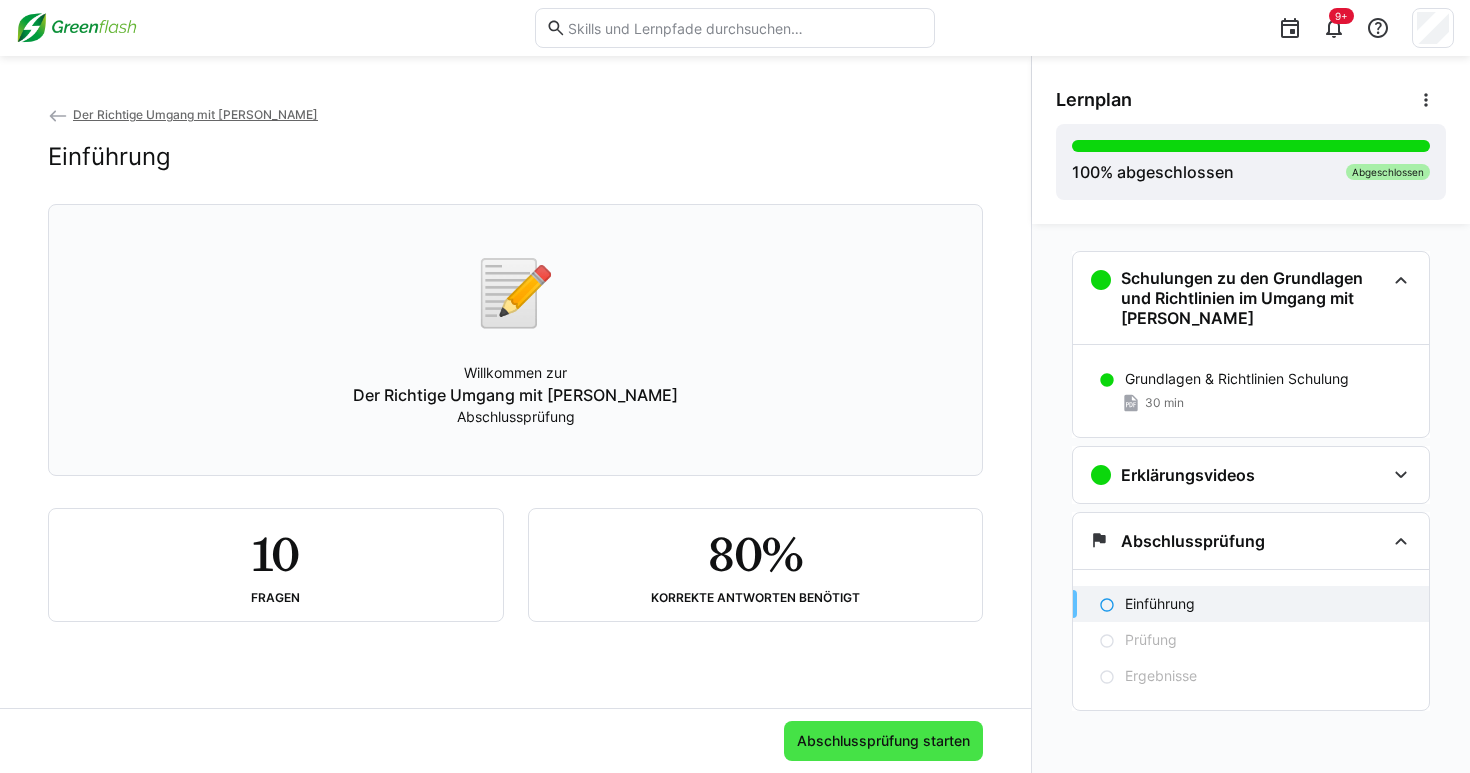click on "Abschlussprüfung starten" 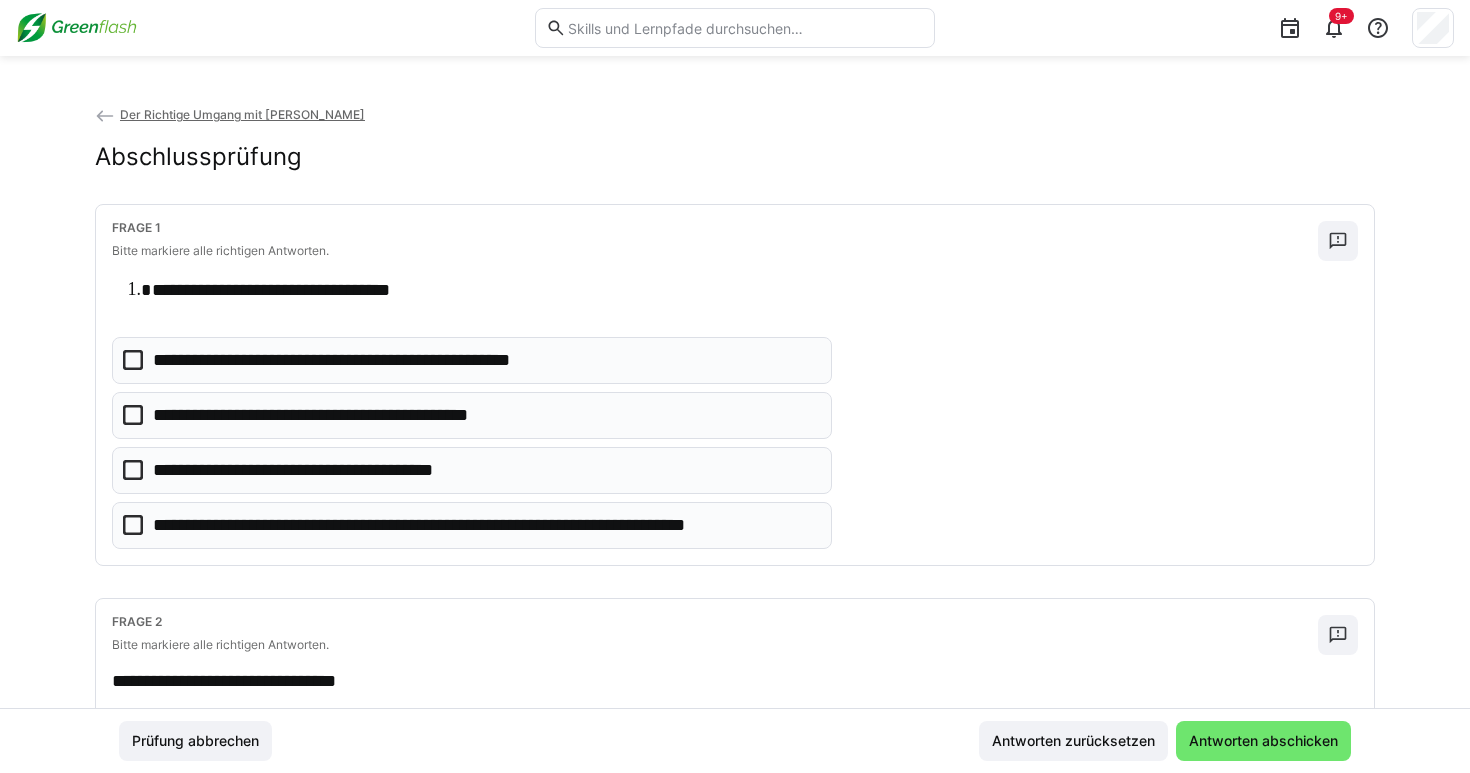 click 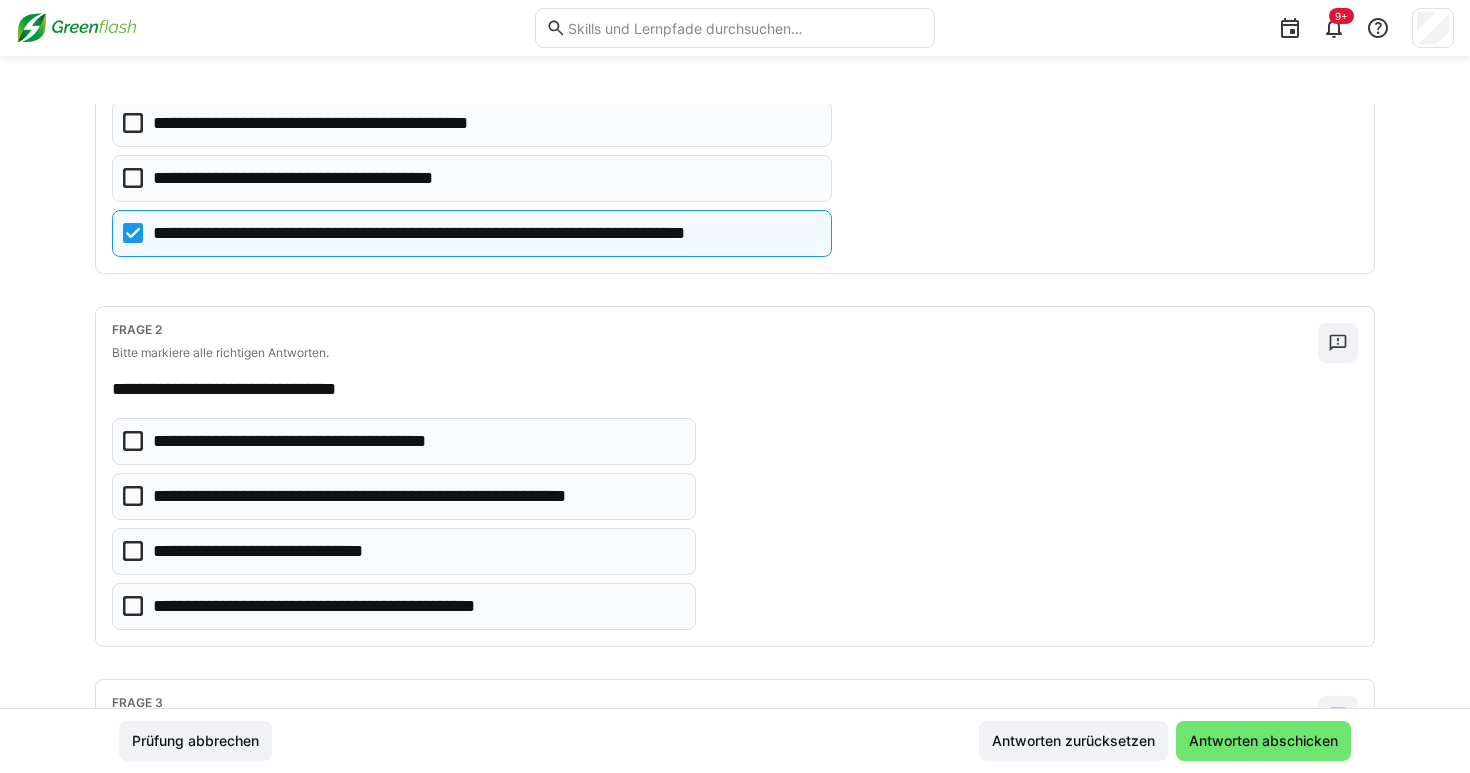scroll, scrollTop: 291, scrollLeft: 0, axis: vertical 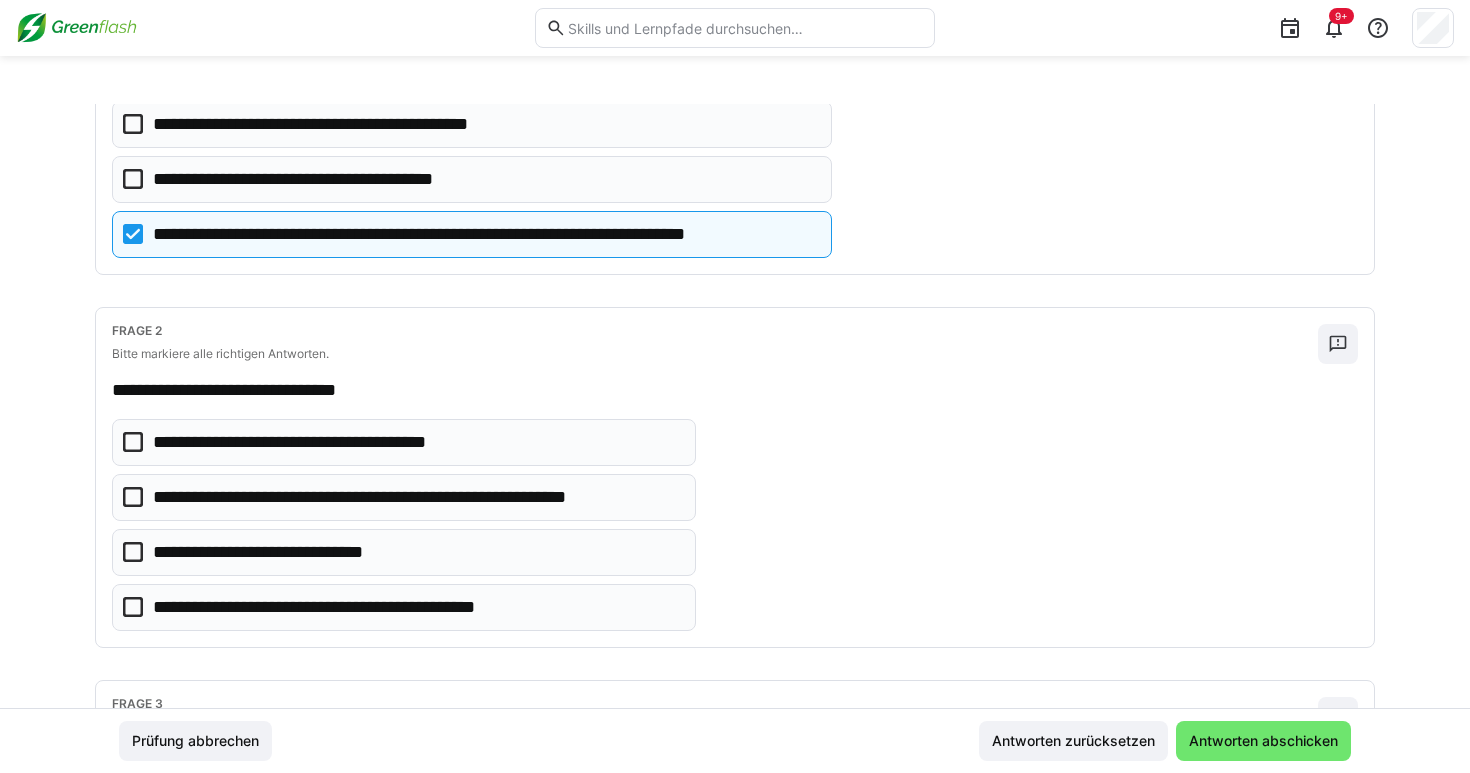 click 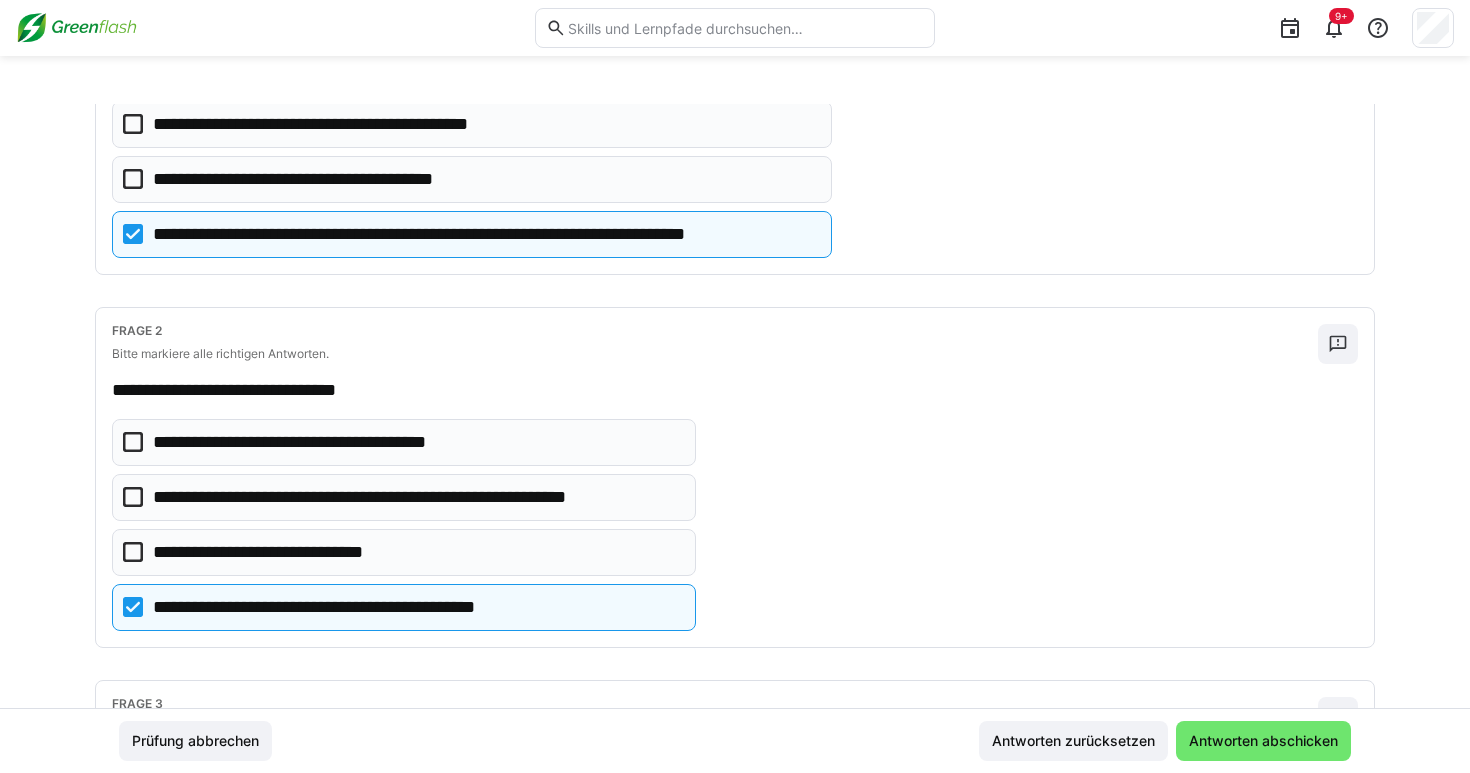 click 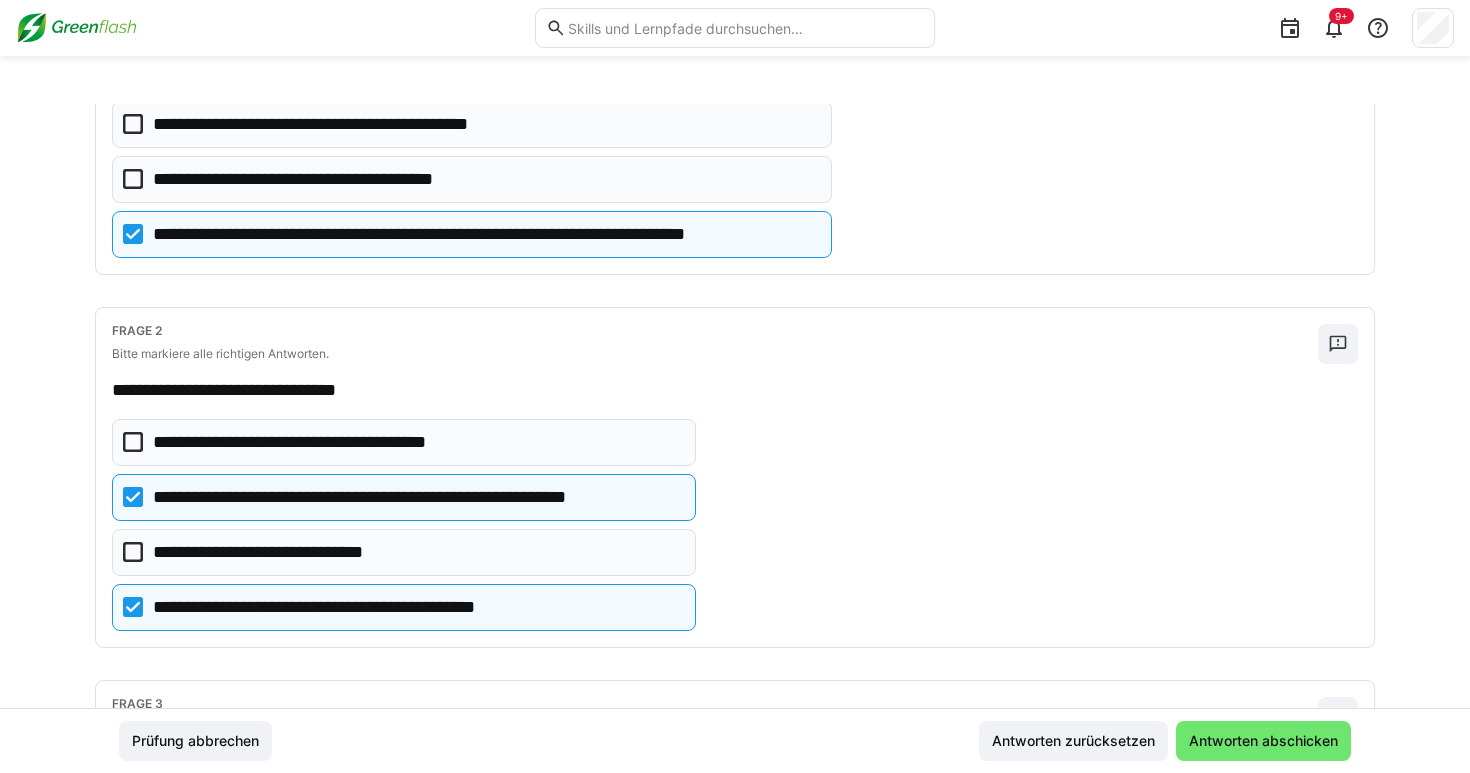click on "**********" 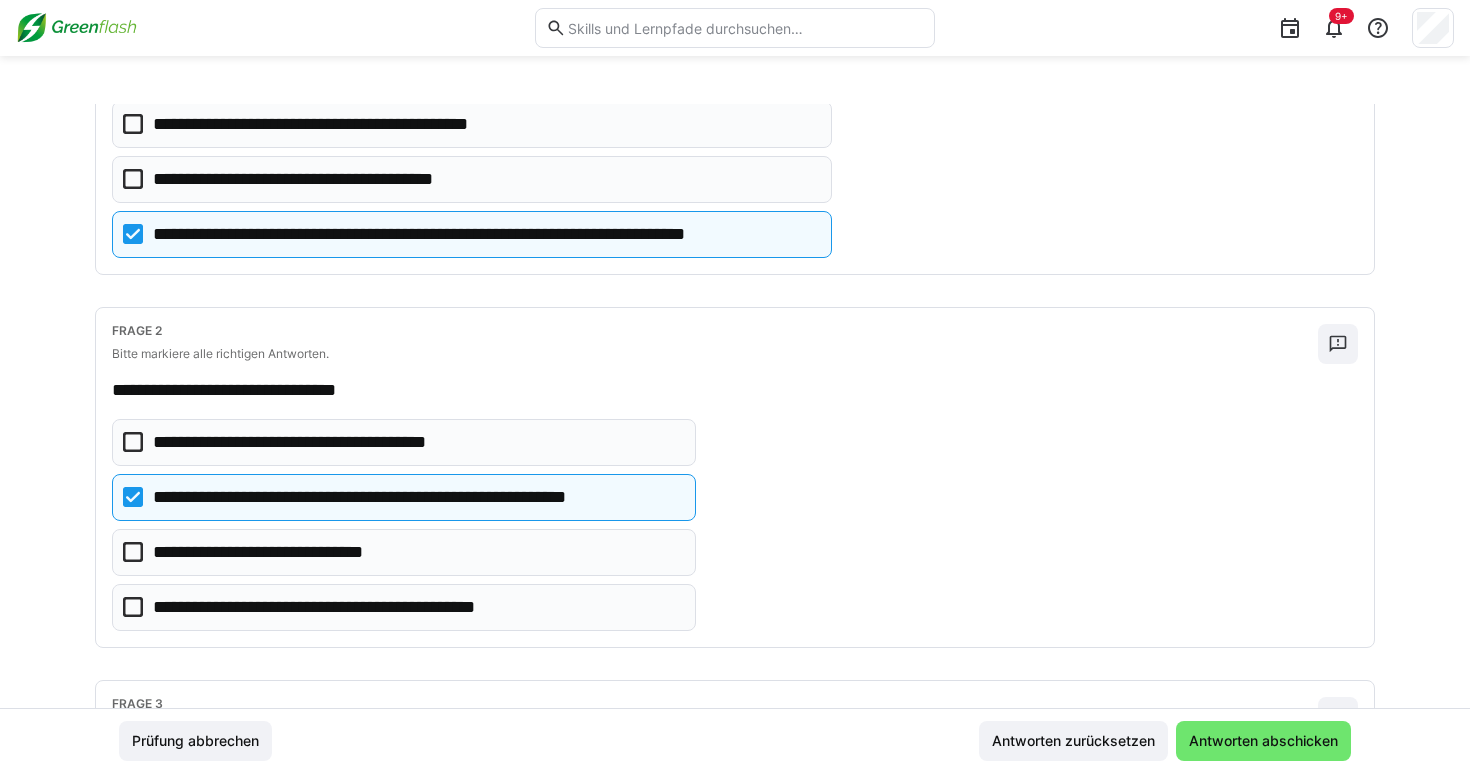 click on "**********" 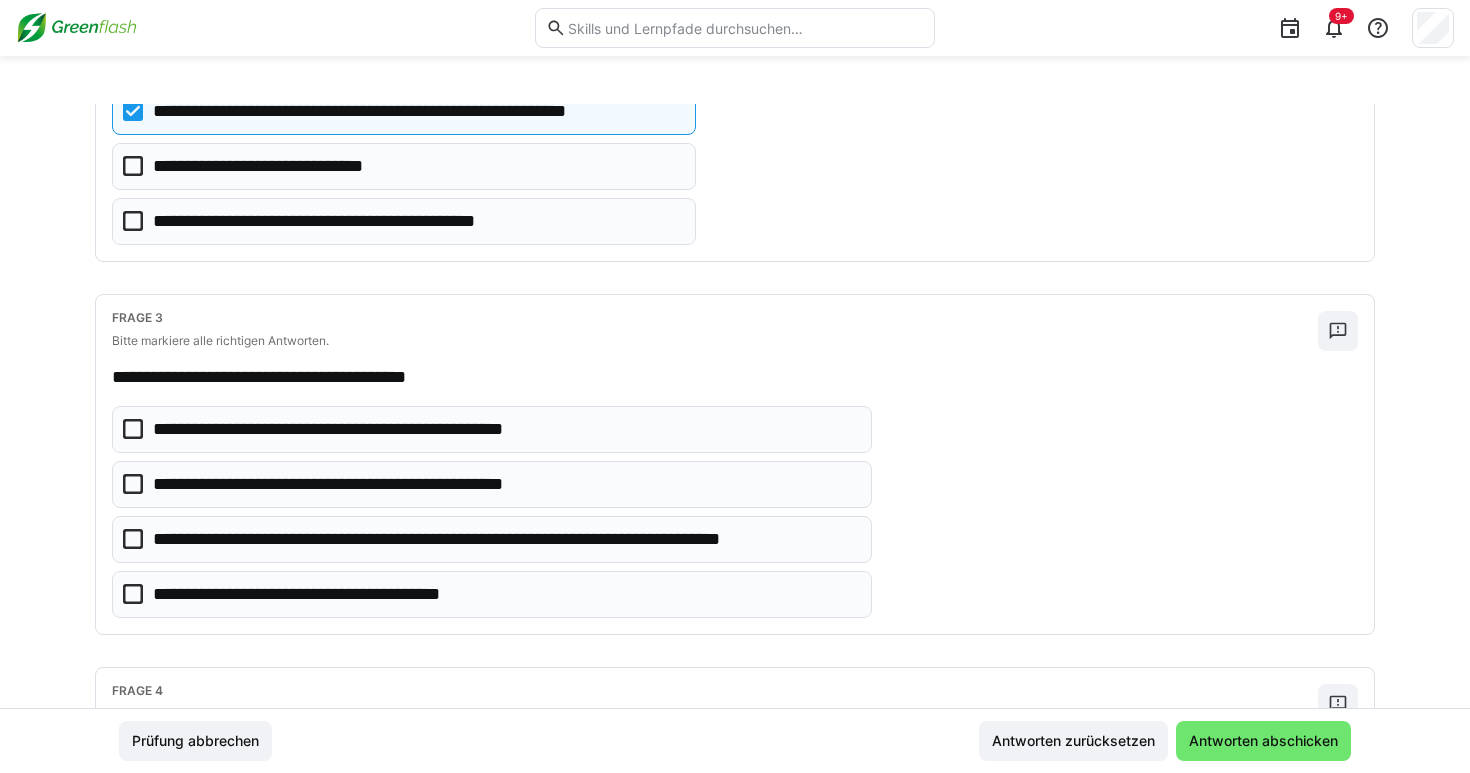 scroll, scrollTop: 681, scrollLeft: 0, axis: vertical 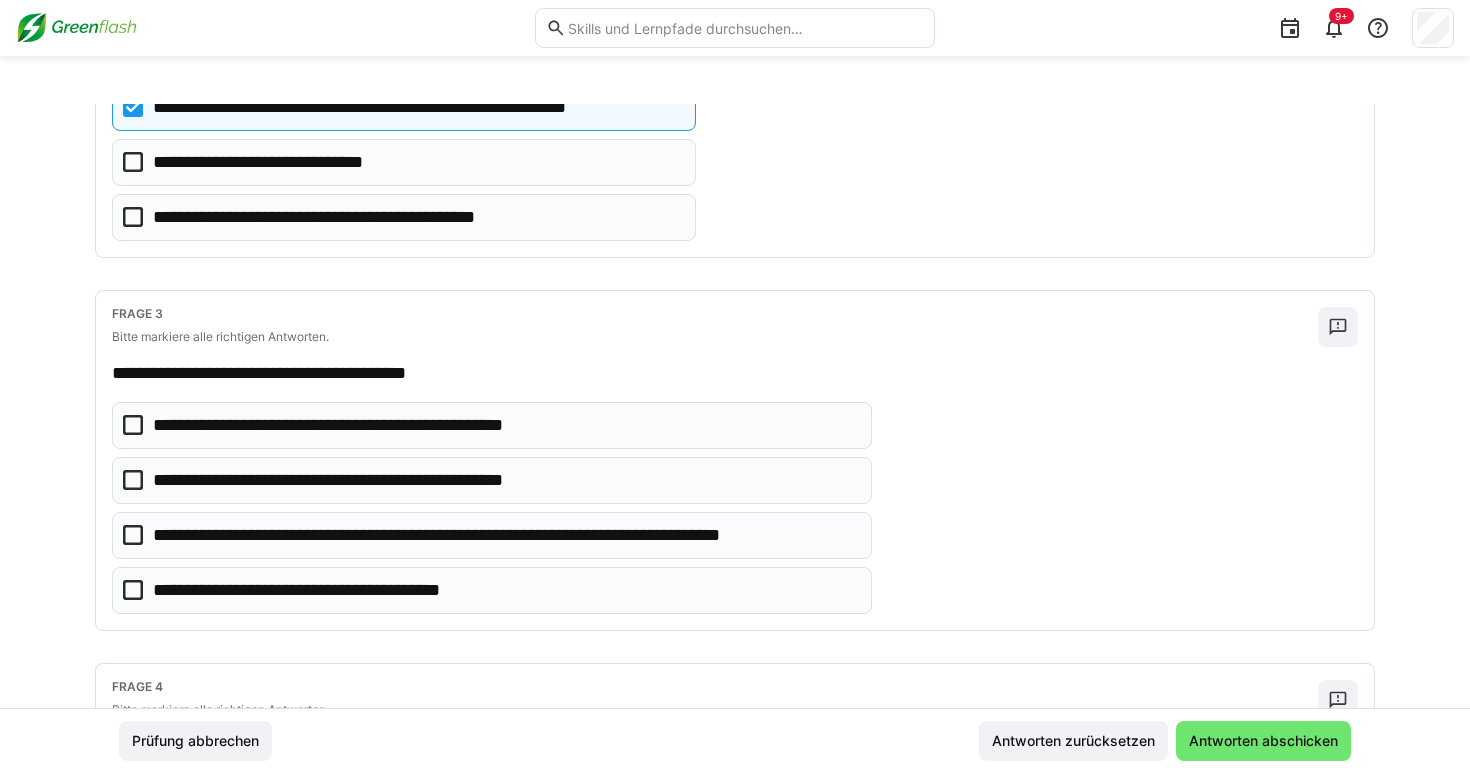 click on "**********" 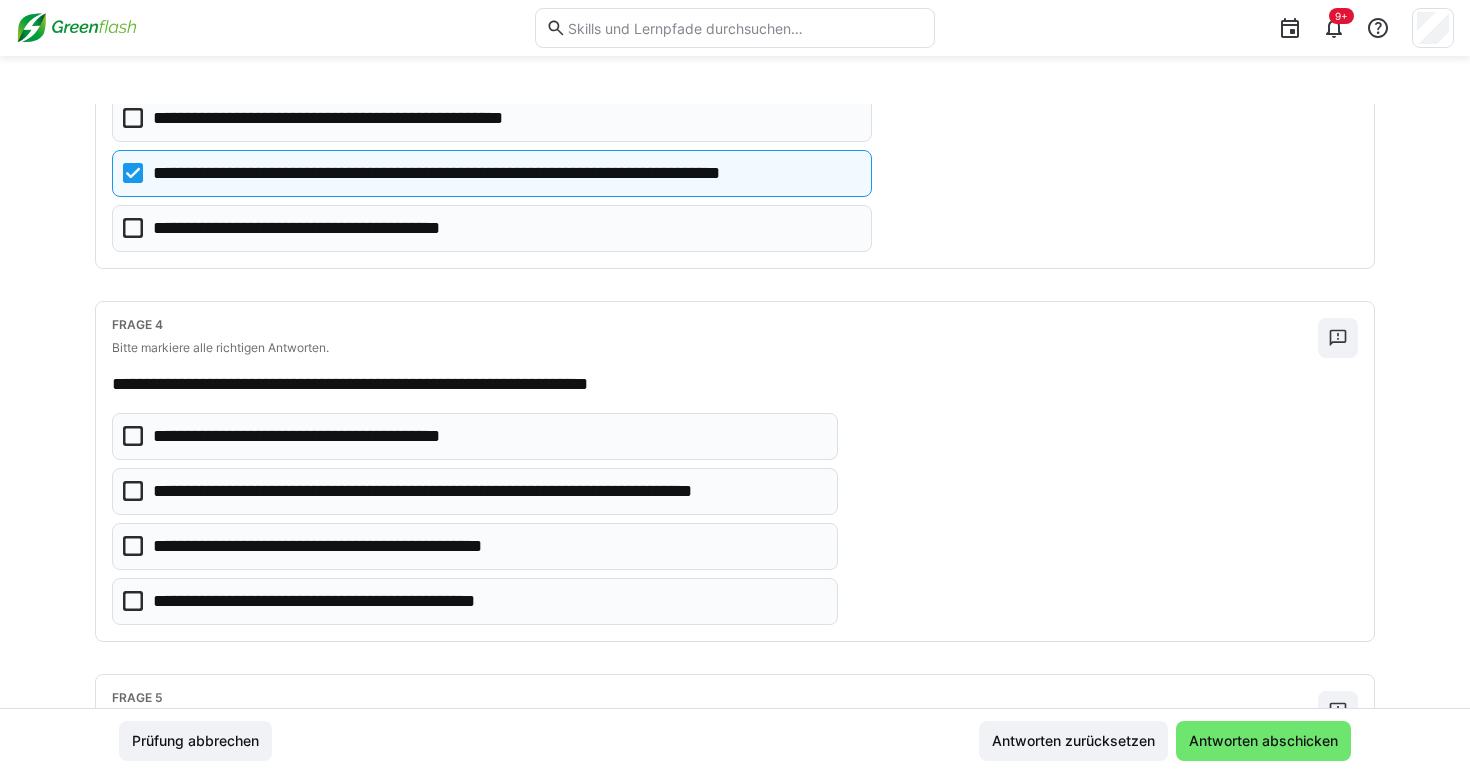 scroll, scrollTop: 1044, scrollLeft: 0, axis: vertical 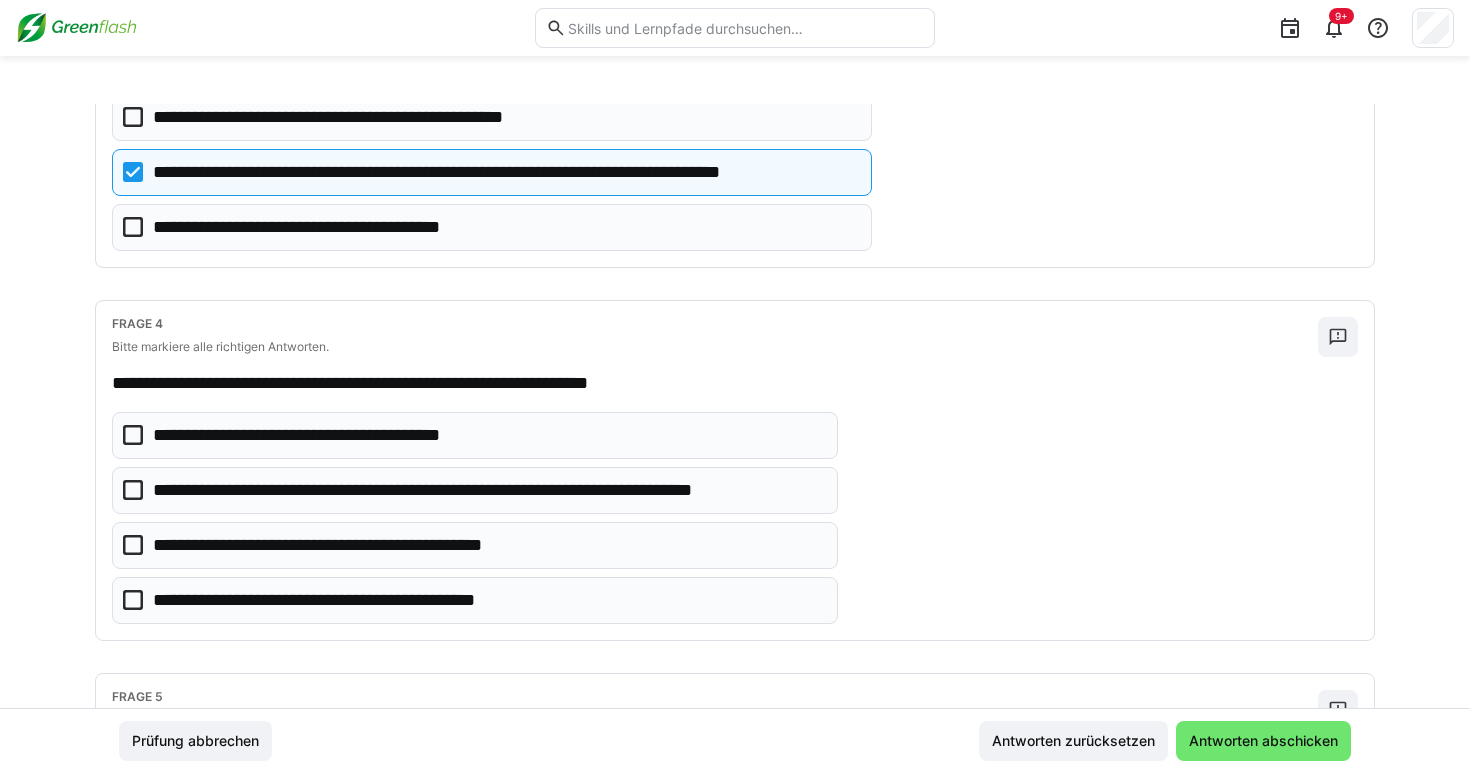 click on "**********" 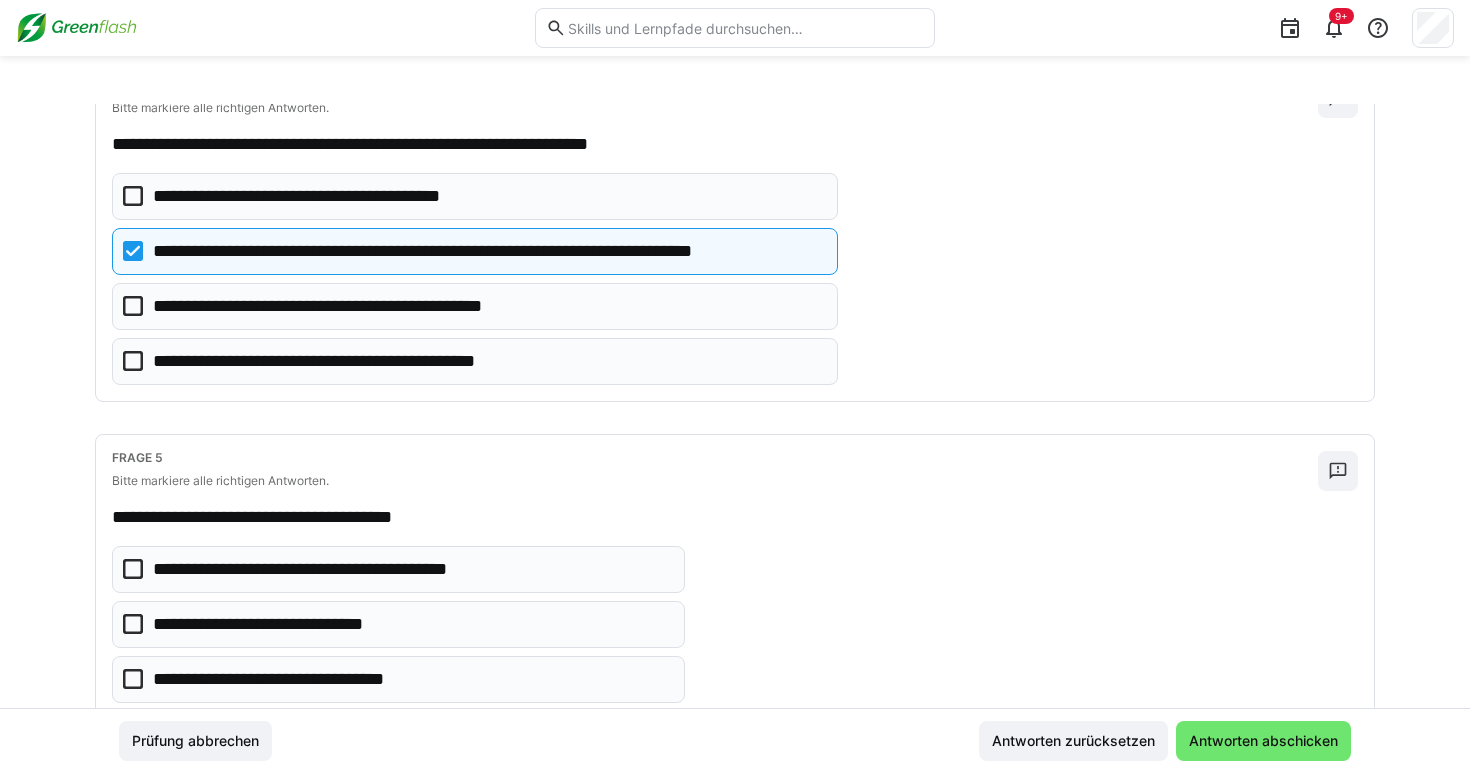 scroll, scrollTop: 1424, scrollLeft: 0, axis: vertical 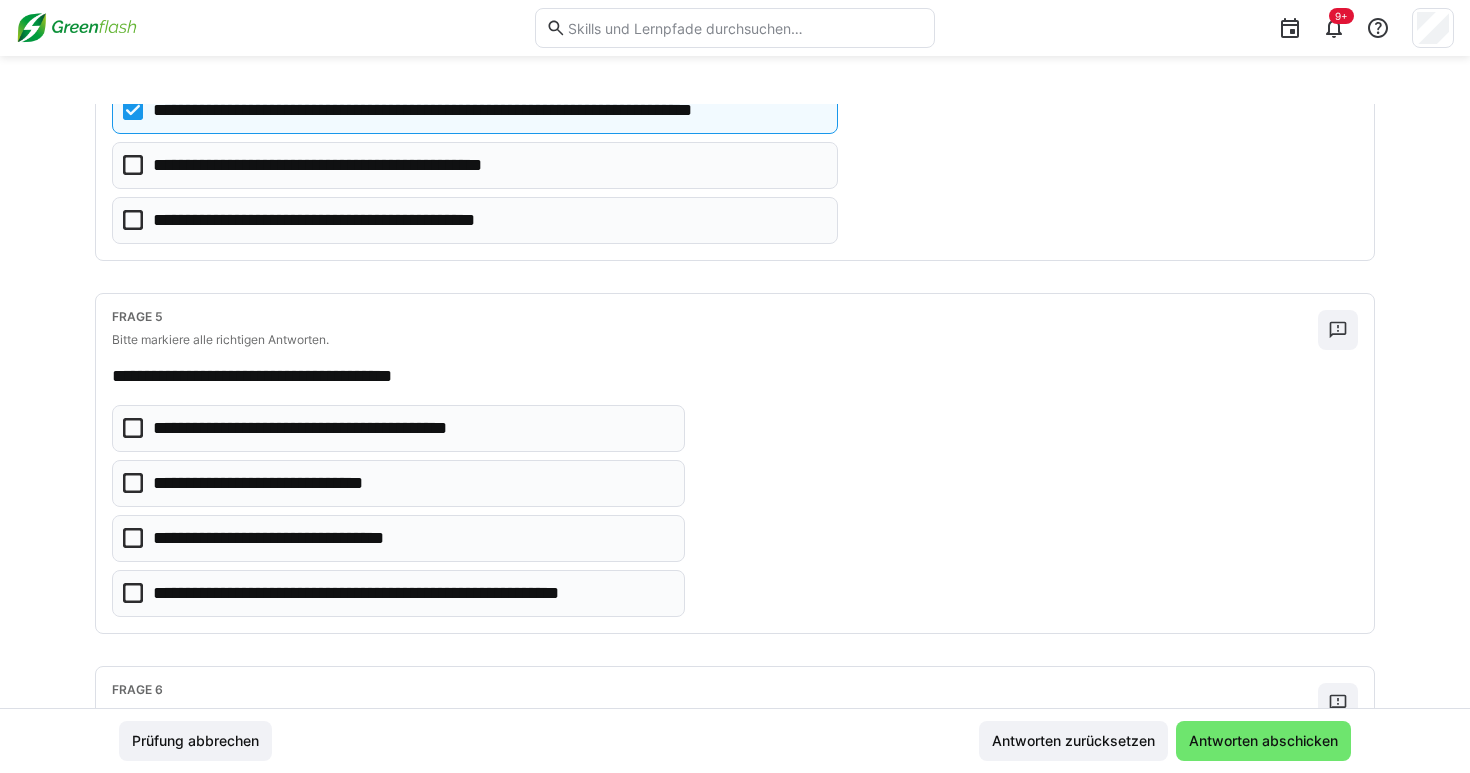 click on "**********" 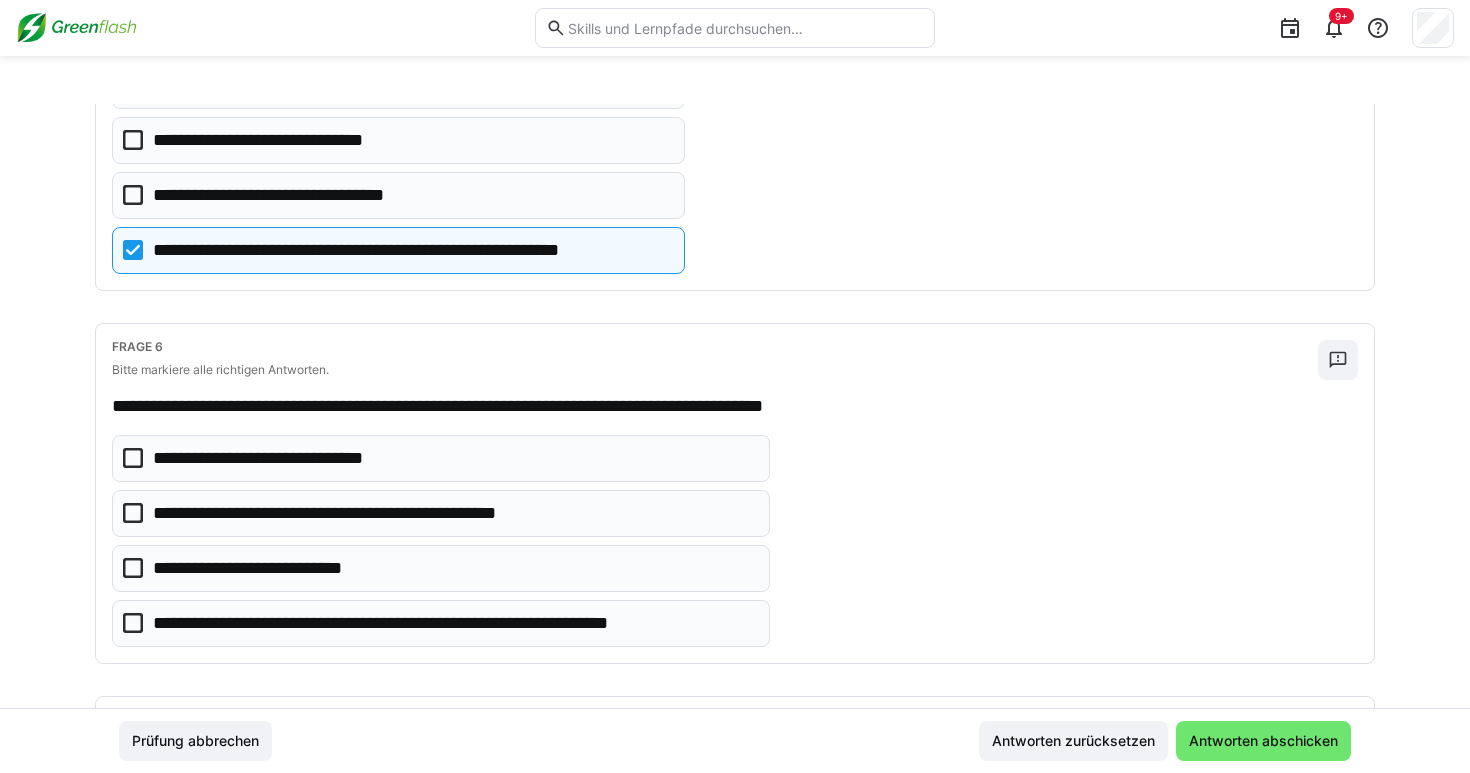 scroll, scrollTop: 1801, scrollLeft: 0, axis: vertical 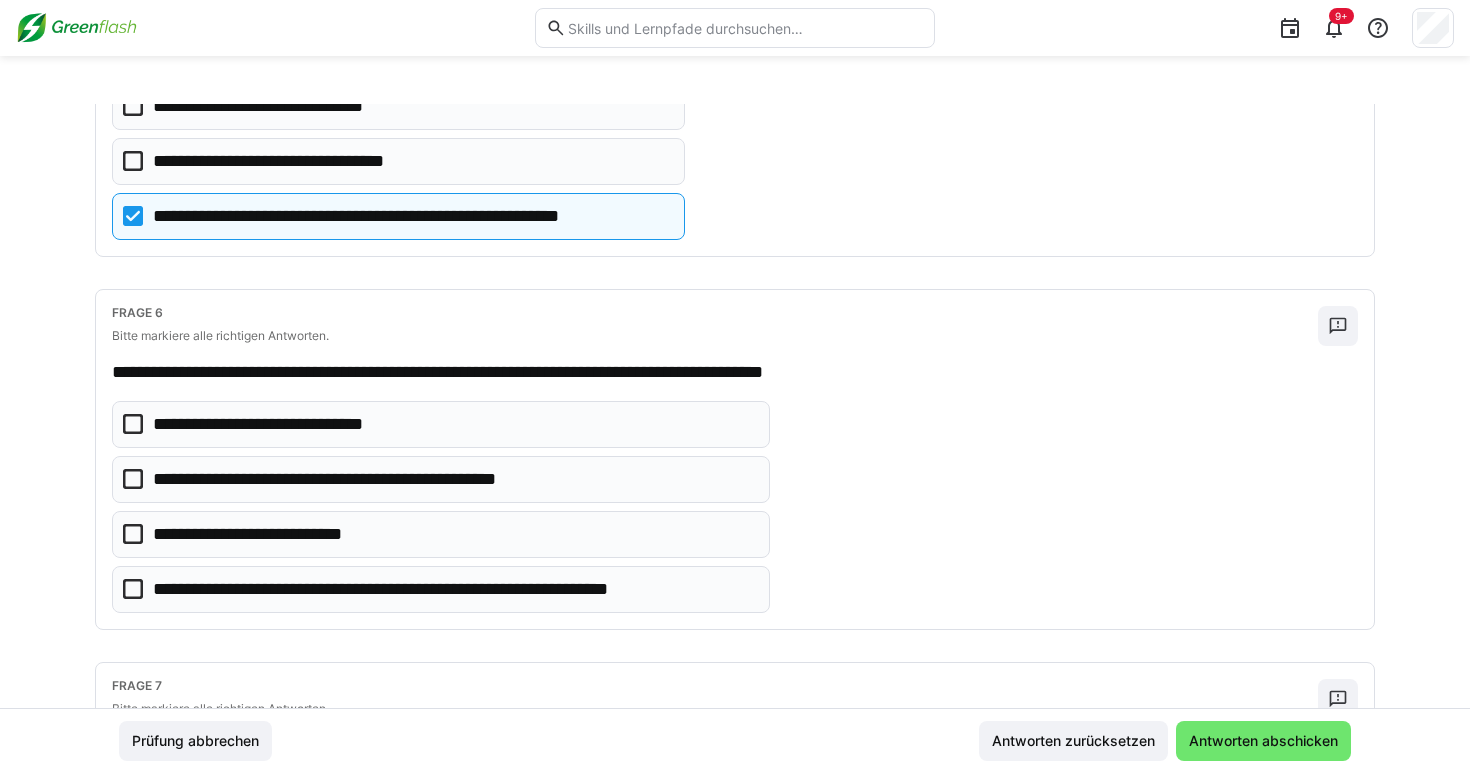 click on "**********" 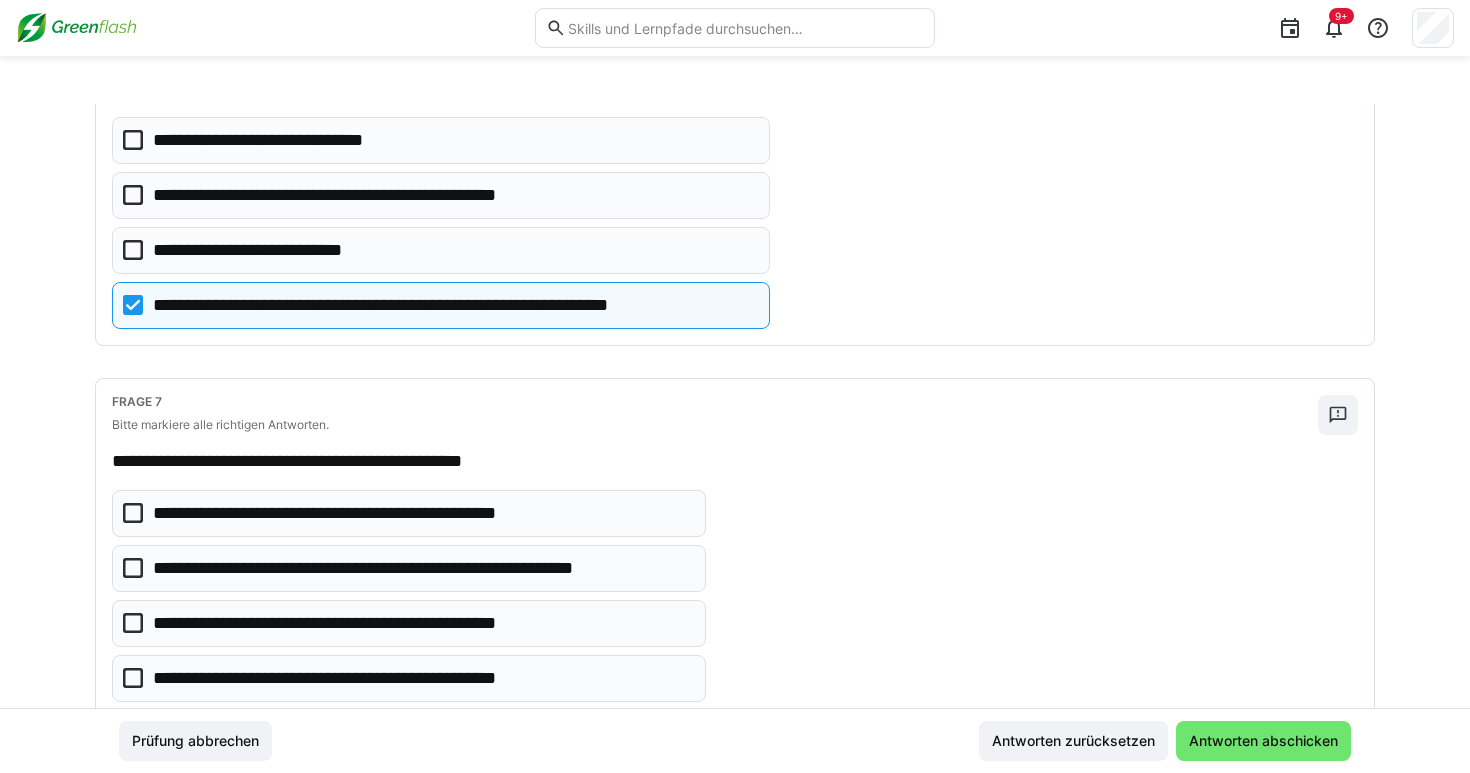 scroll, scrollTop: 2099, scrollLeft: 0, axis: vertical 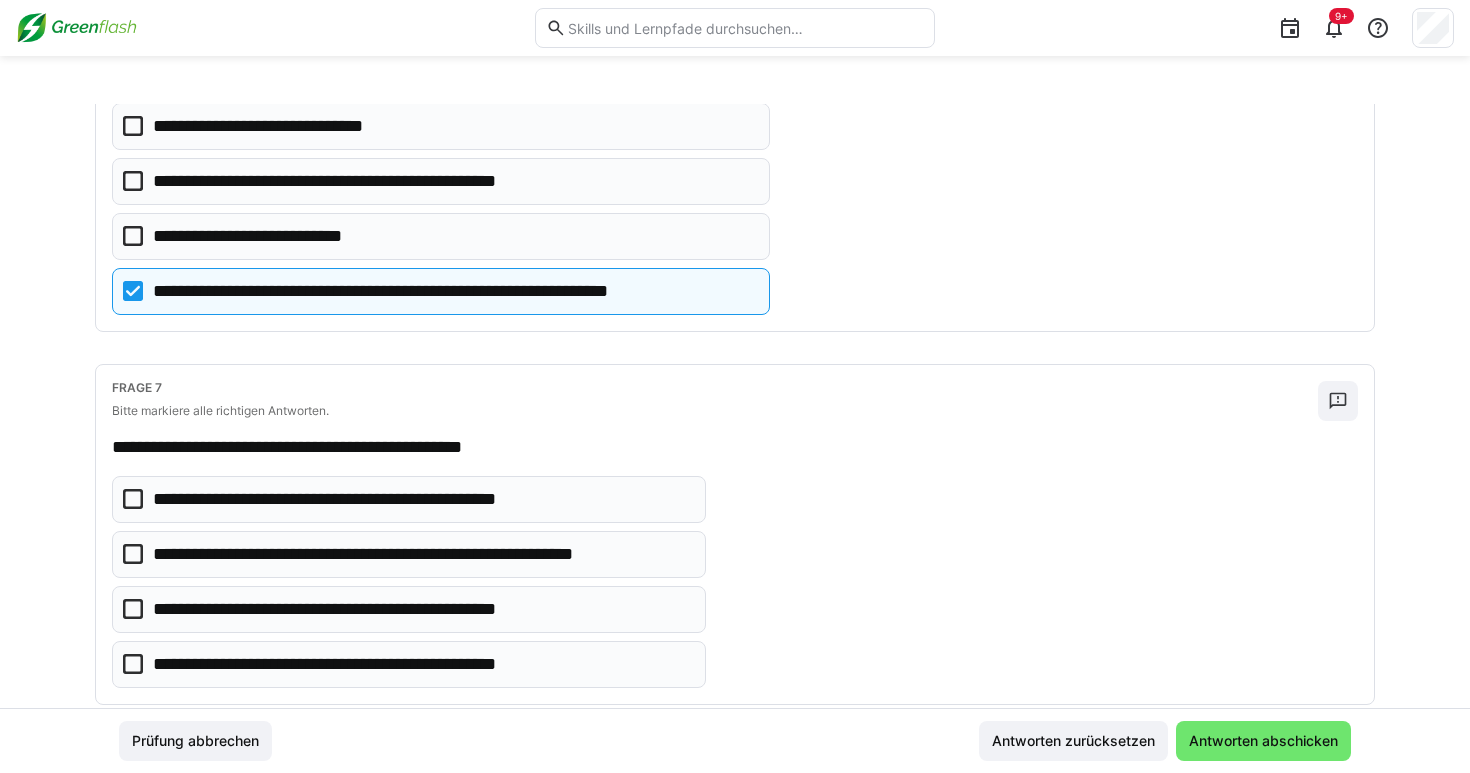 click on "**********" 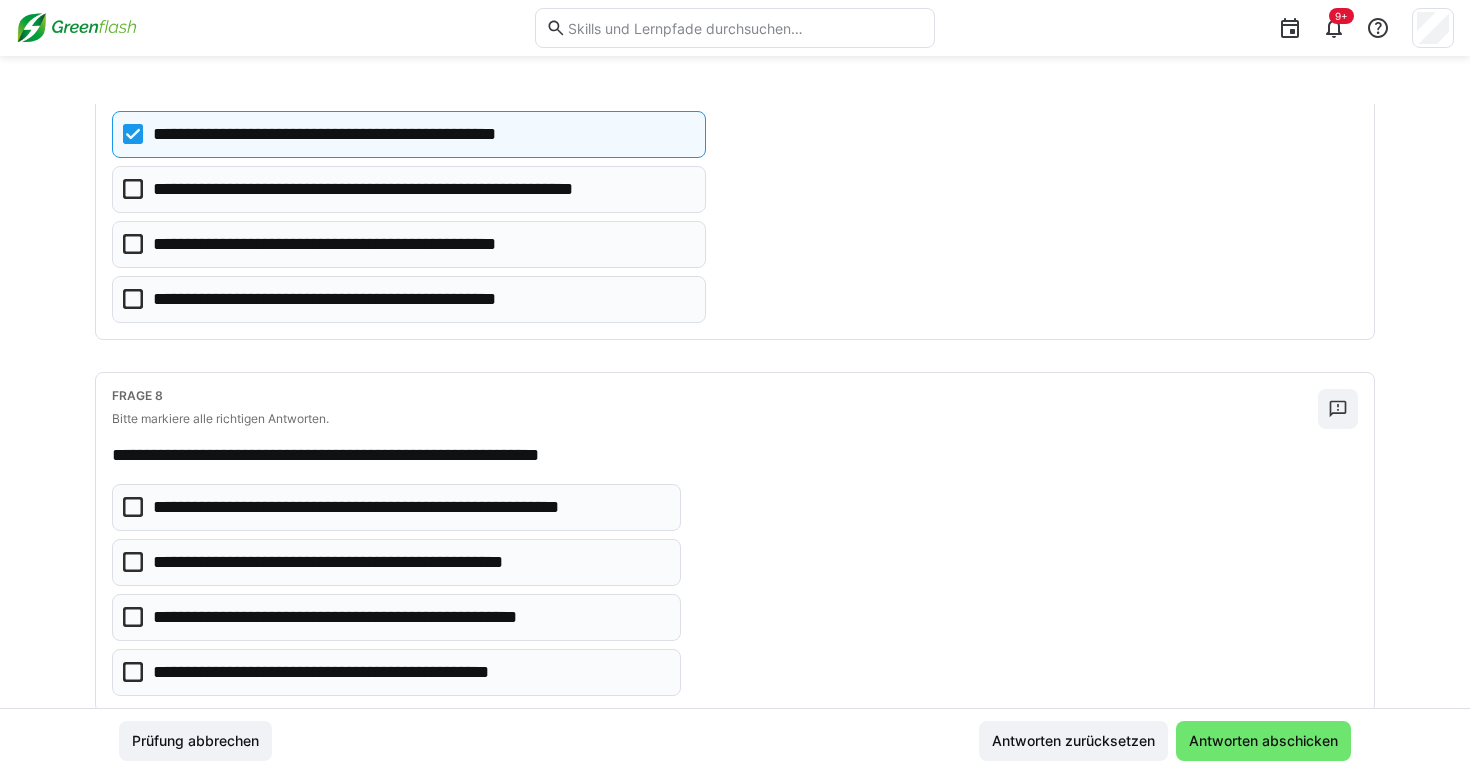 scroll, scrollTop: 2556, scrollLeft: 0, axis: vertical 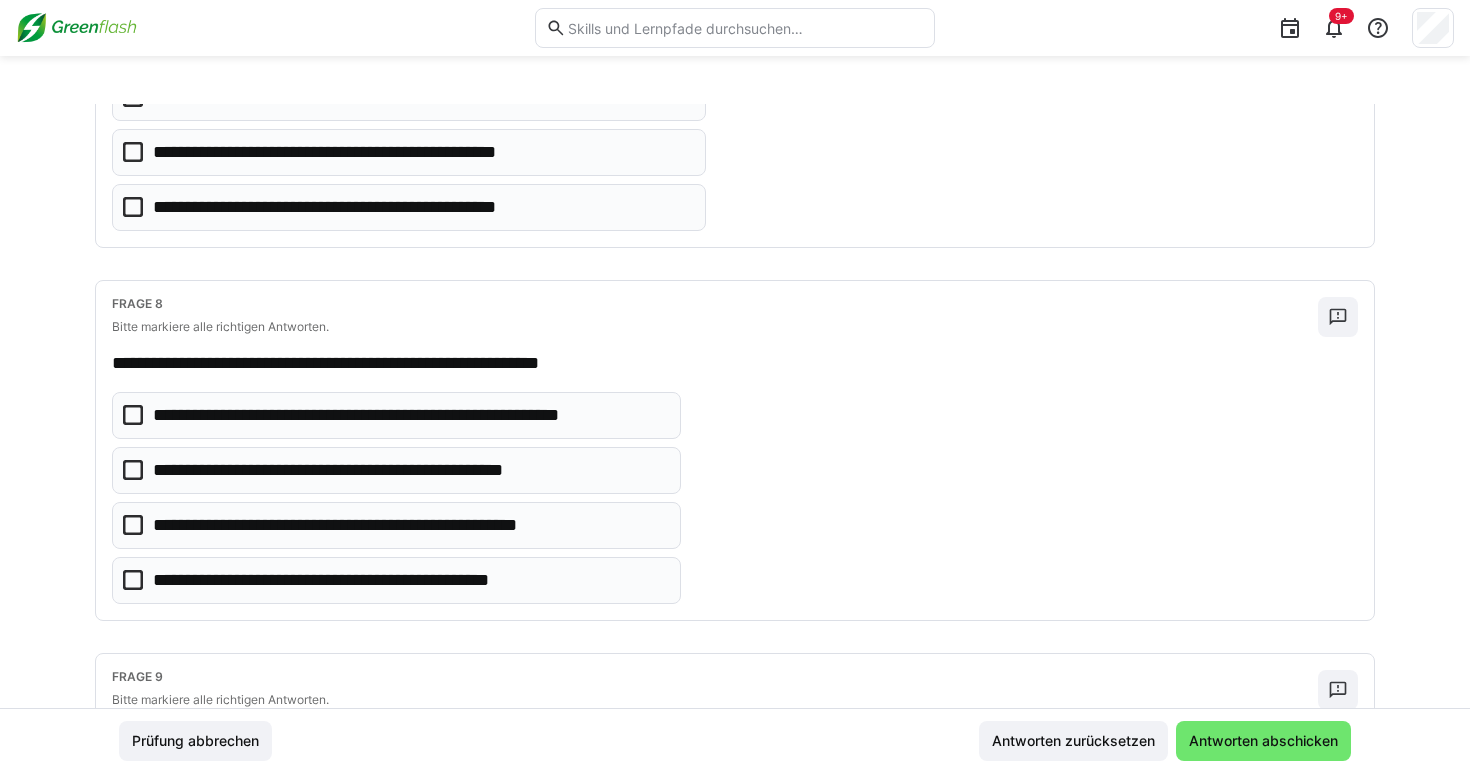 click on "**********" 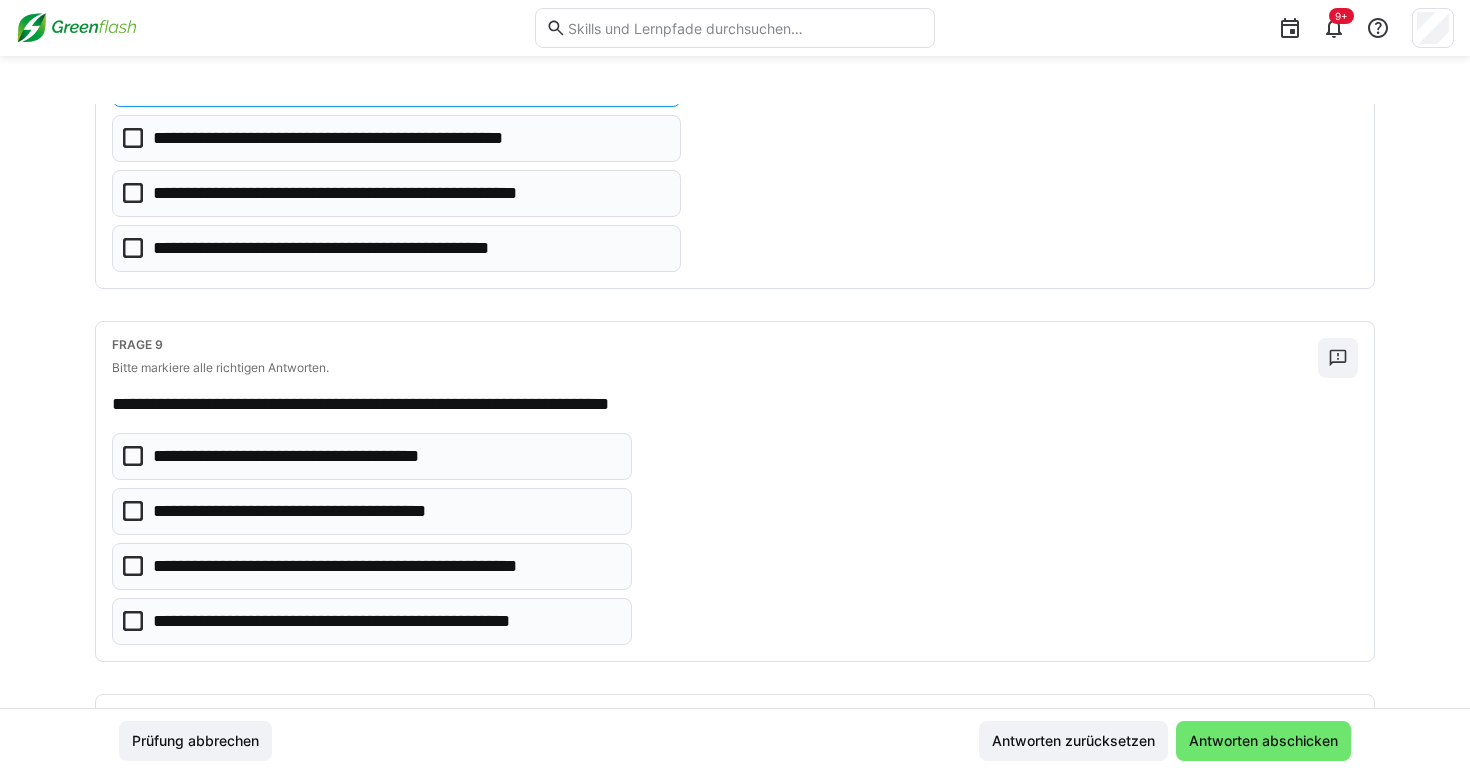 scroll, scrollTop: 2989, scrollLeft: 0, axis: vertical 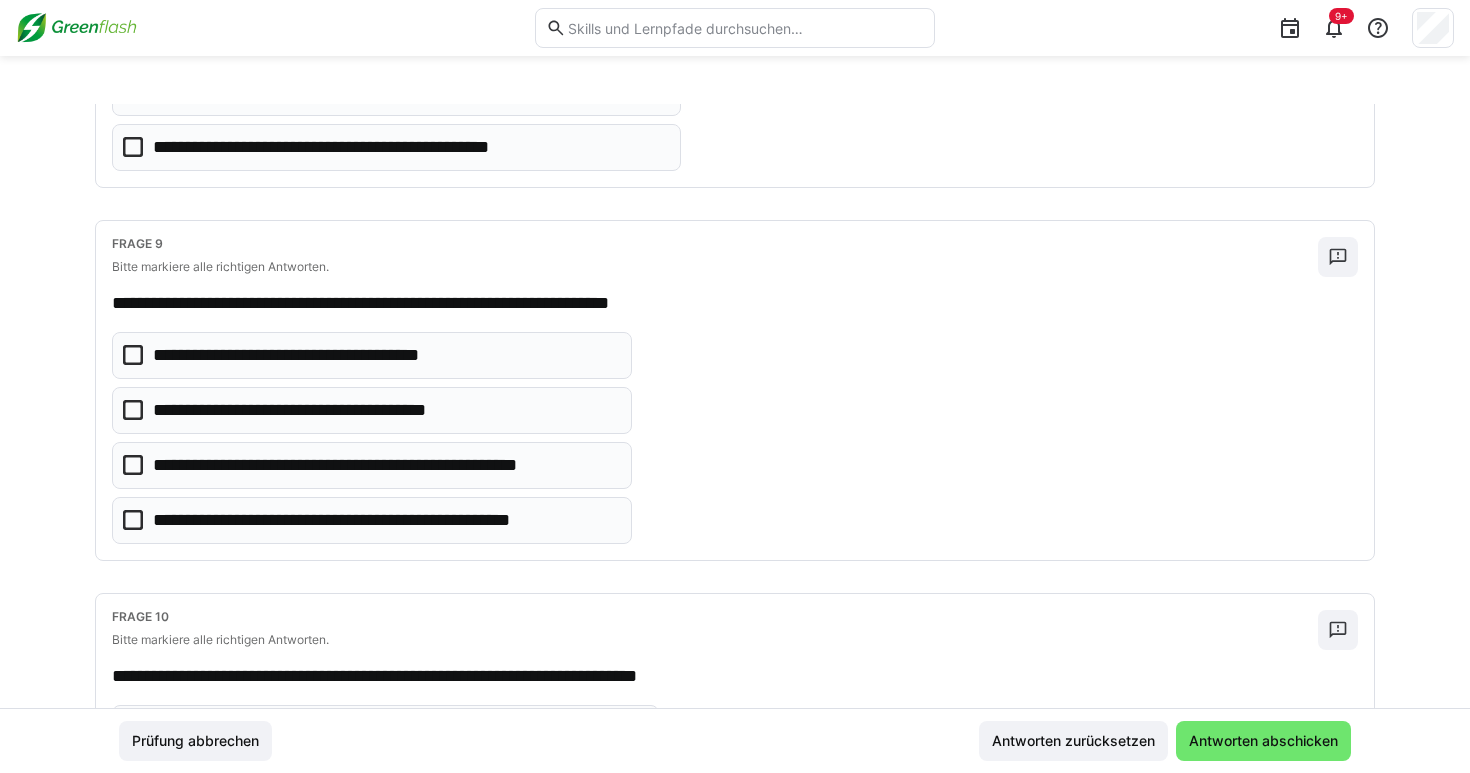 click on "**********" 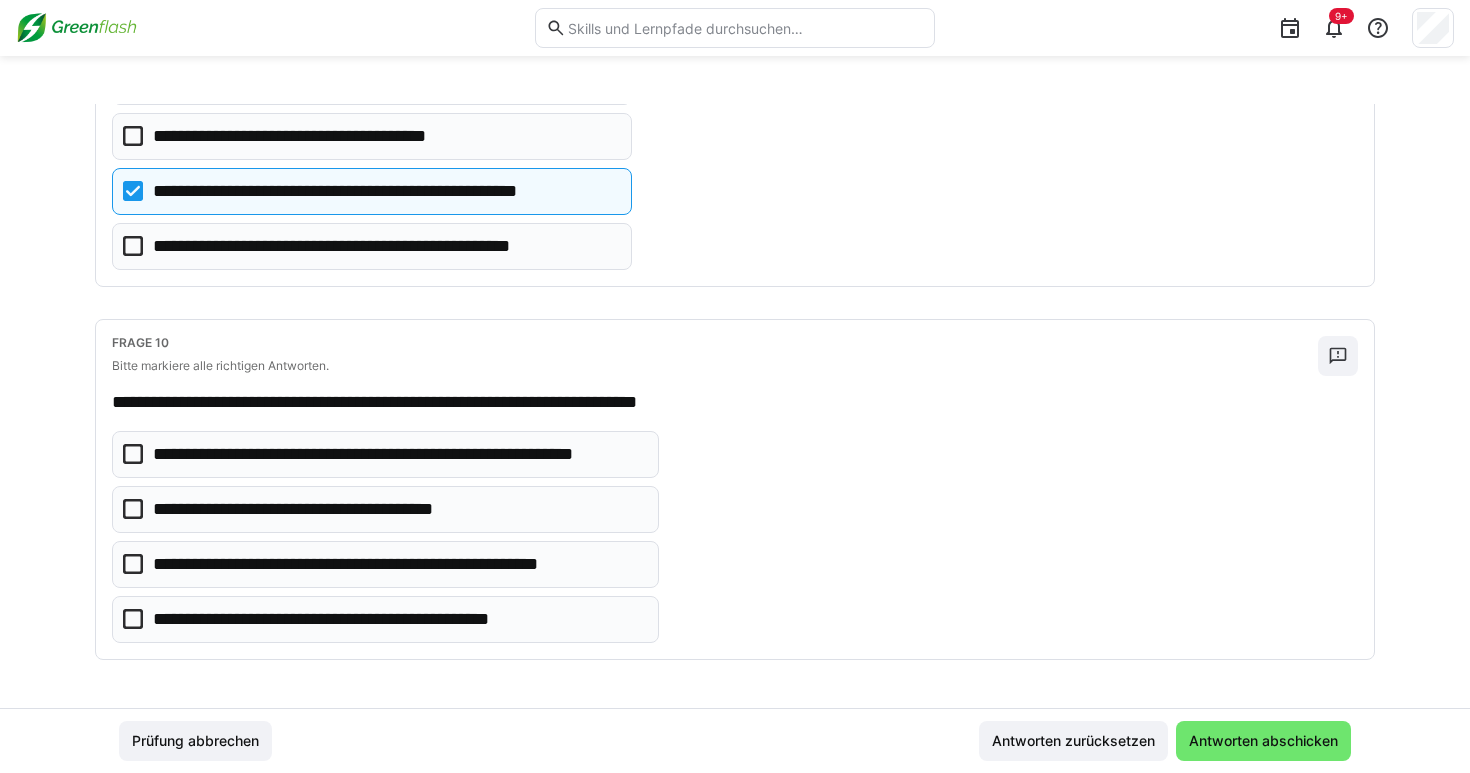 scroll, scrollTop: 3263, scrollLeft: 0, axis: vertical 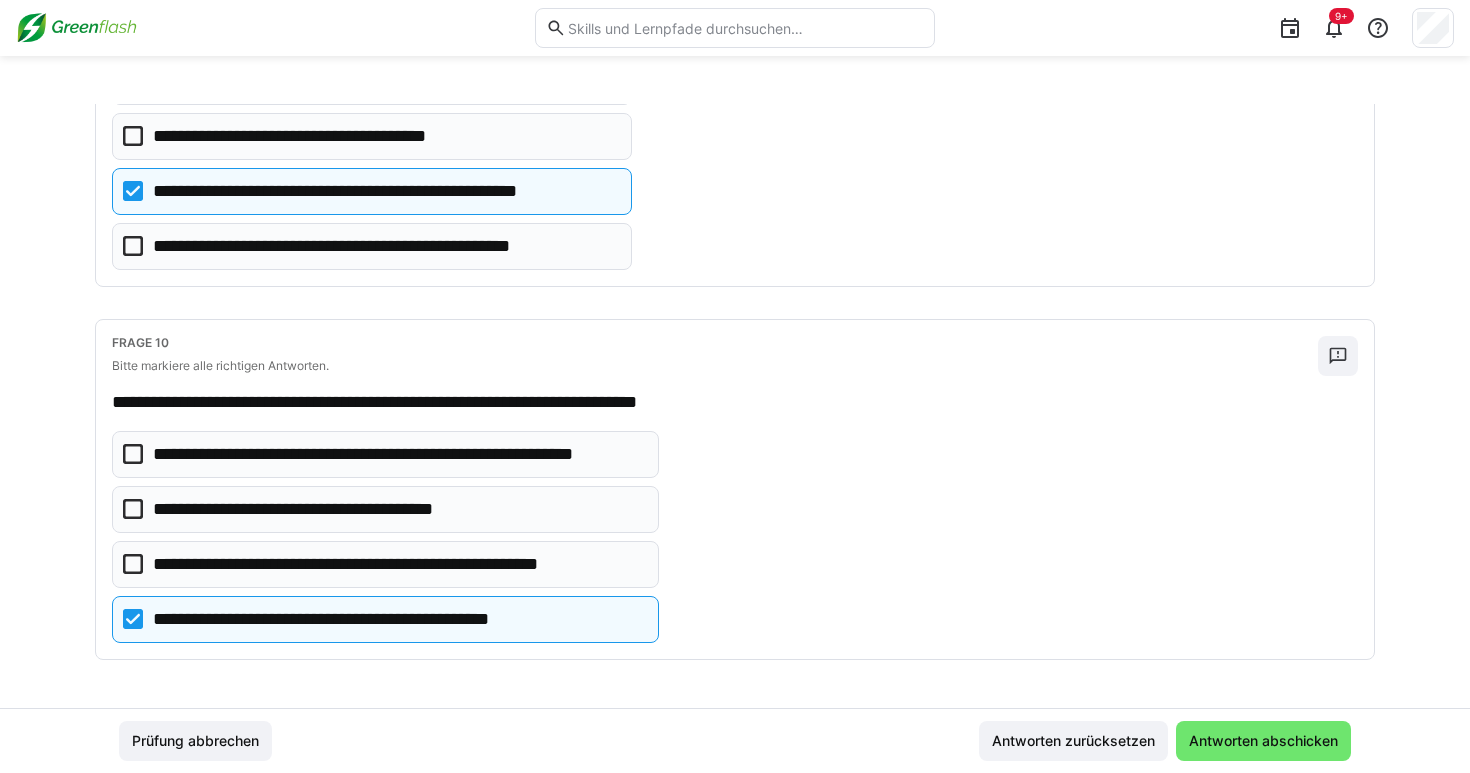click on "**********" 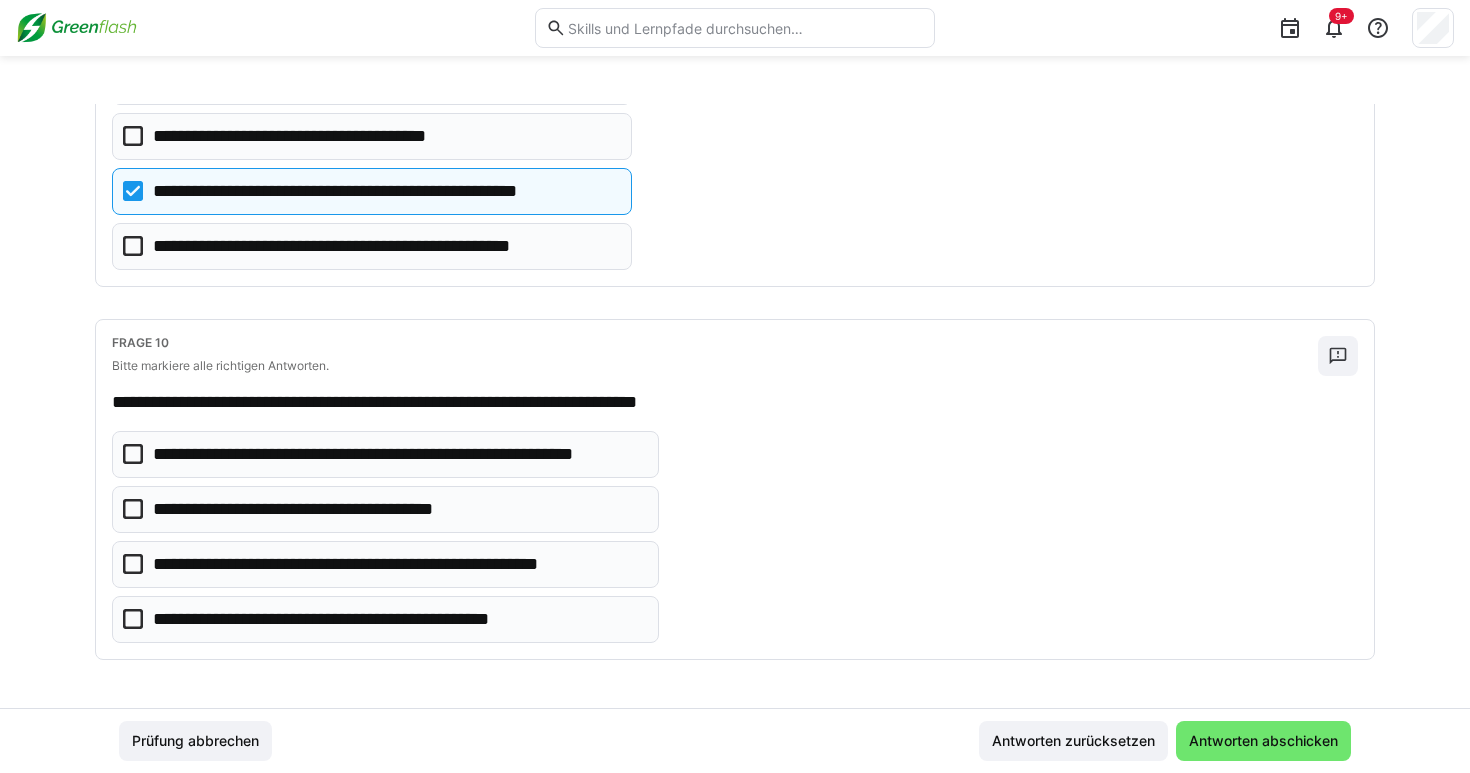 click on "**********" 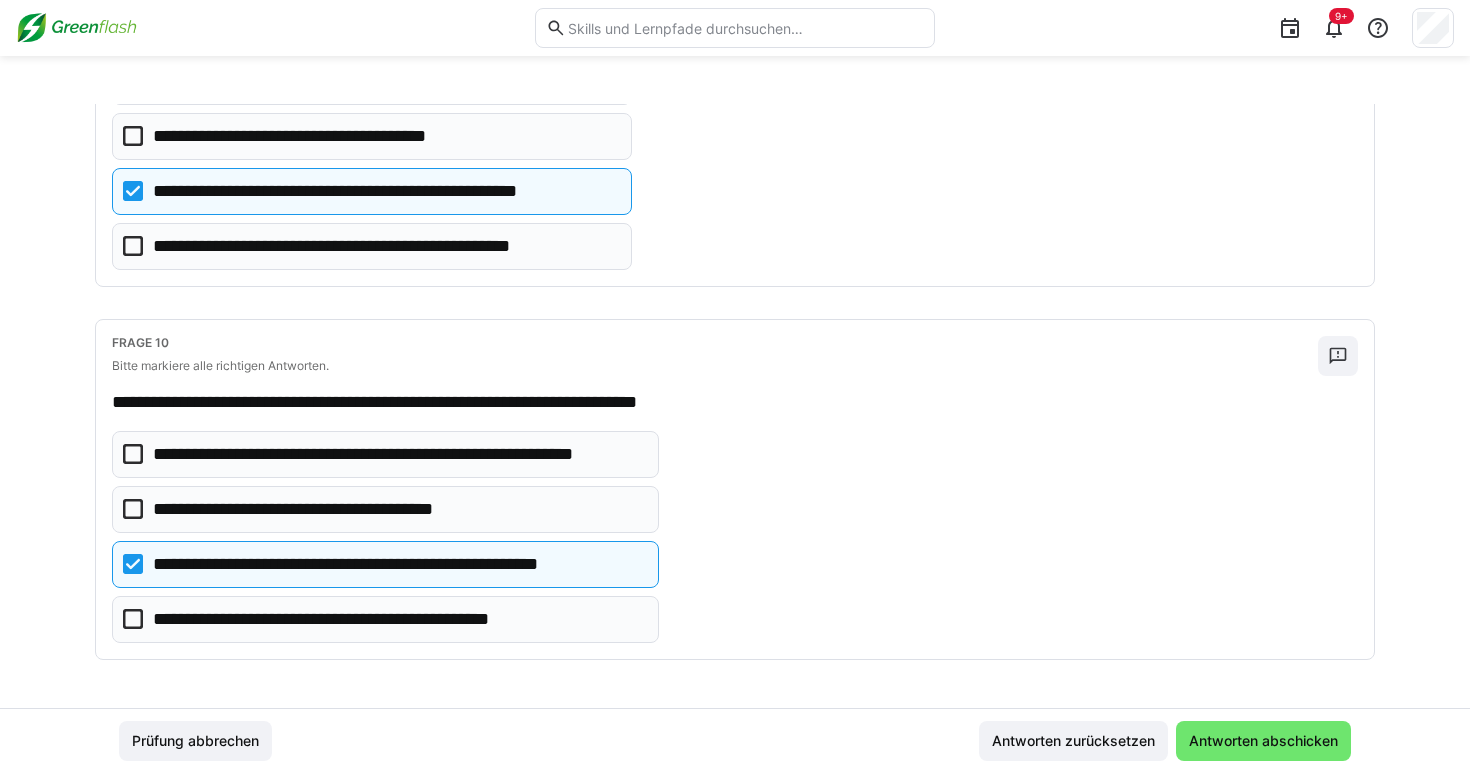 click on "**********" 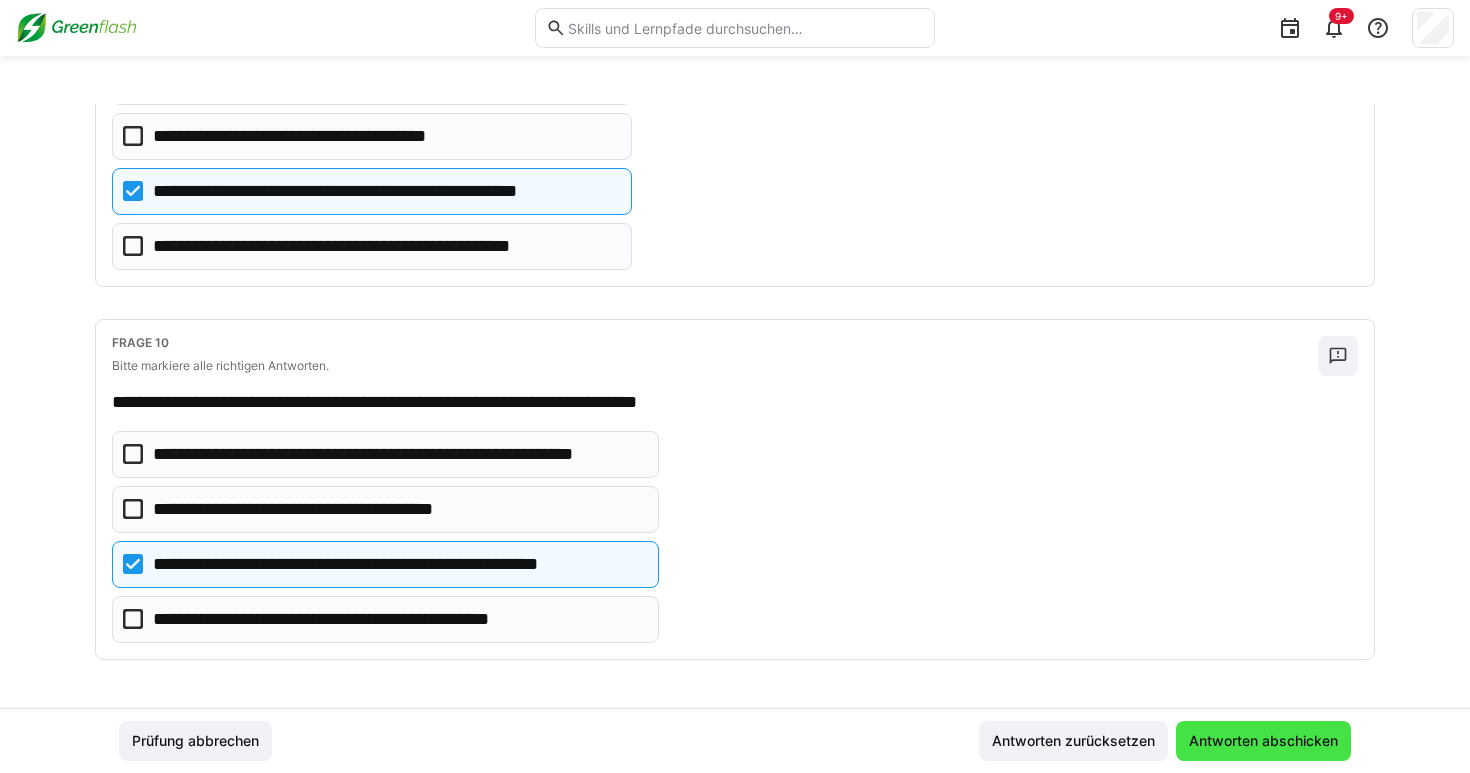 click on "Antworten abschicken" 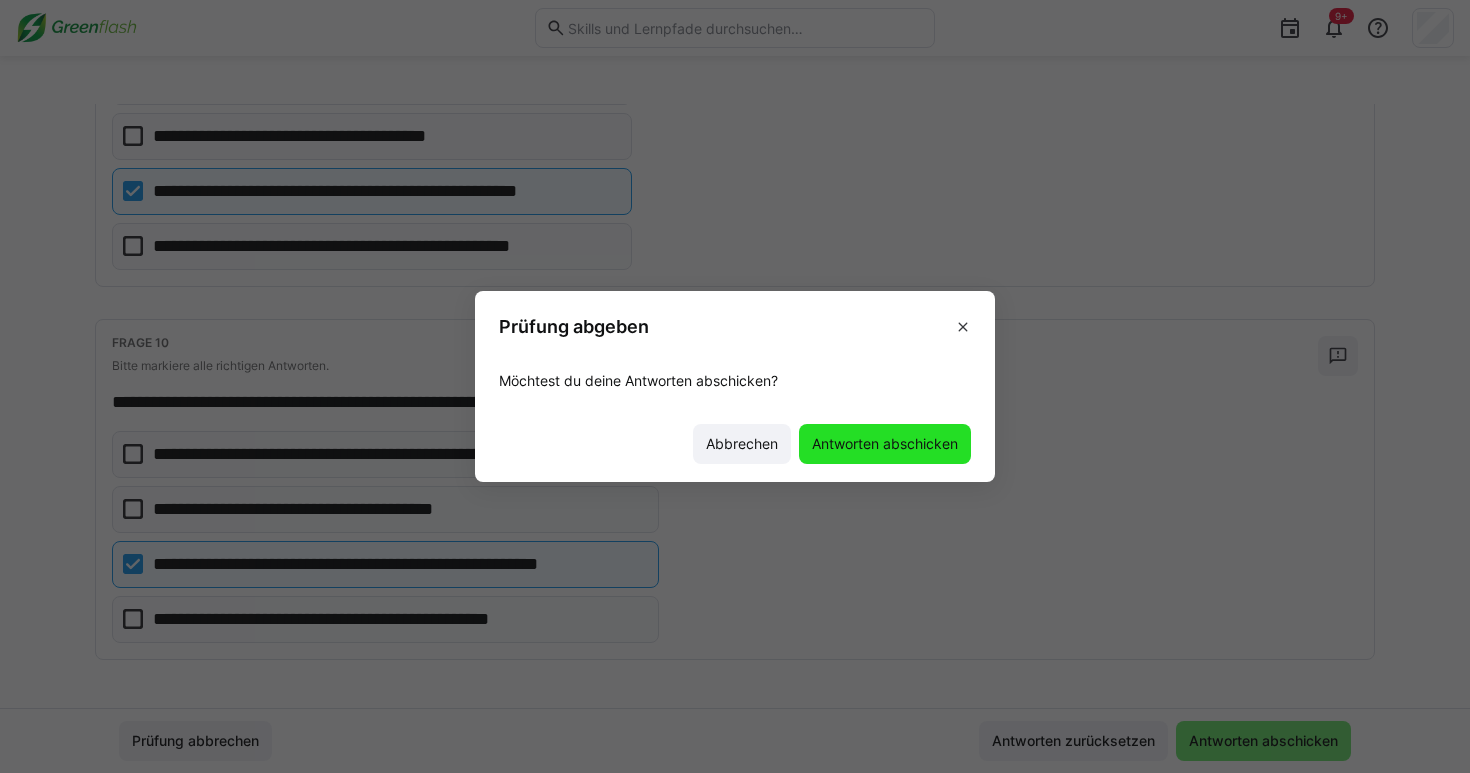 click on "Antworten abschicken" 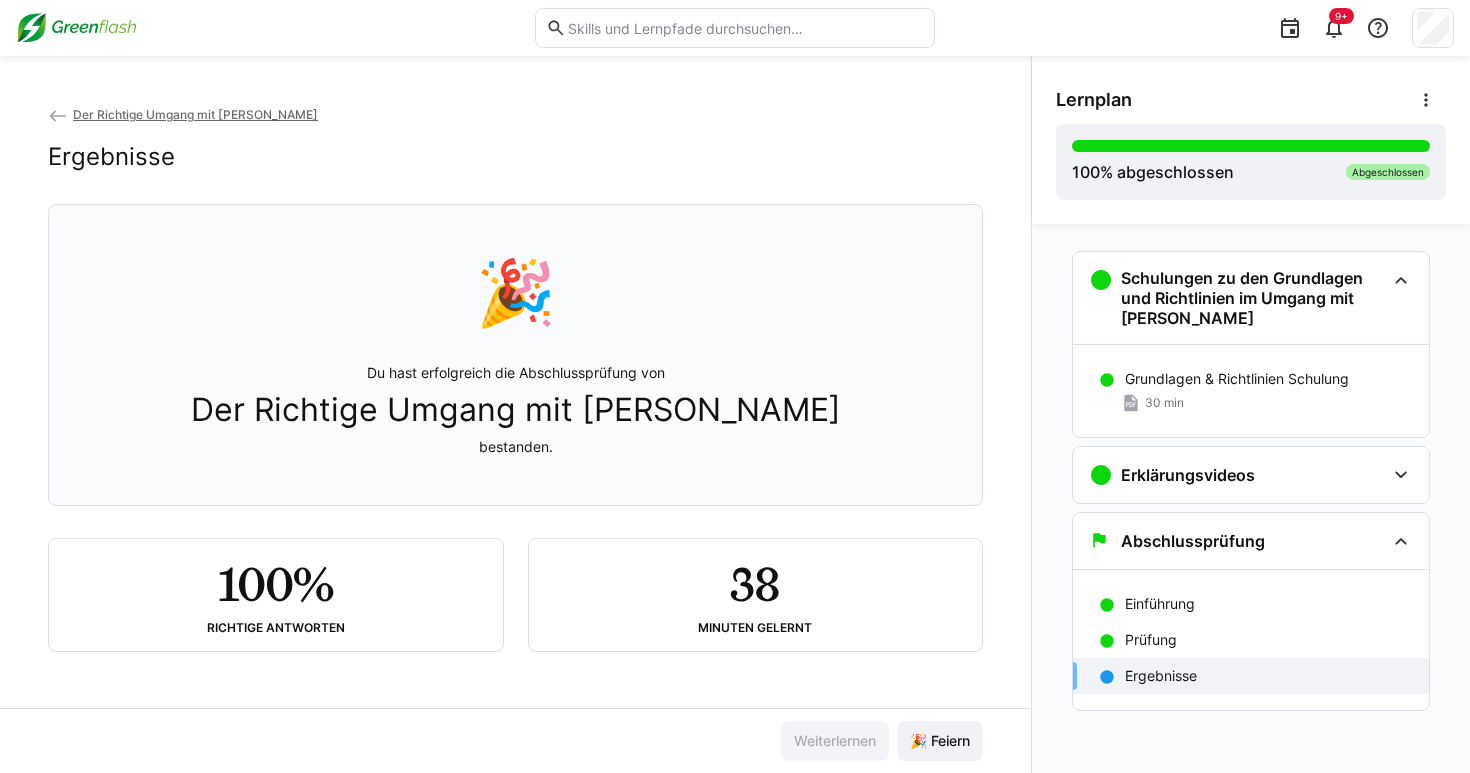 scroll, scrollTop: 5, scrollLeft: 0, axis: vertical 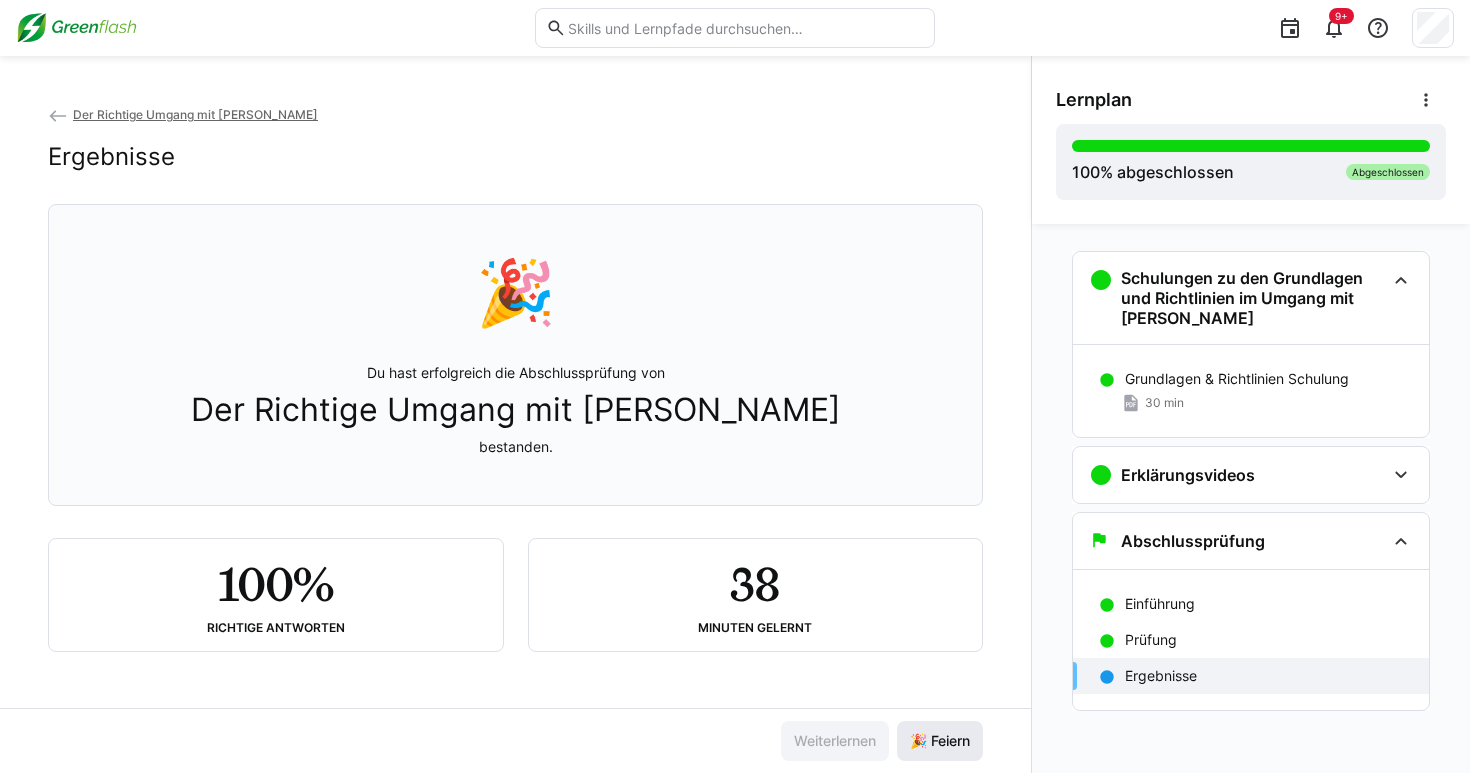 click on "🎉 Feiern" 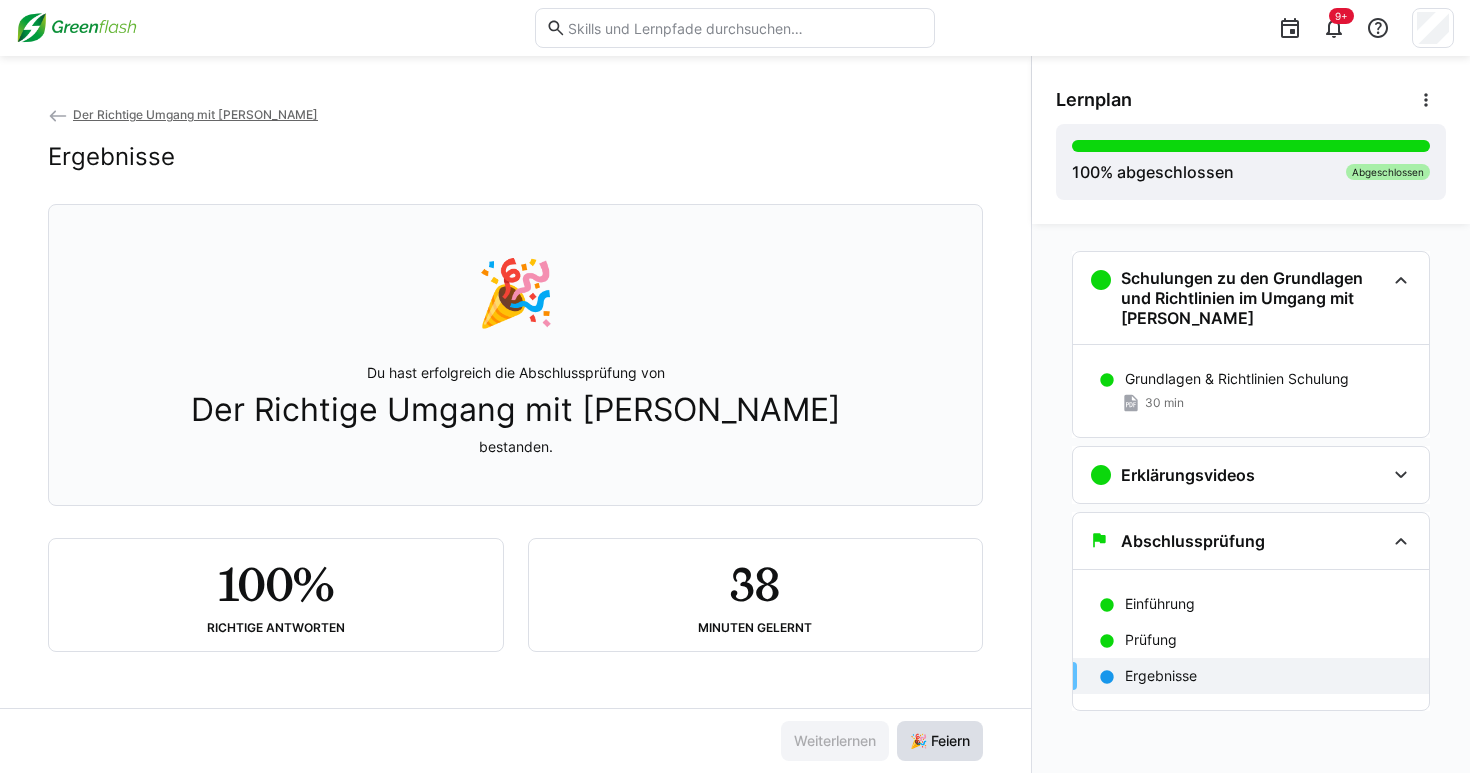 click on "🎉 Feiern" 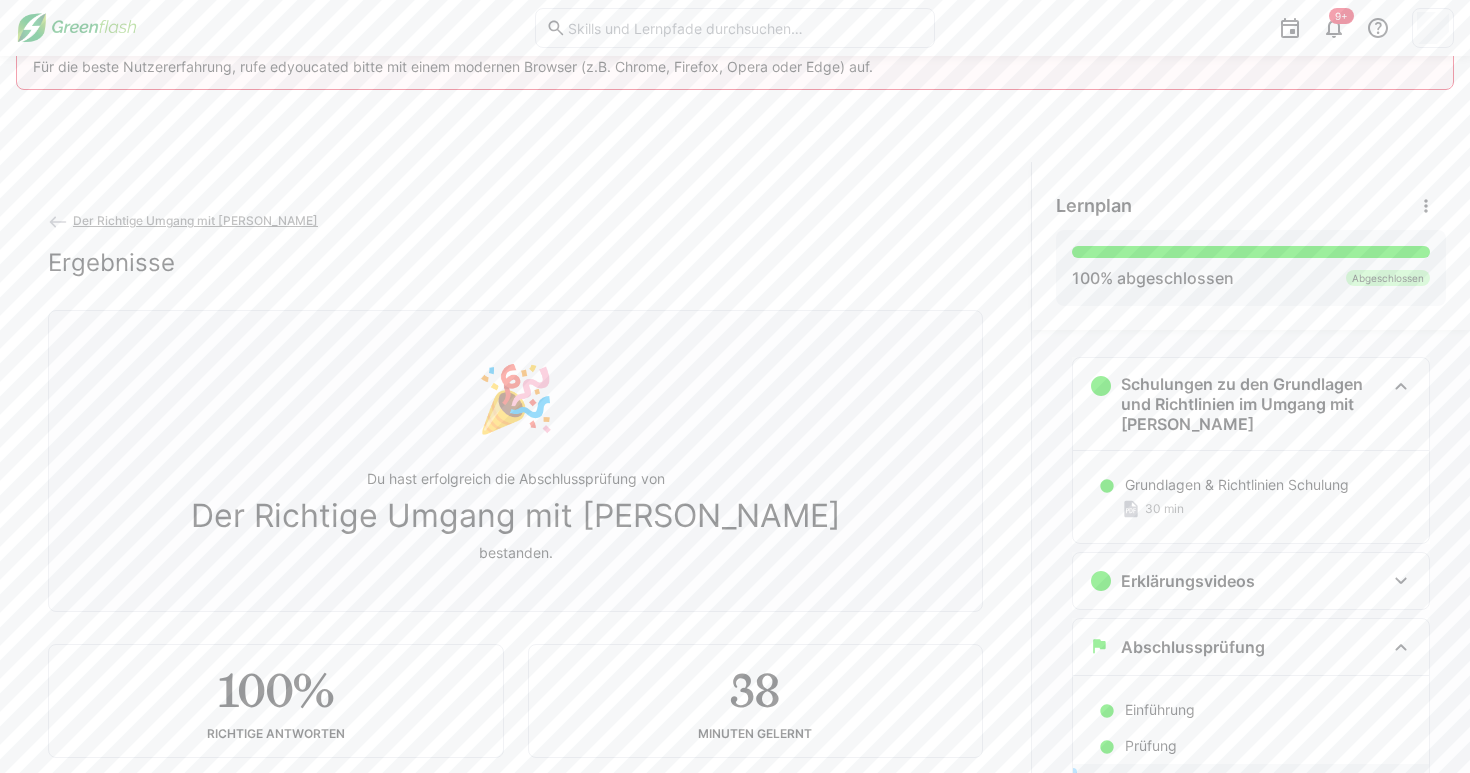 scroll, scrollTop: 0, scrollLeft: 0, axis: both 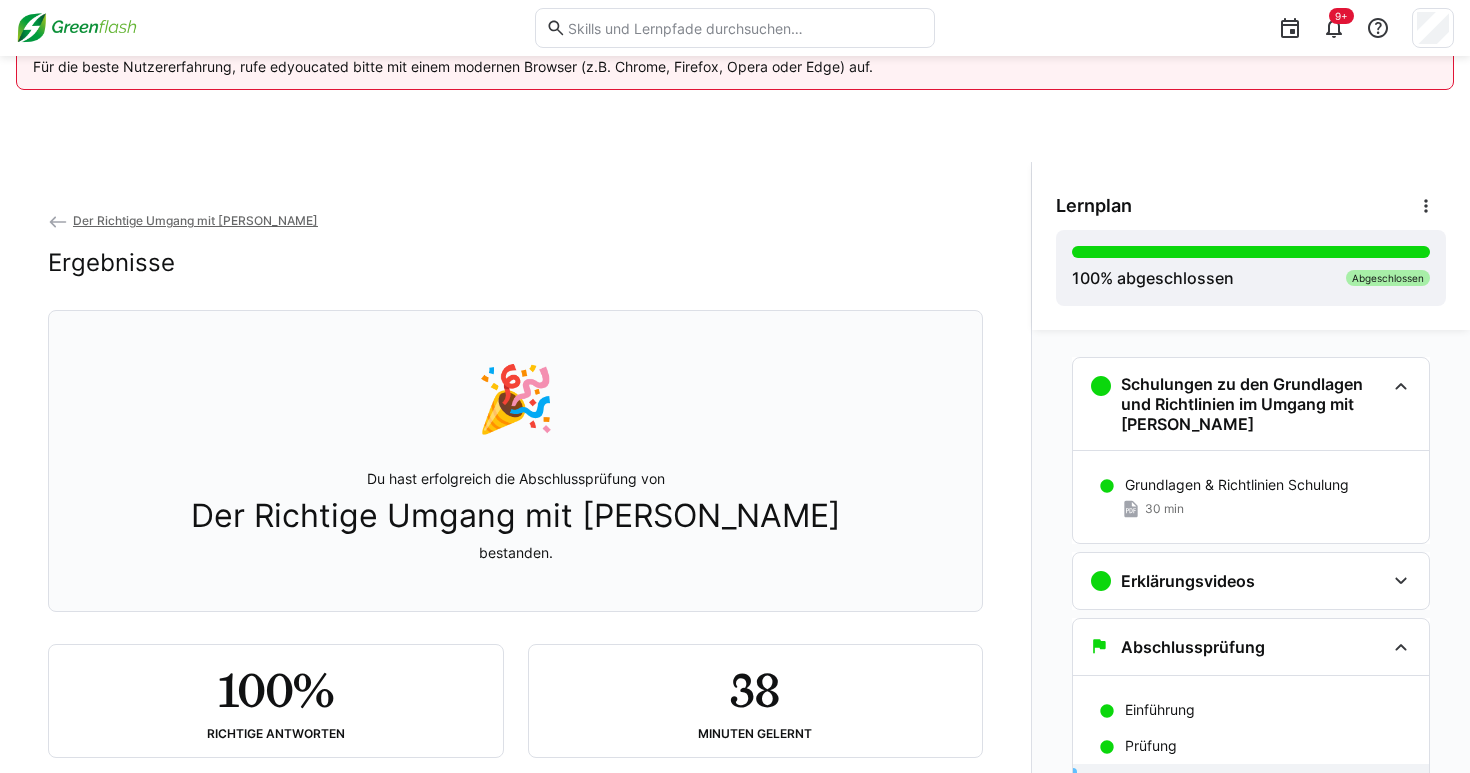 click on "Der Richtige Umgang mit Moss" 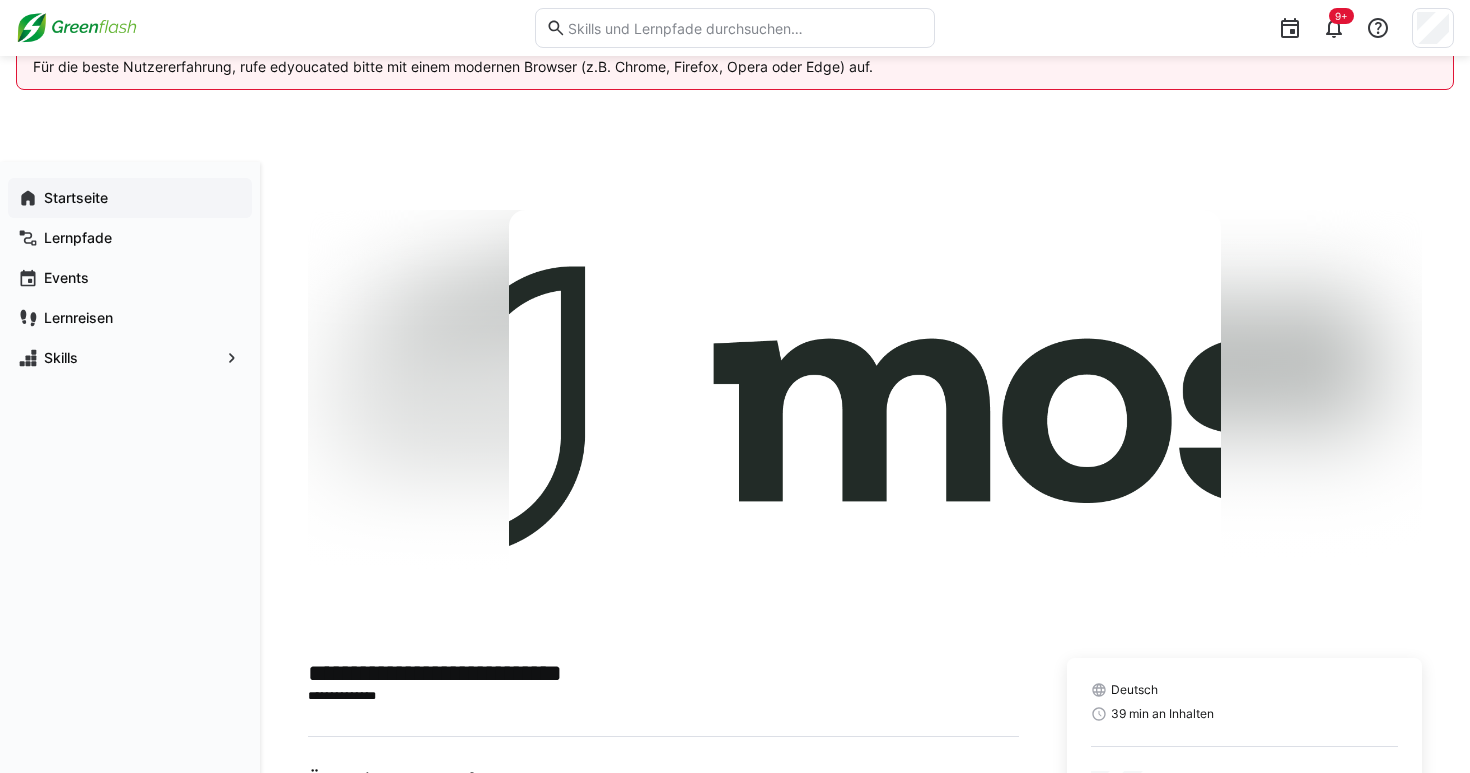 click on "Startseite" 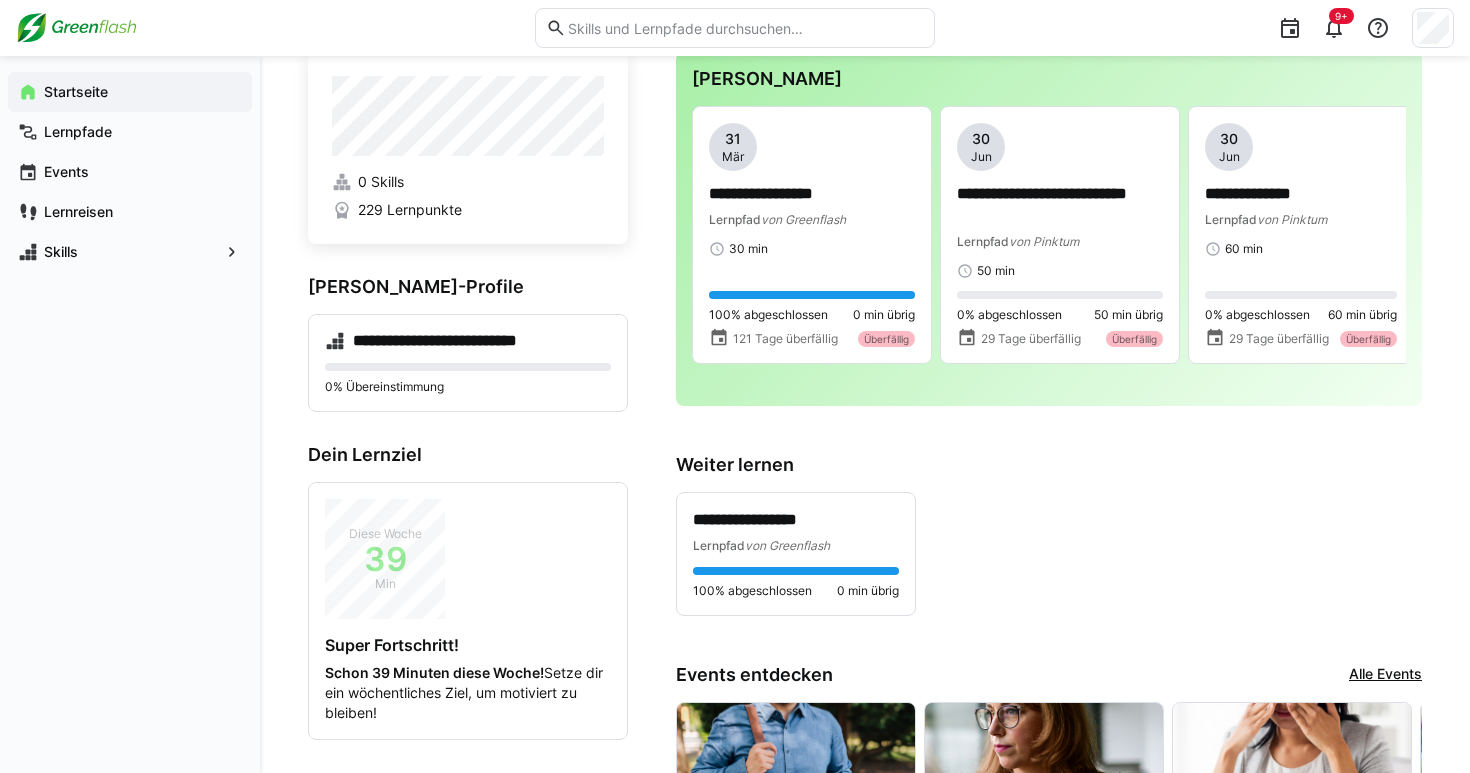 scroll, scrollTop: 164, scrollLeft: 0, axis: vertical 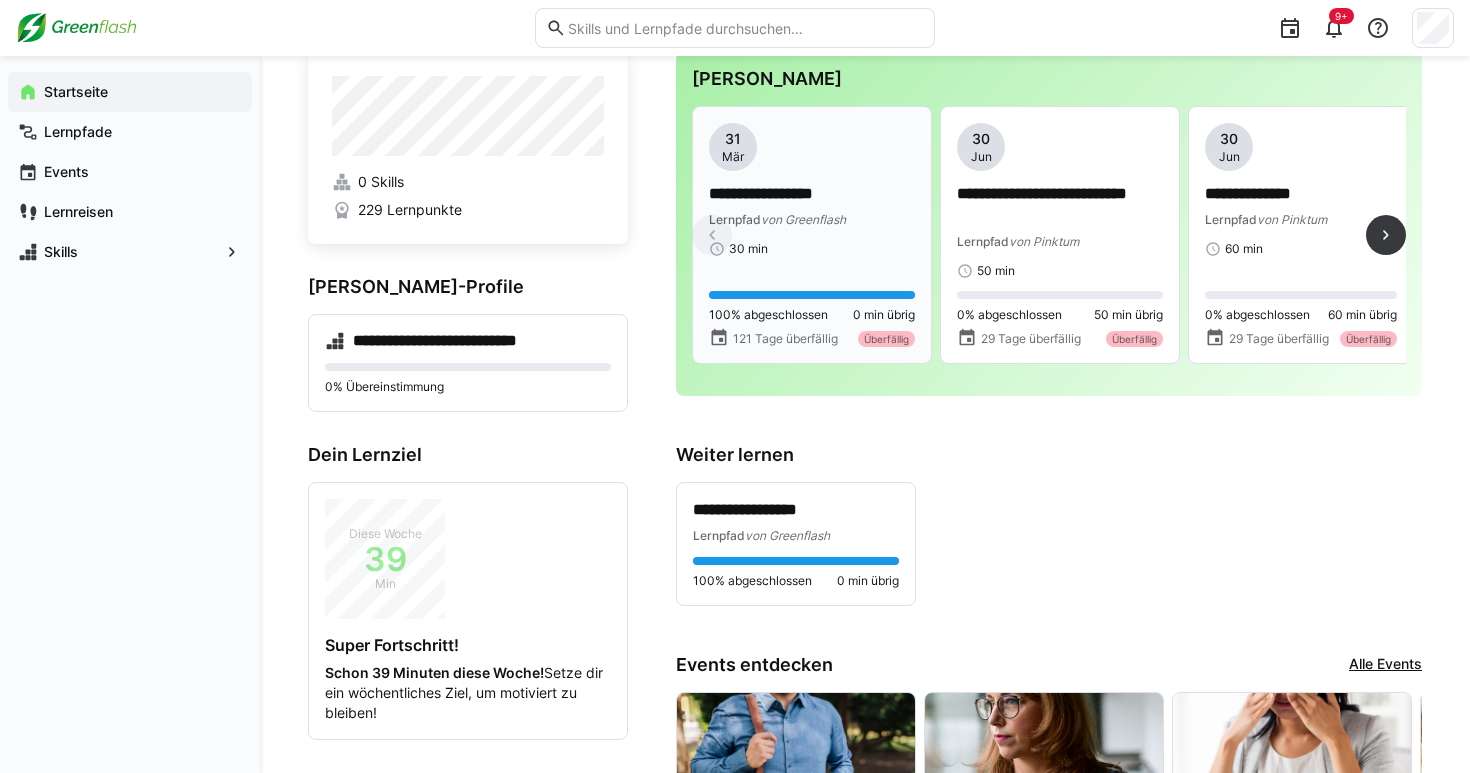 click on "**********" 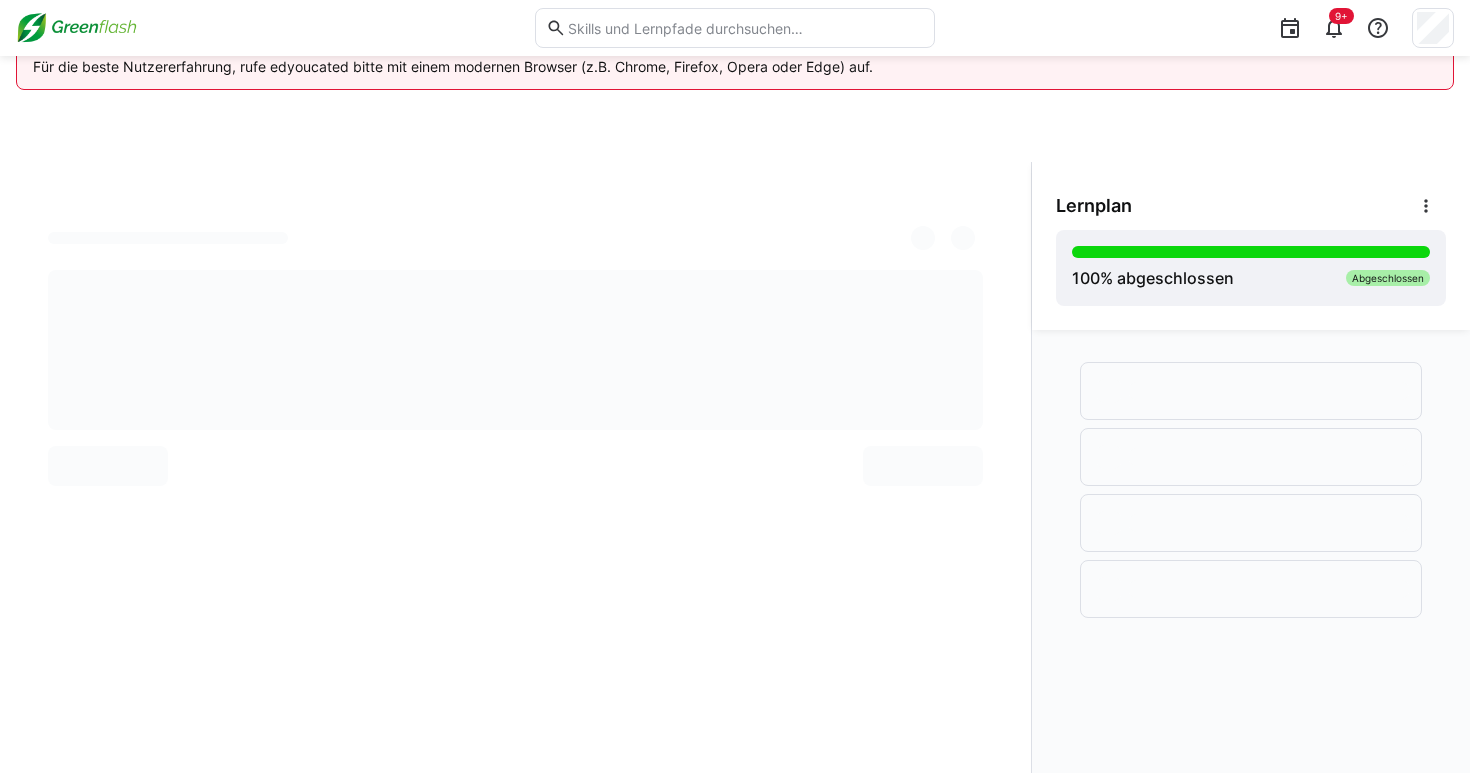 scroll, scrollTop: 106, scrollLeft: 0, axis: vertical 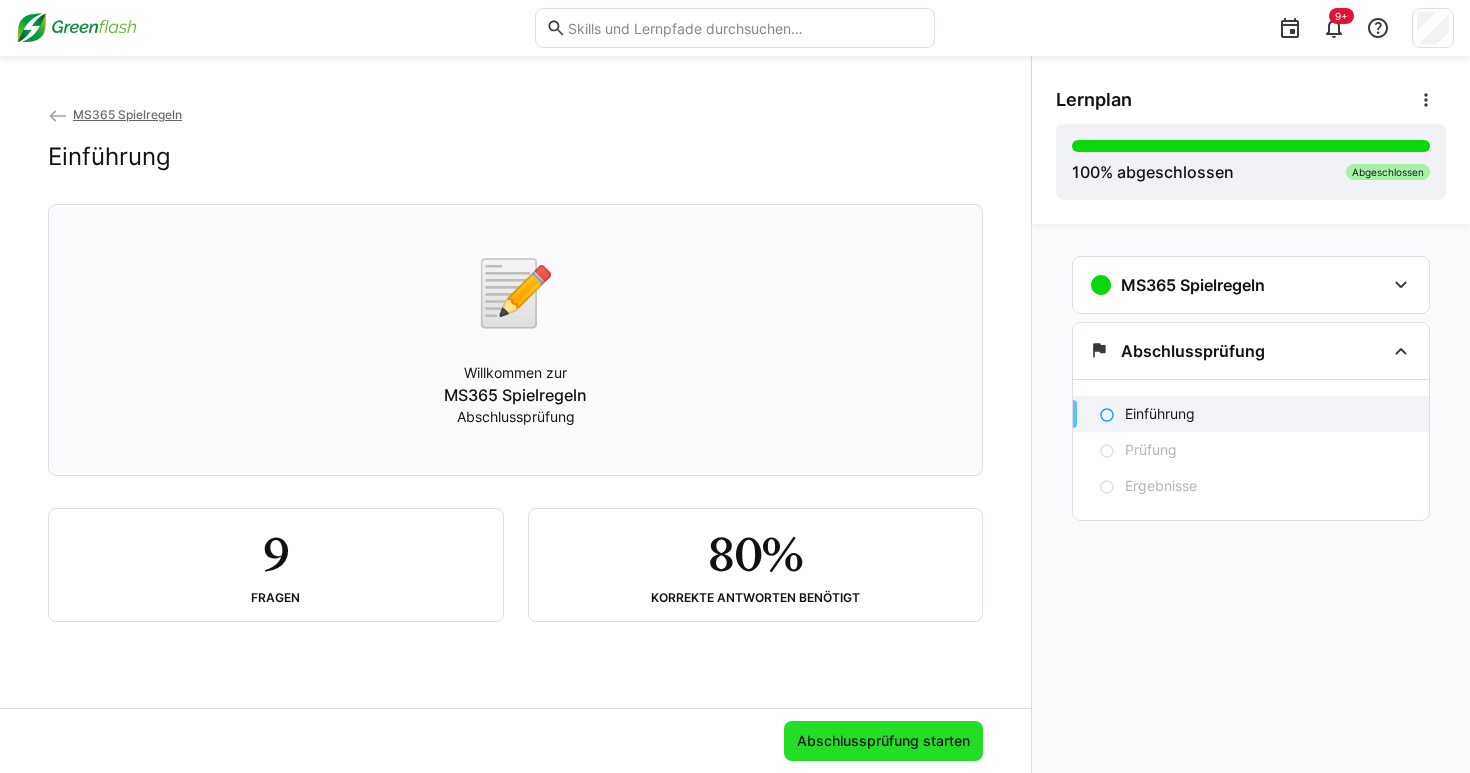 click on "Abschlussprüfung starten" 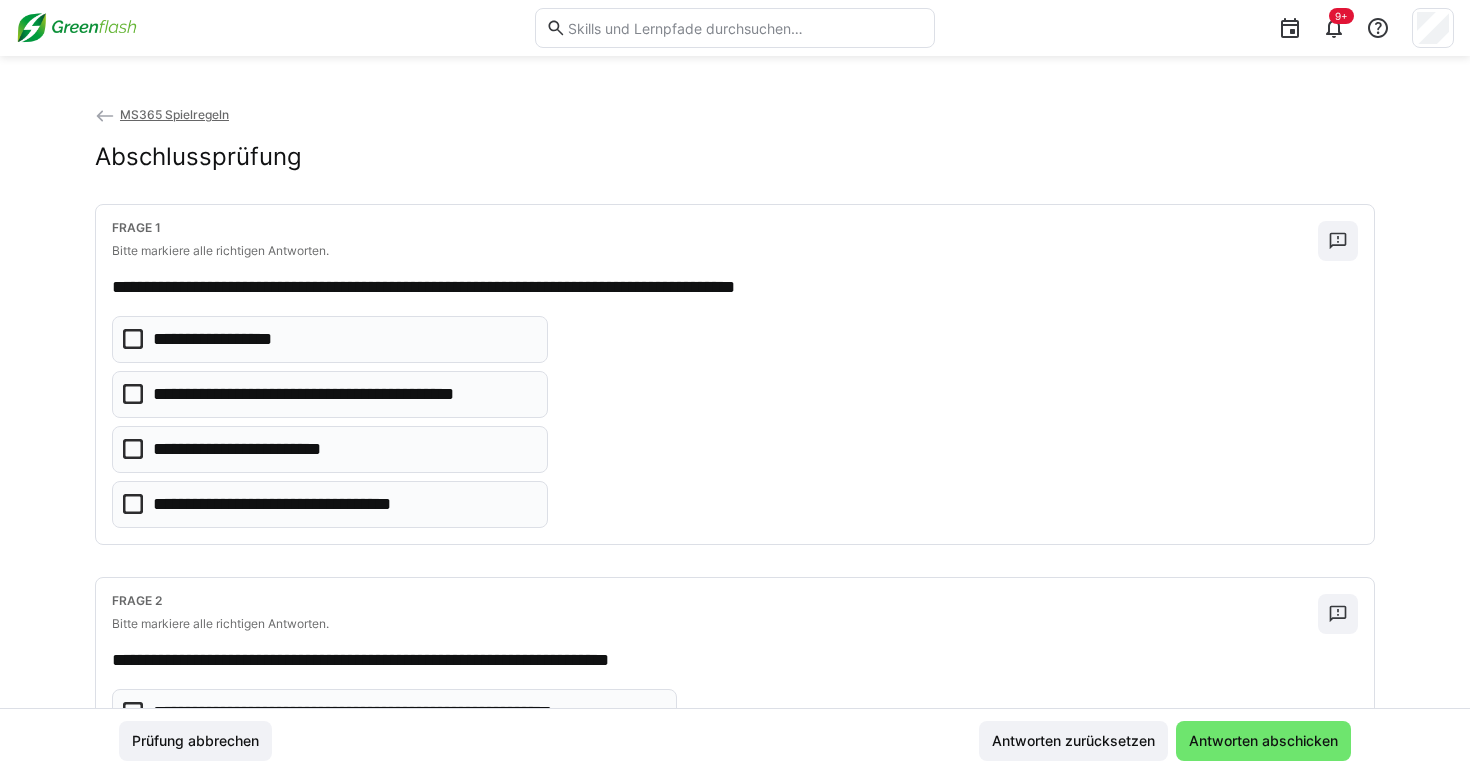 click on "**********" 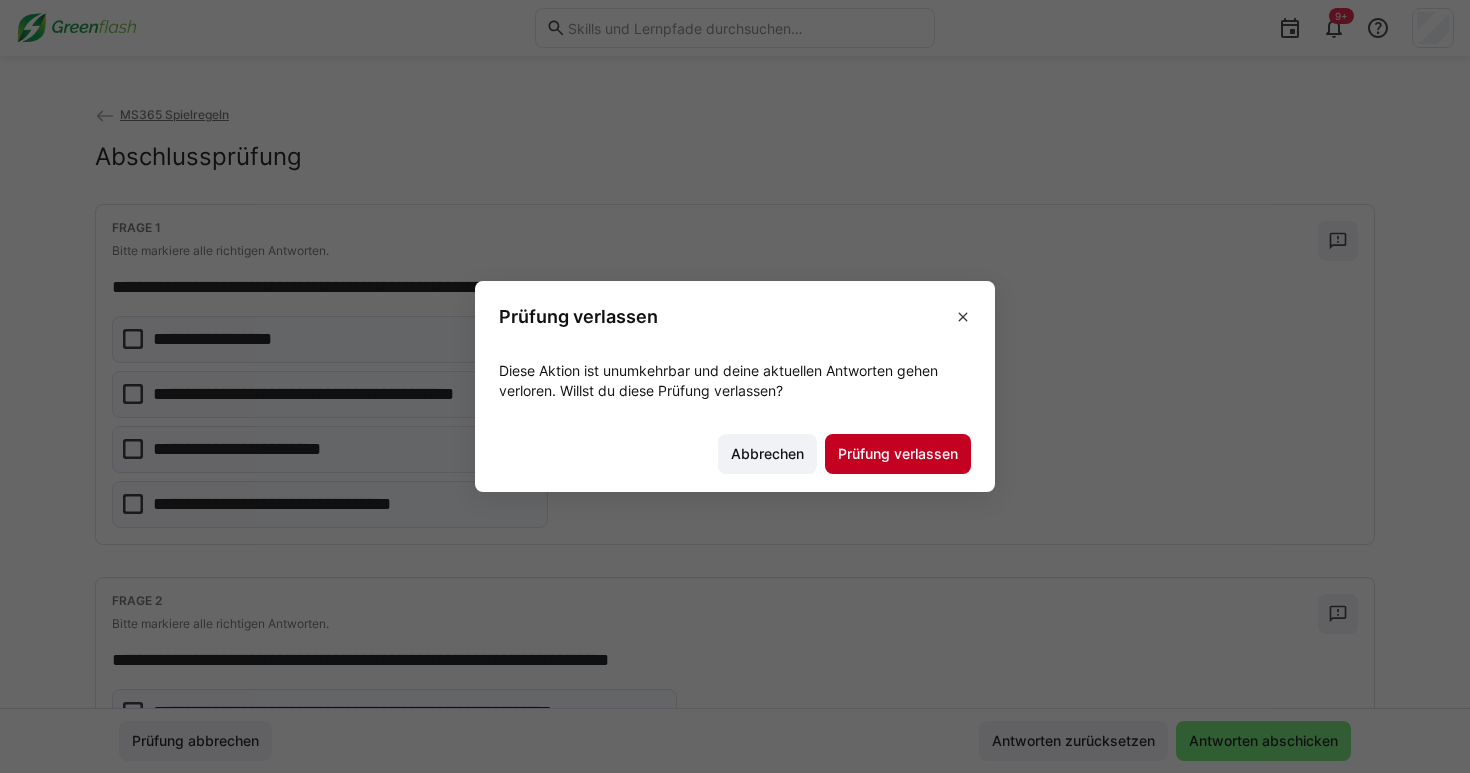 click on "Prüfung verlassen" 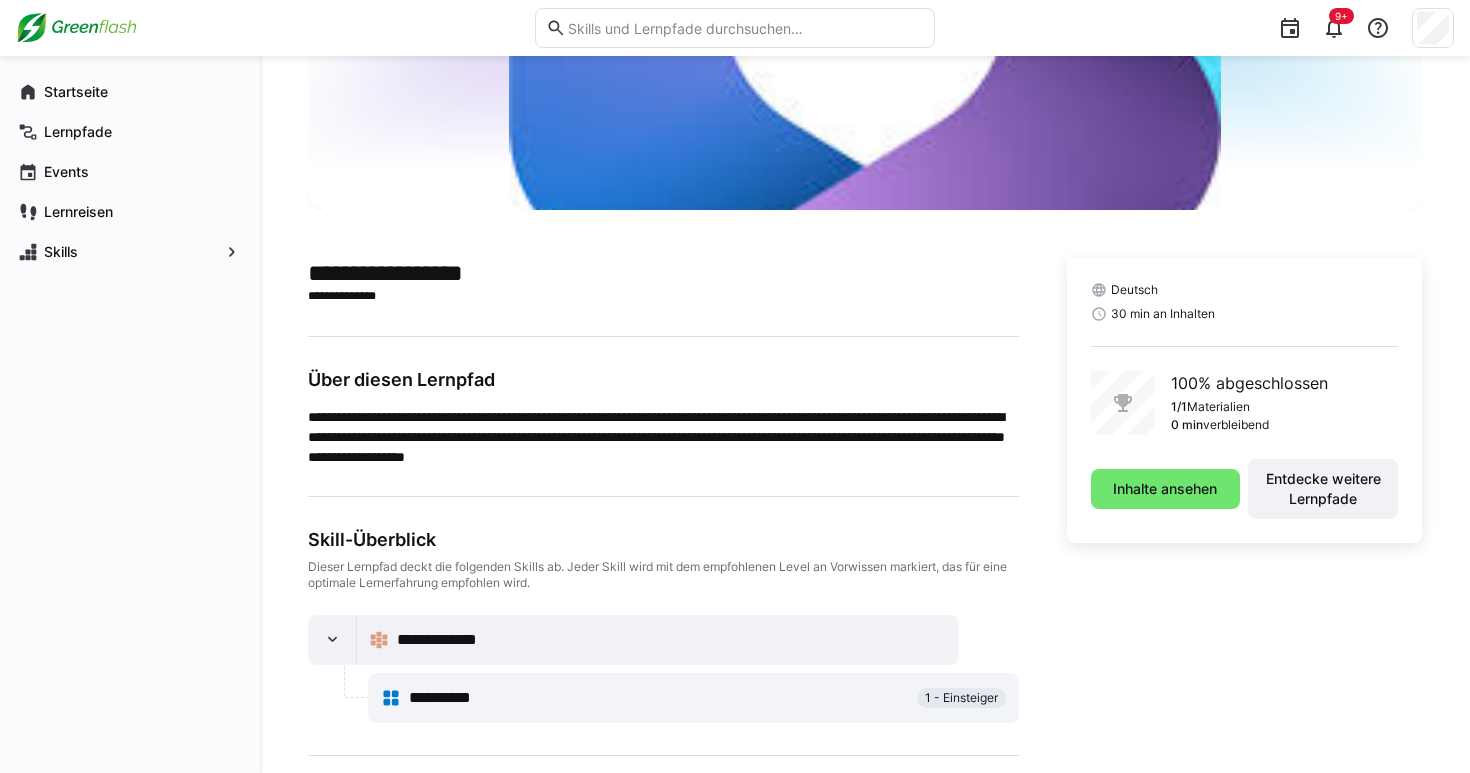 scroll, scrollTop: 404, scrollLeft: 0, axis: vertical 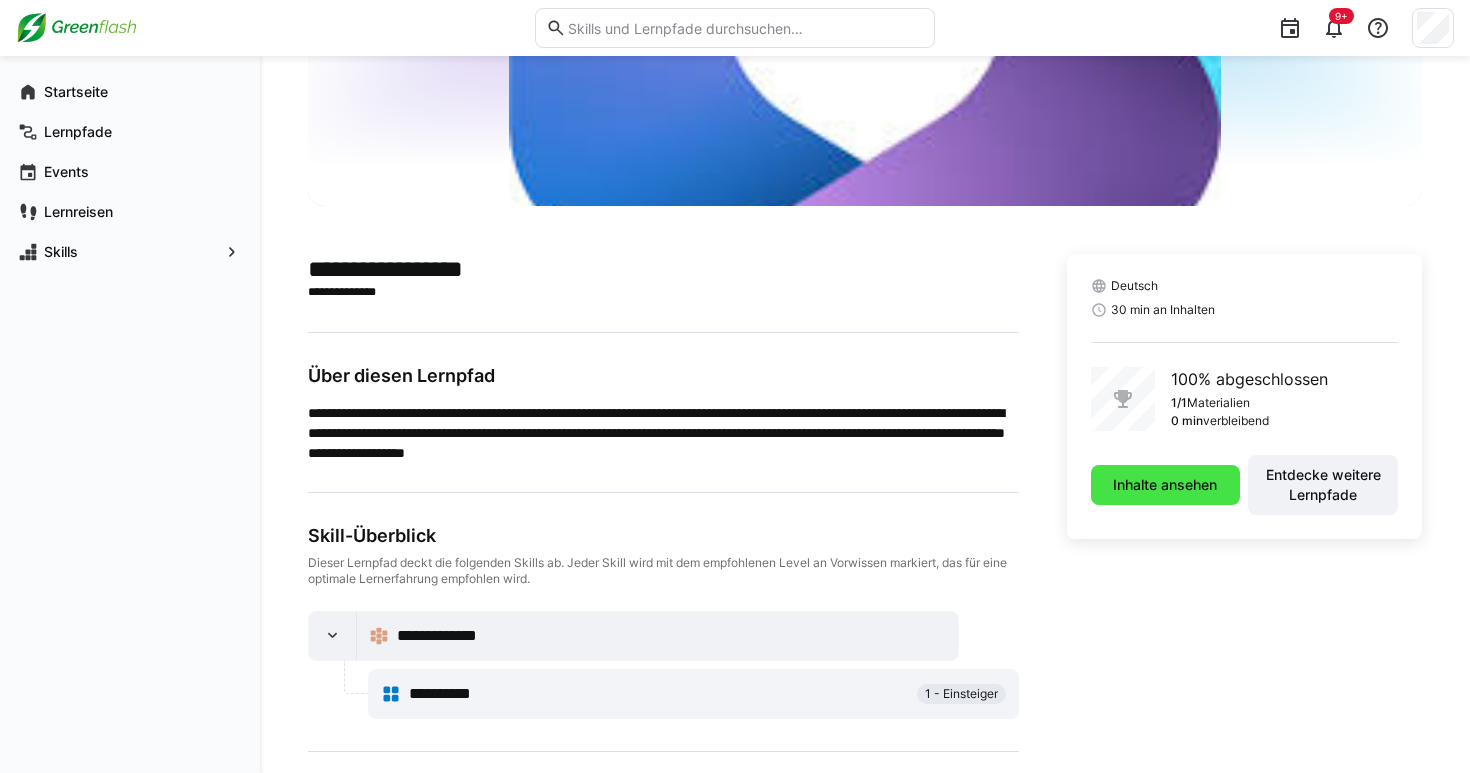 click on "Inhalte ansehen" 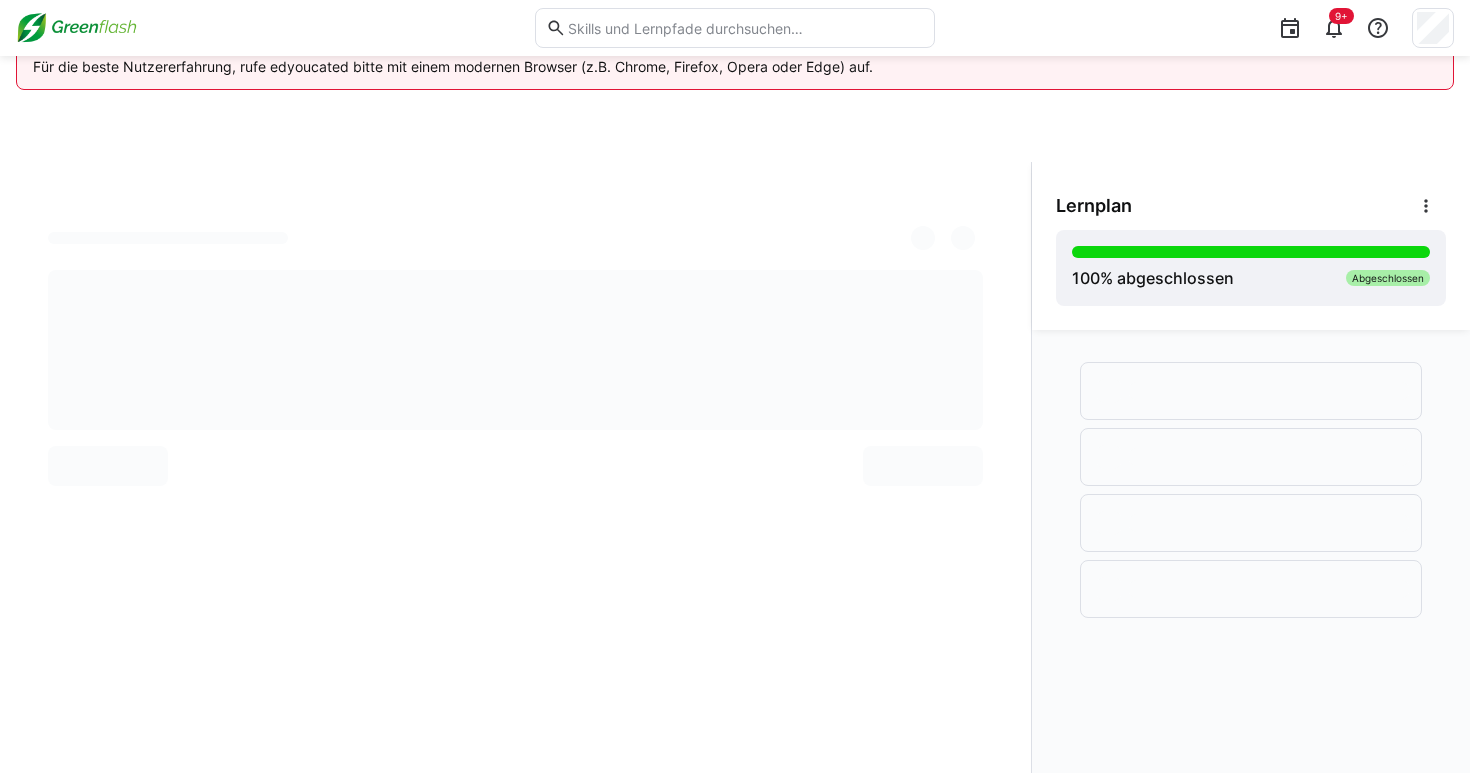 scroll, scrollTop: 106, scrollLeft: 0, axis: vertical 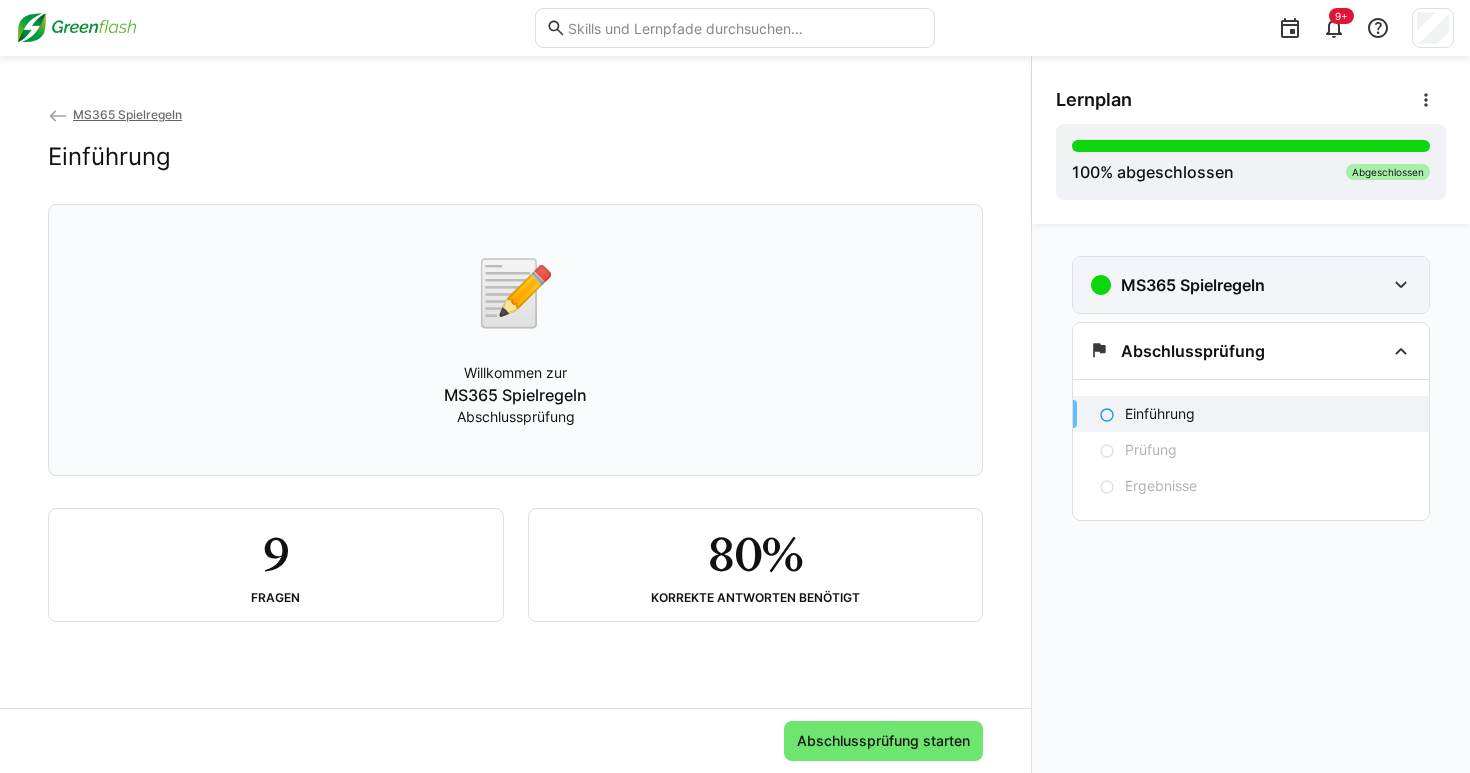 click on "MS365 Spielregeln" 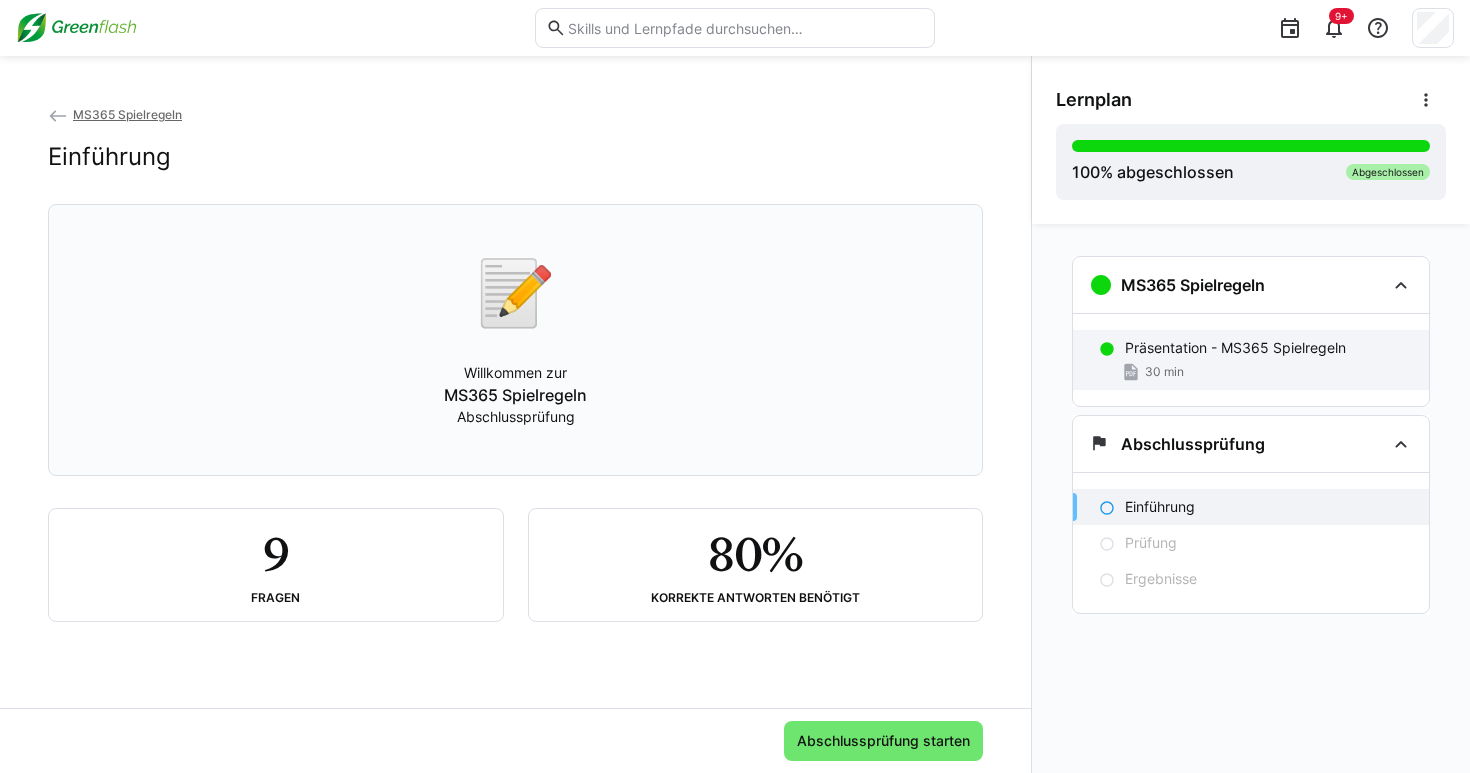 click on "Präsentation - MS365 Spielregeln" 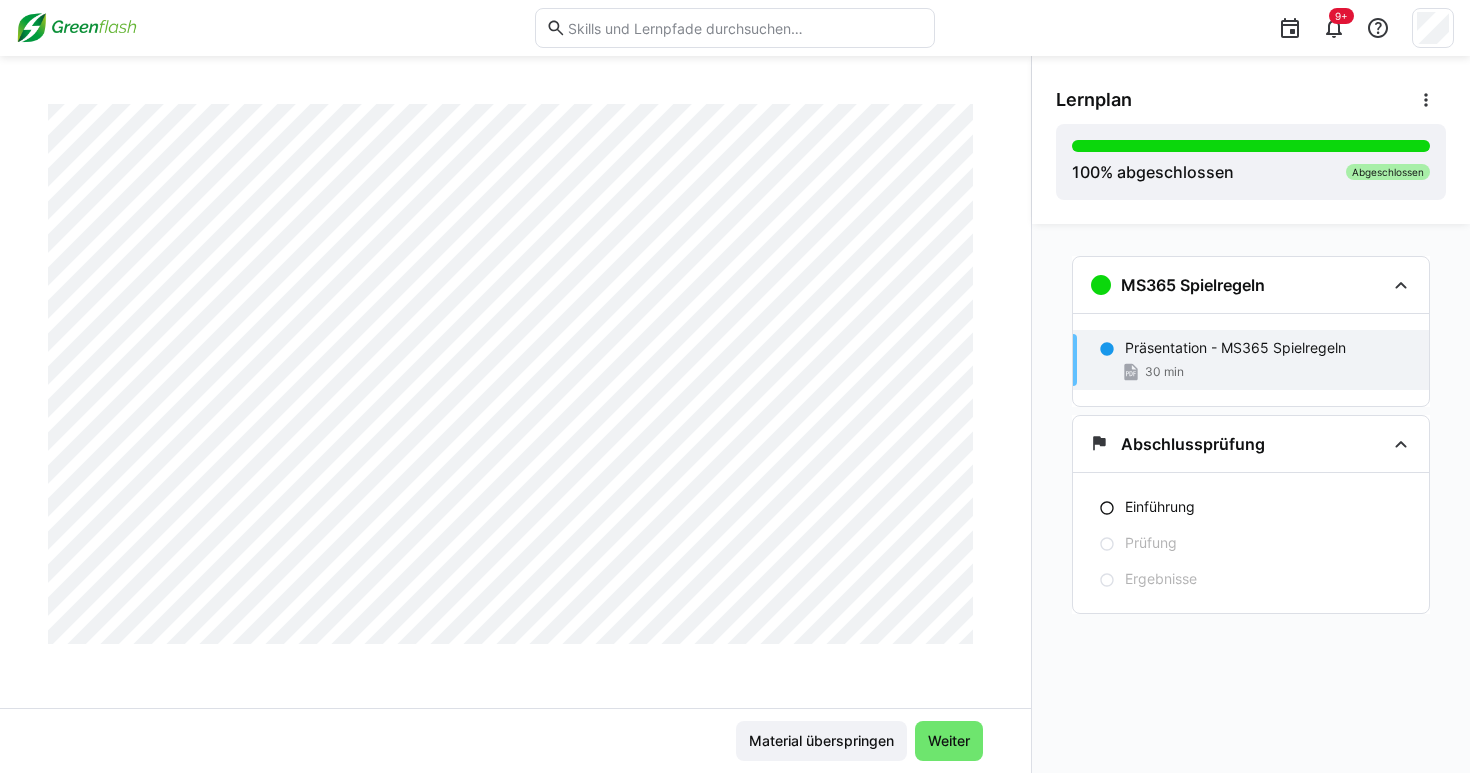 scroll, scrollTop: 2139, scrollLeft: 0, axis: vertical 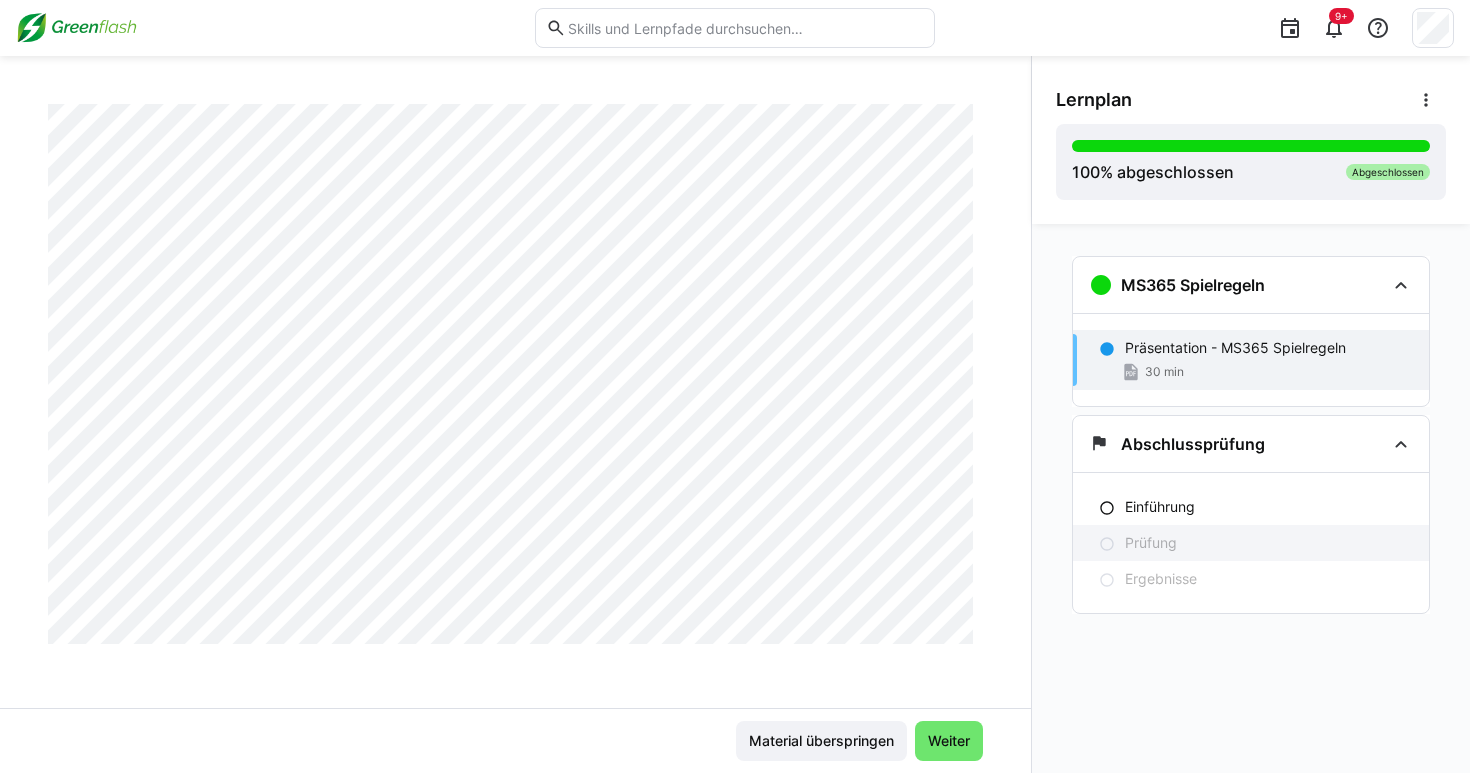 click on "Prüfung" 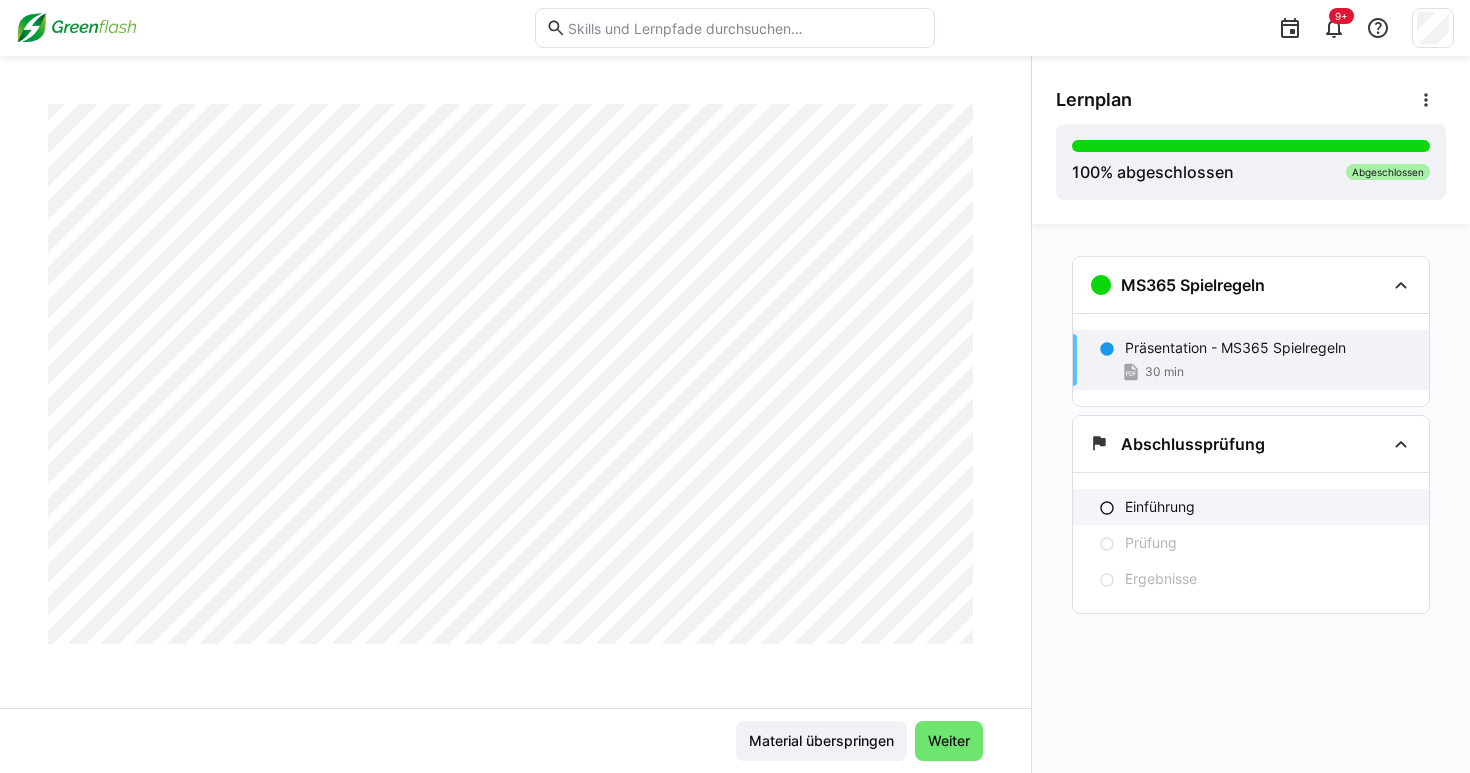 click on "Einführung" 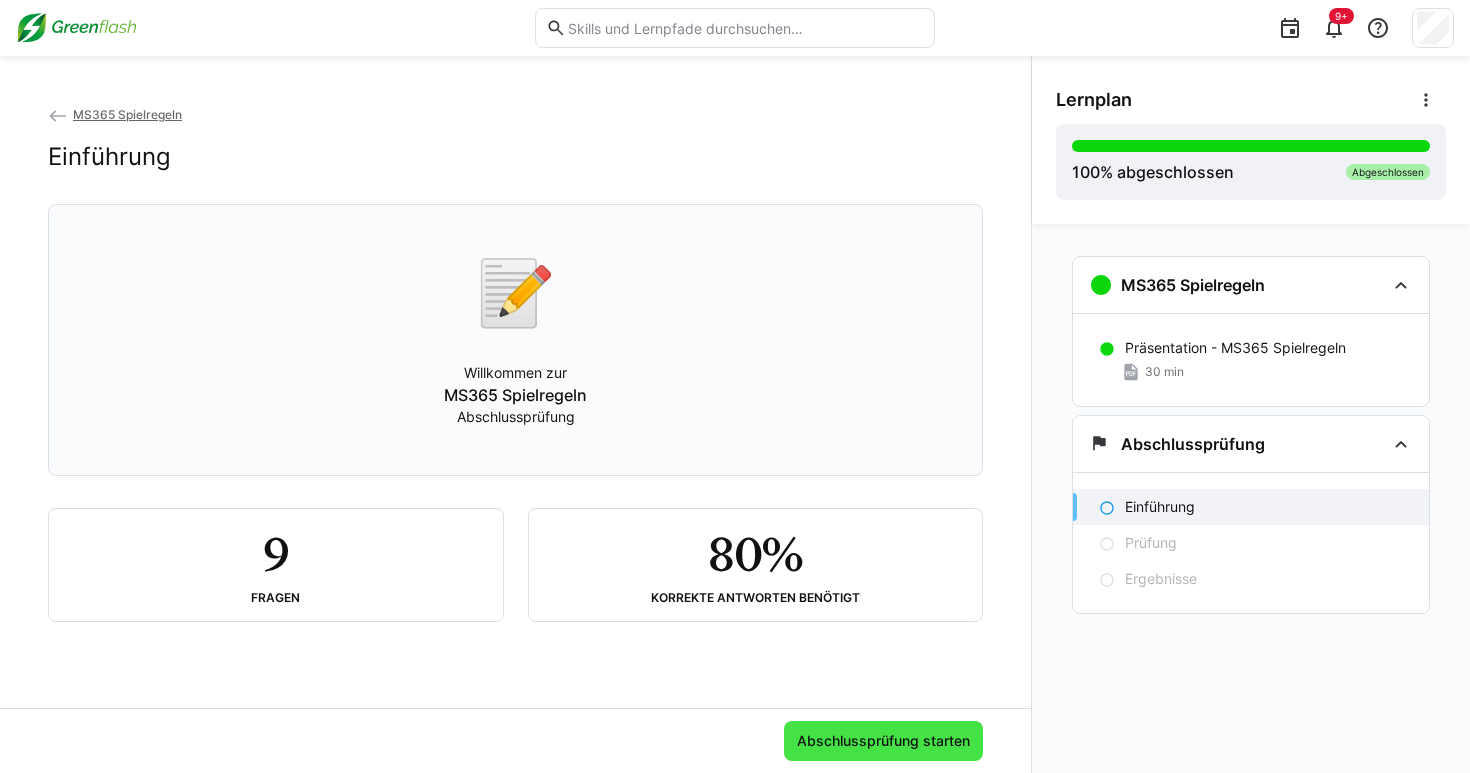 click on "Abschlussprüfung starten" 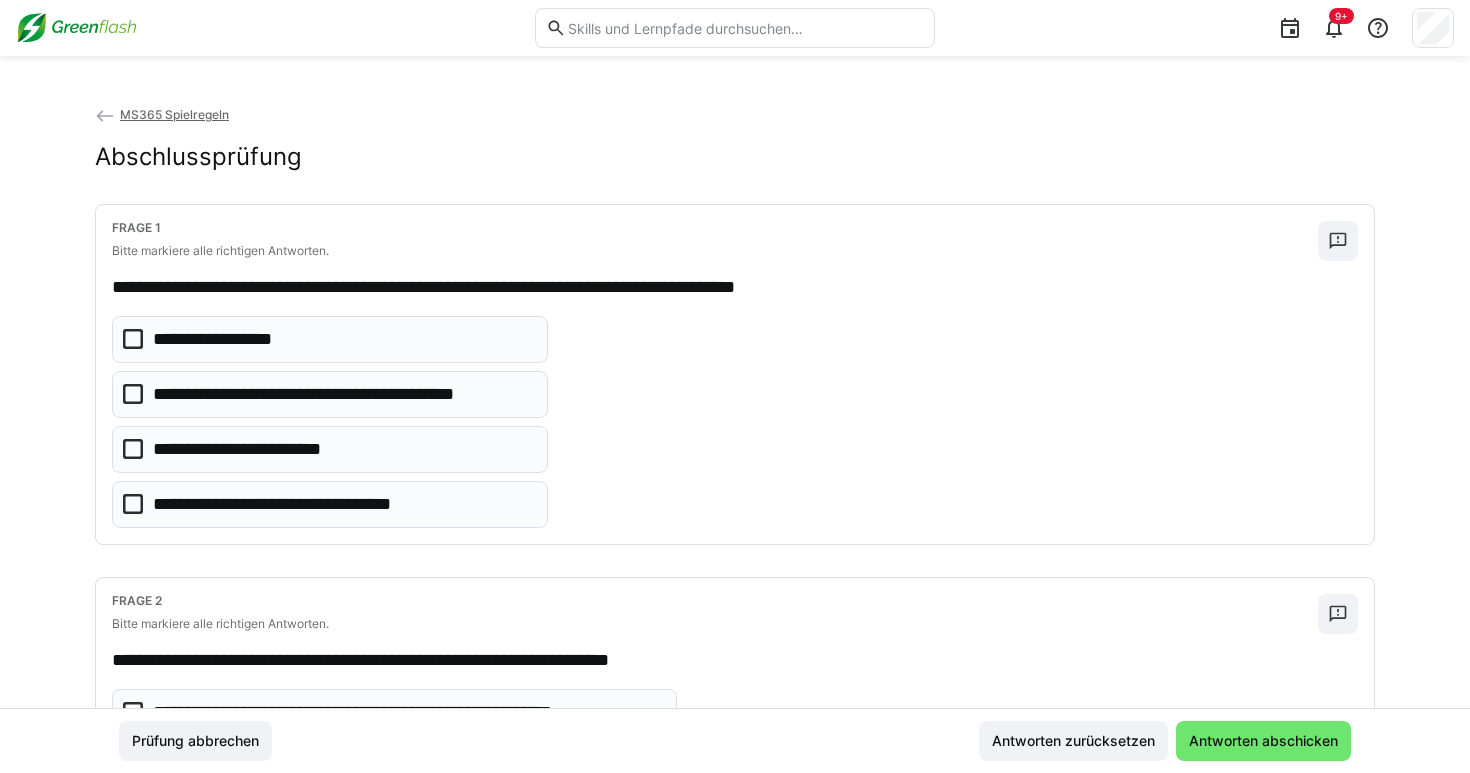 click on "**********" 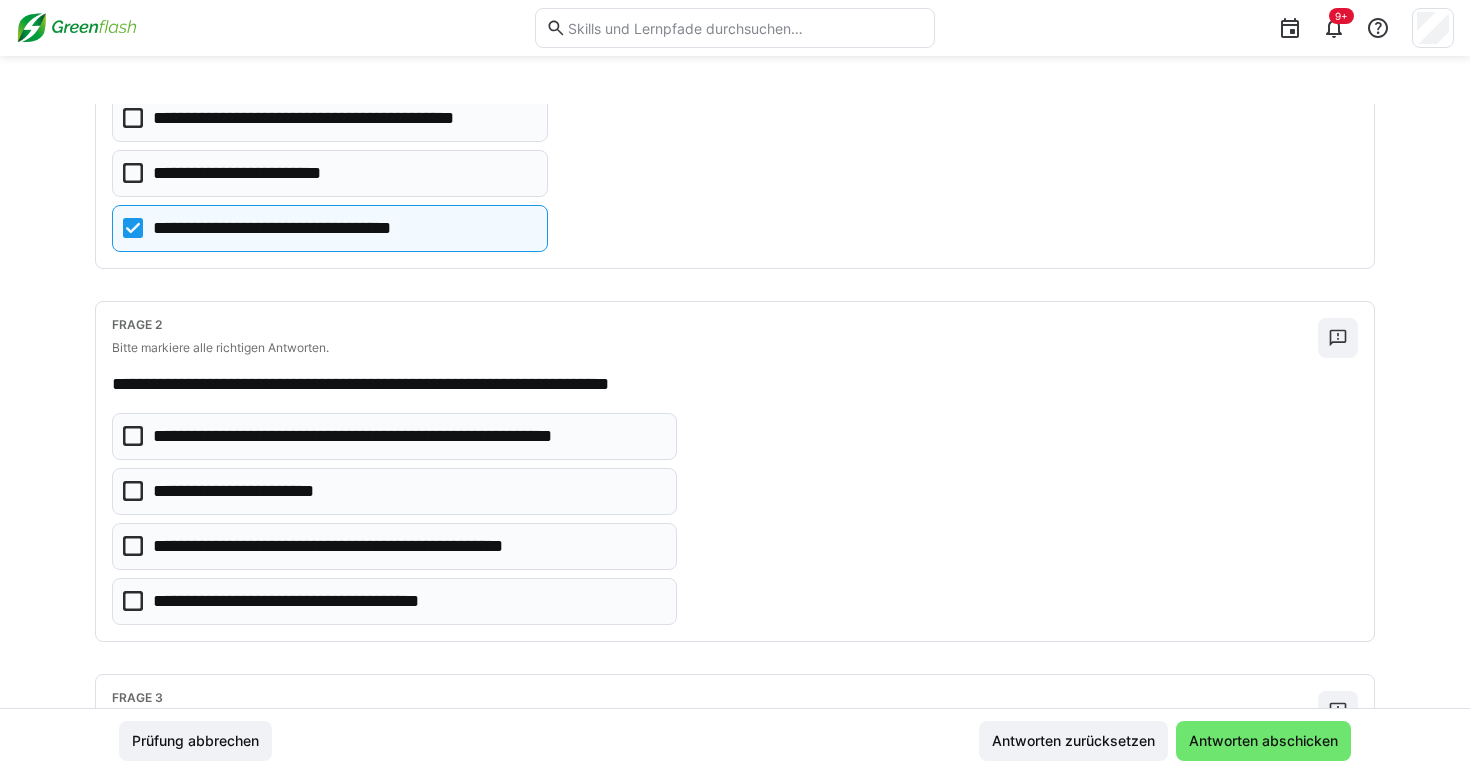 scroll, scrollTop: 277, scrollLeft: 0, axis: vertical 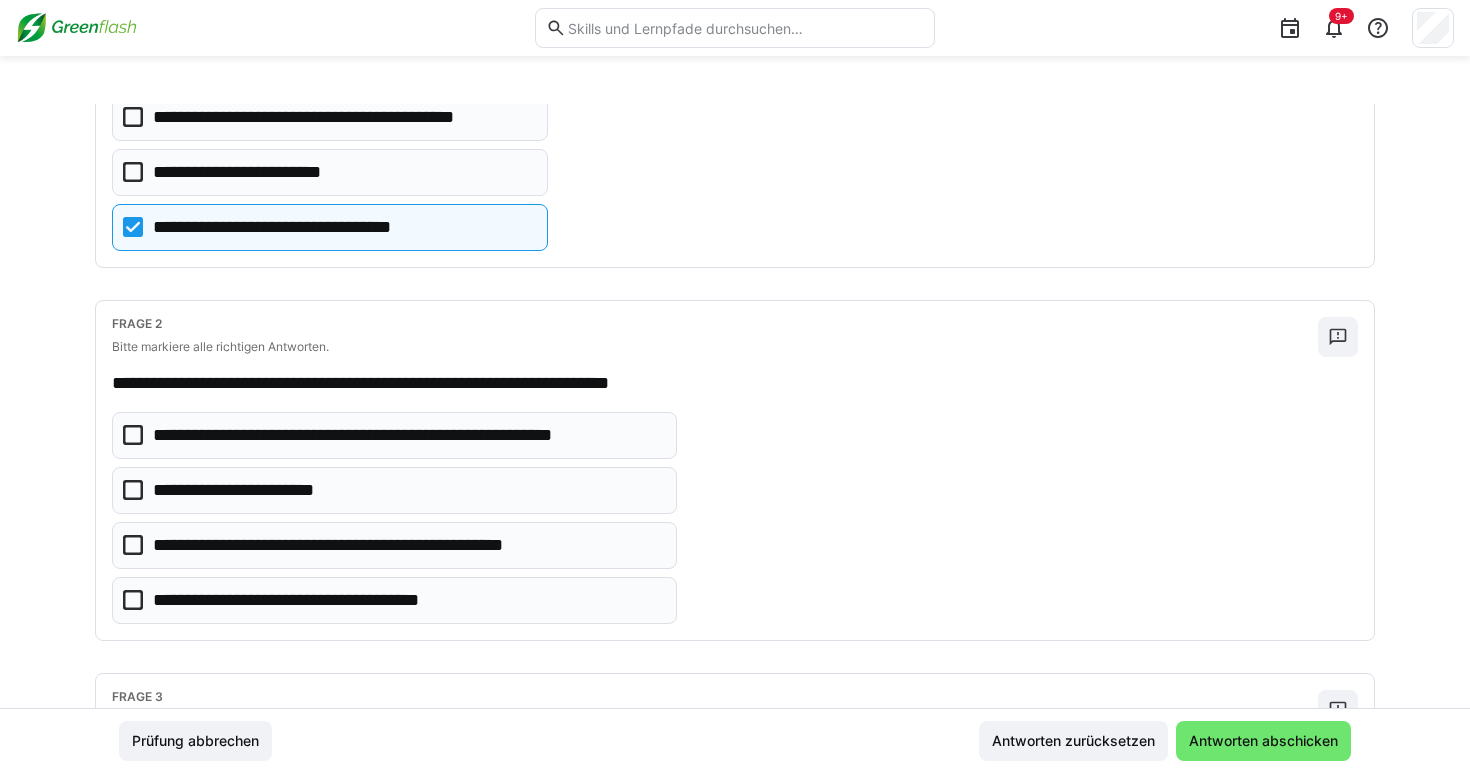 click on "**********" 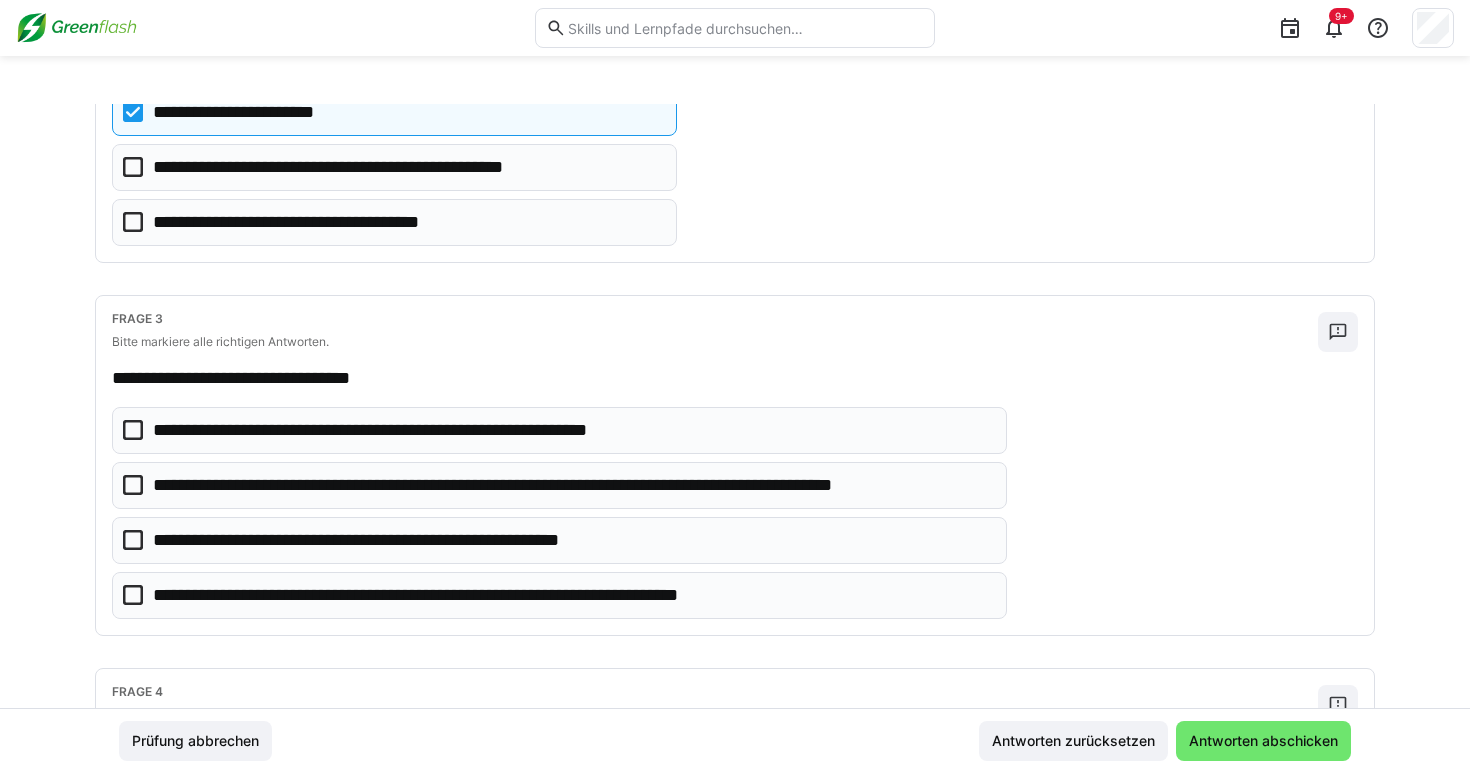 scroll, scrollTop: 659, scrollLeft: 0, axis: vertical 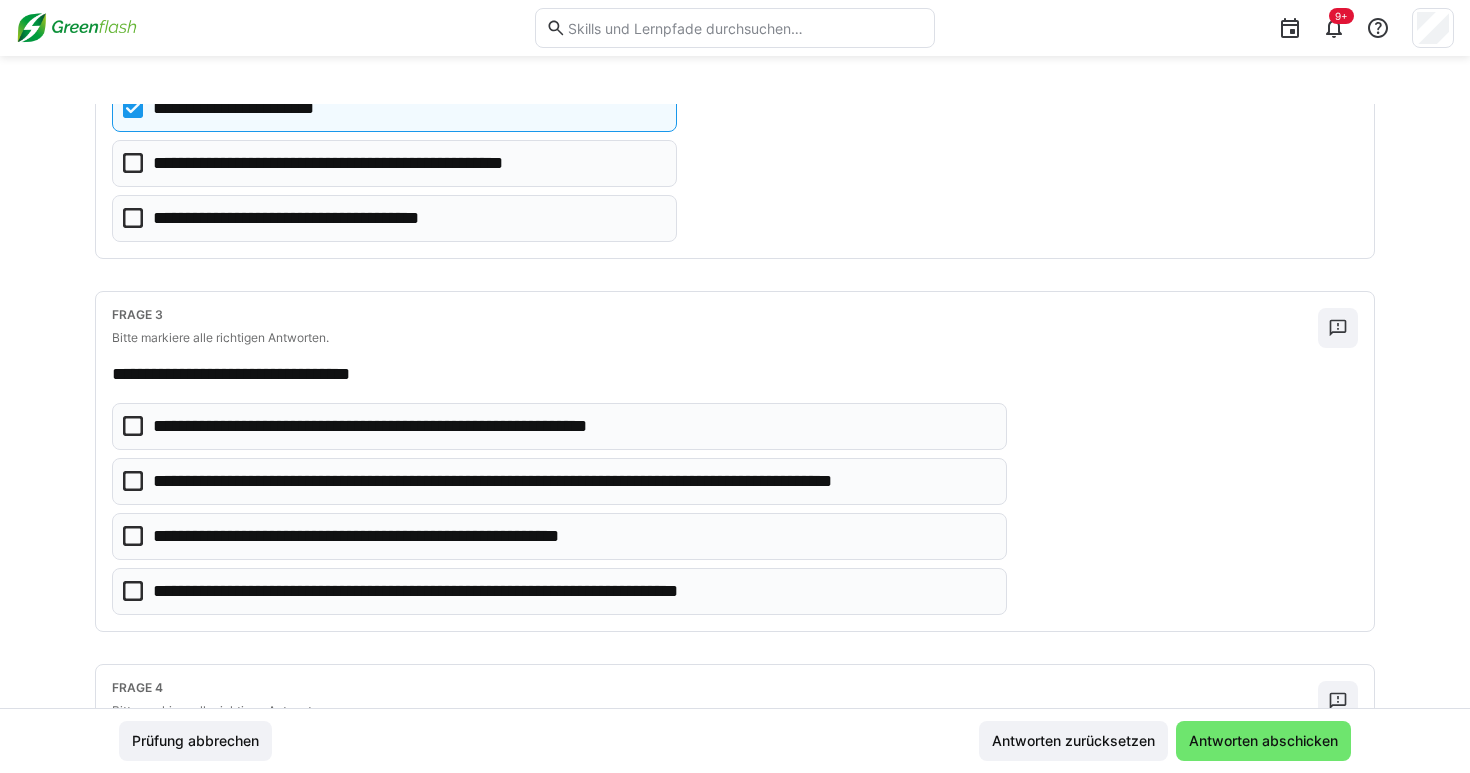 click on "**********" 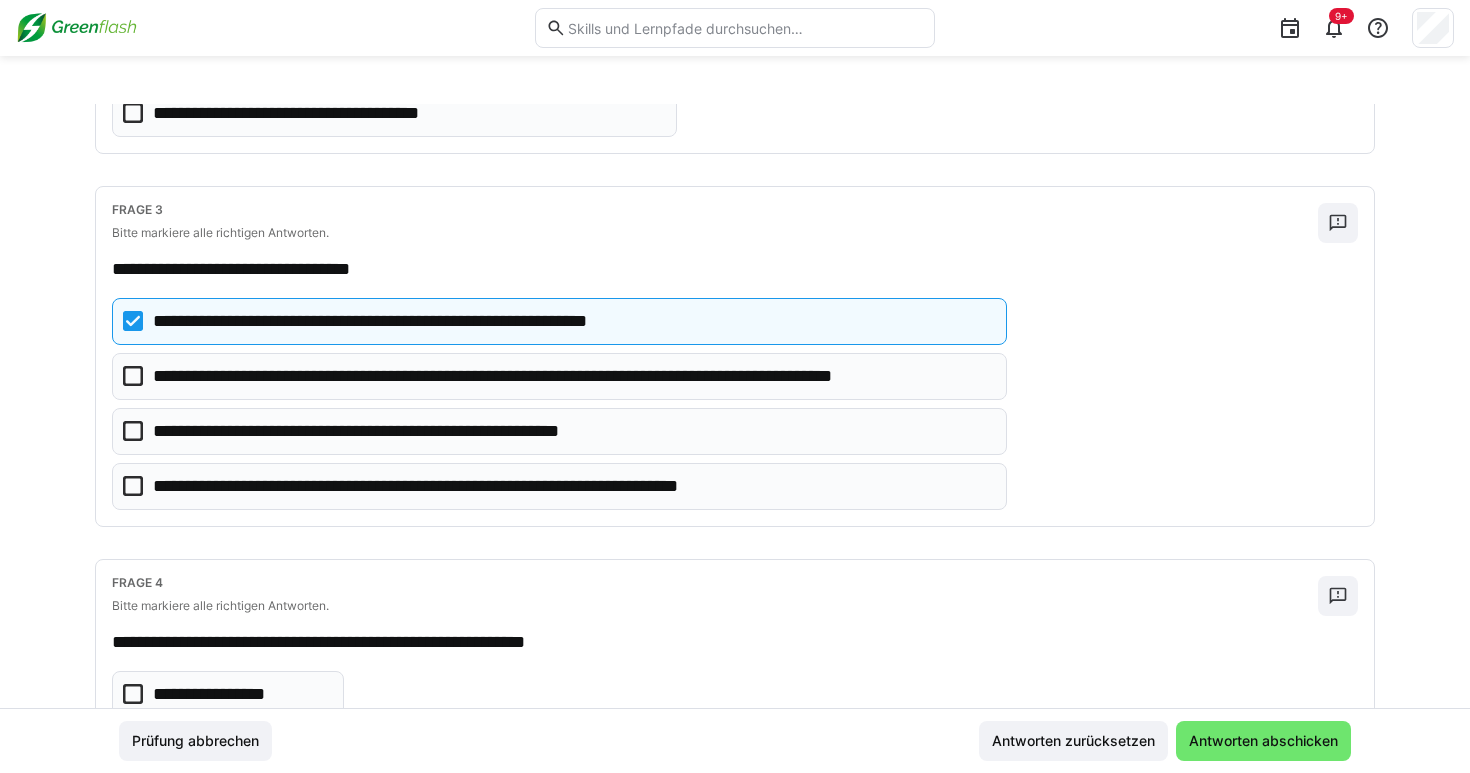 scroll, scrollTop: 765, scrollLeft: 0, axis: vertical 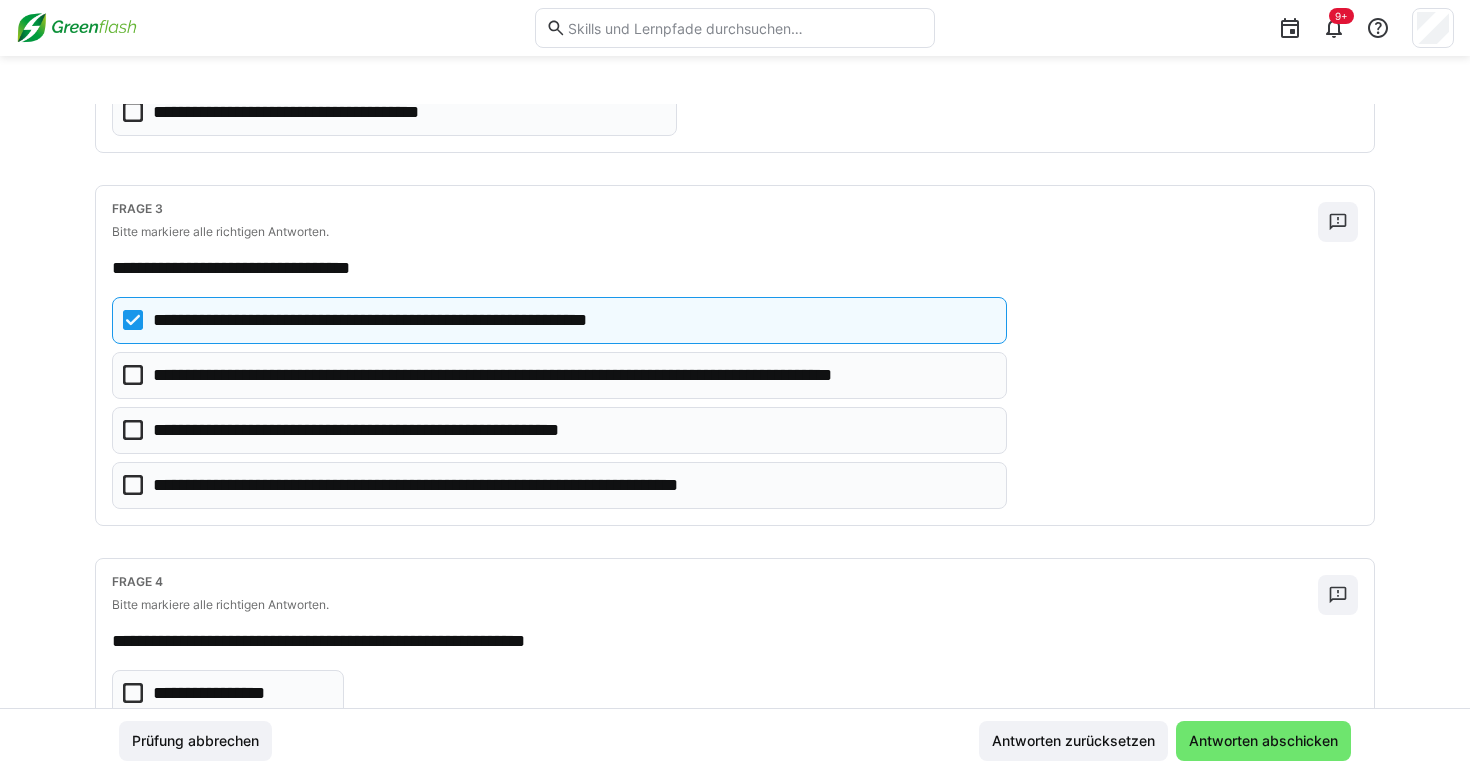 click on "**********" 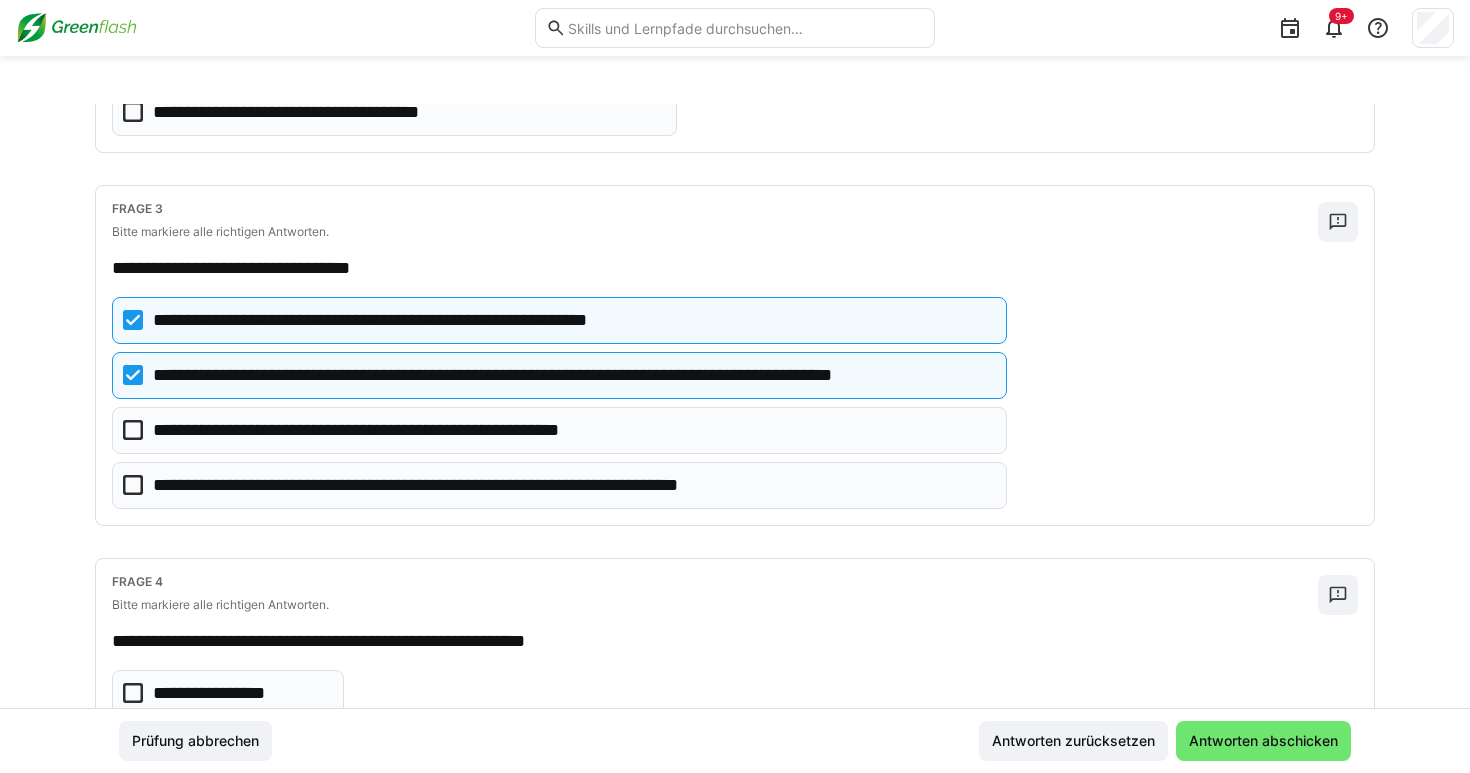 click on "**********" 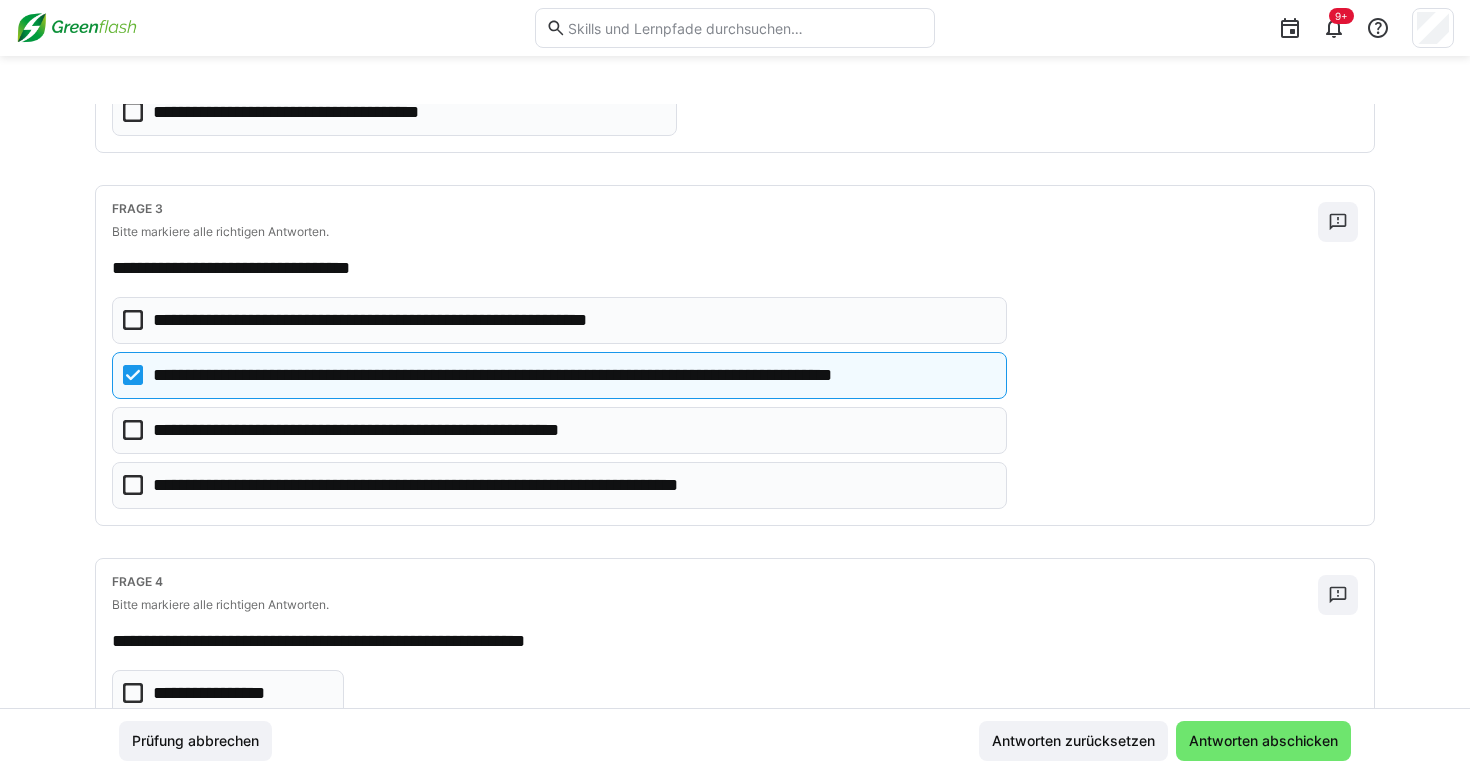 click on "**********" 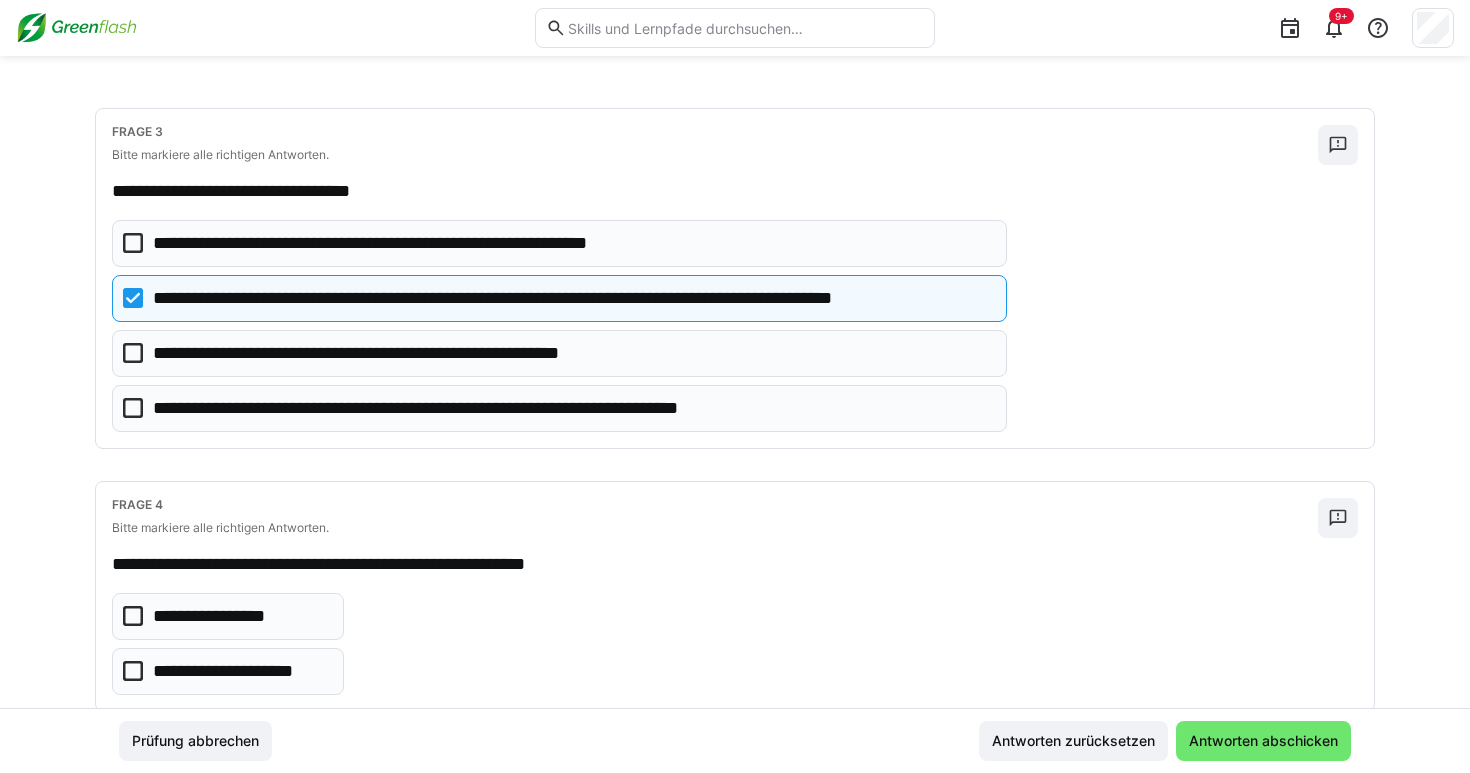 click on "**********" 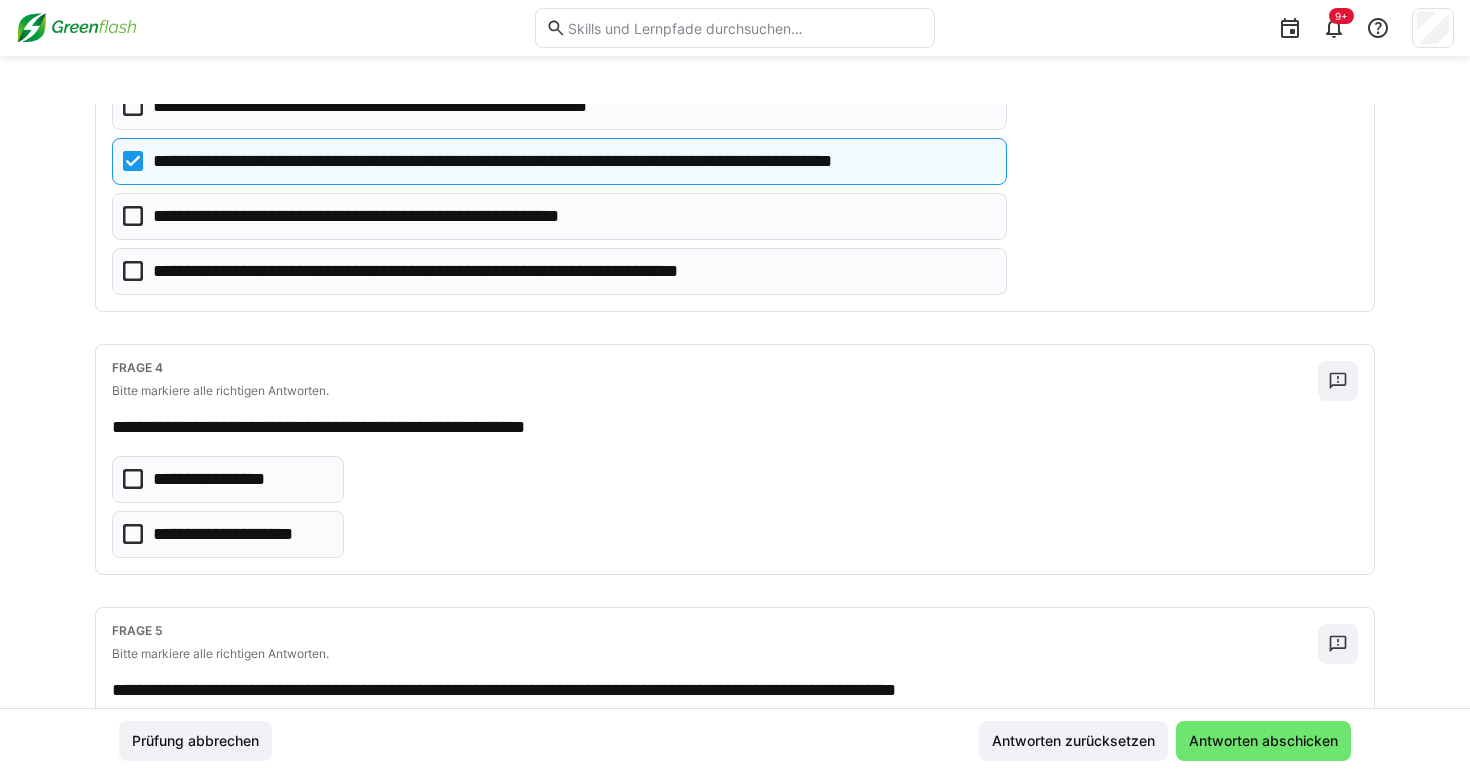 scroll, scrollTop: 1028, scrollLeft: 0, axis: vertical 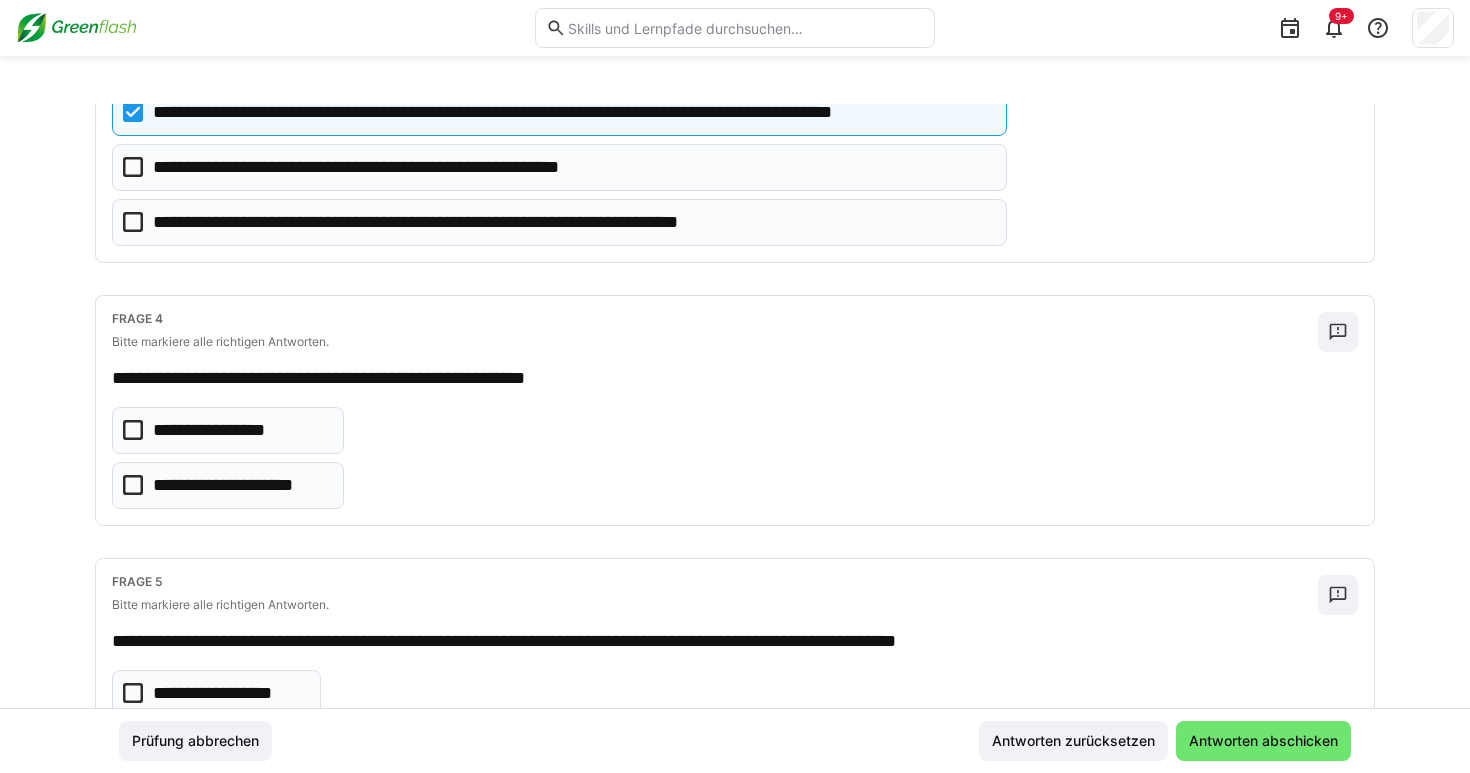click on "**********" 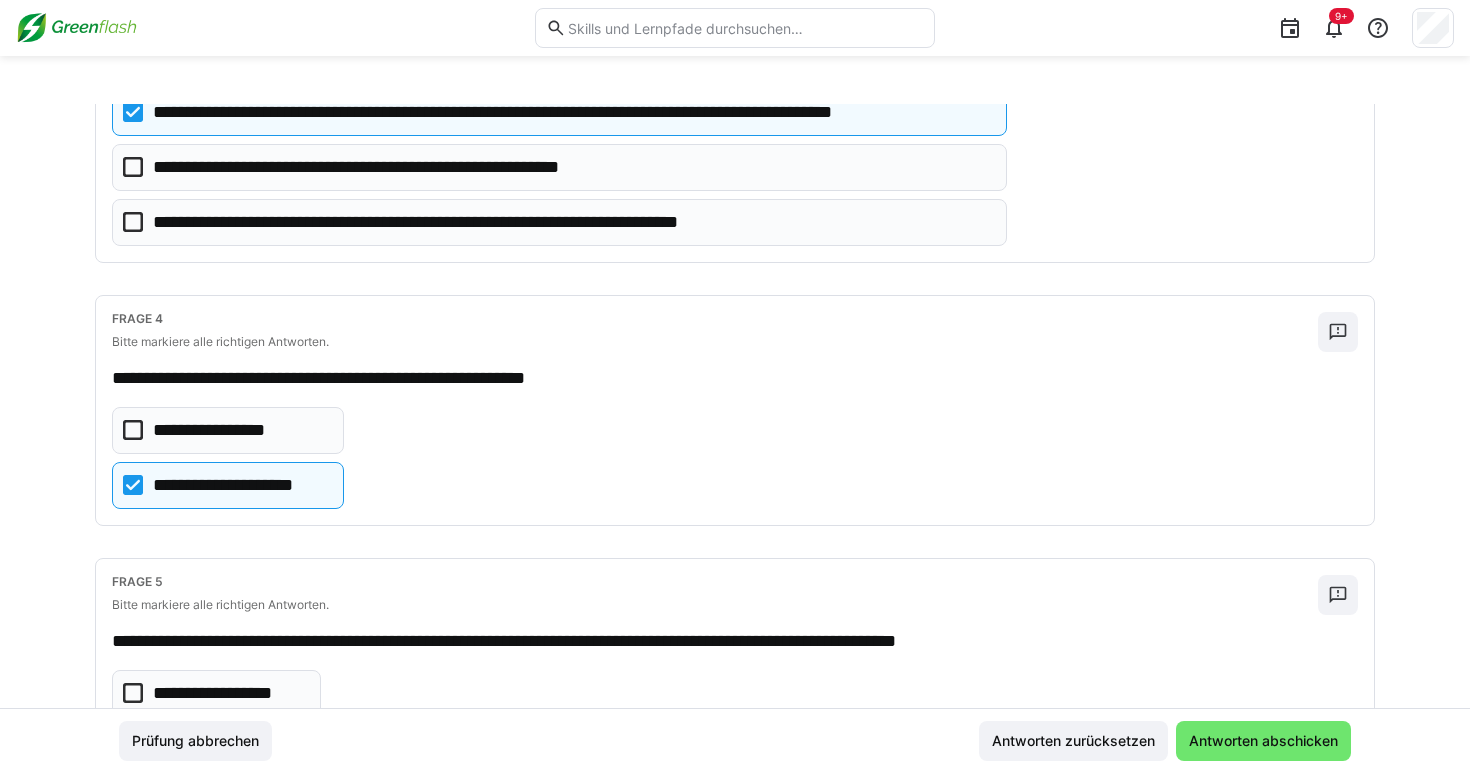 click on "**********" 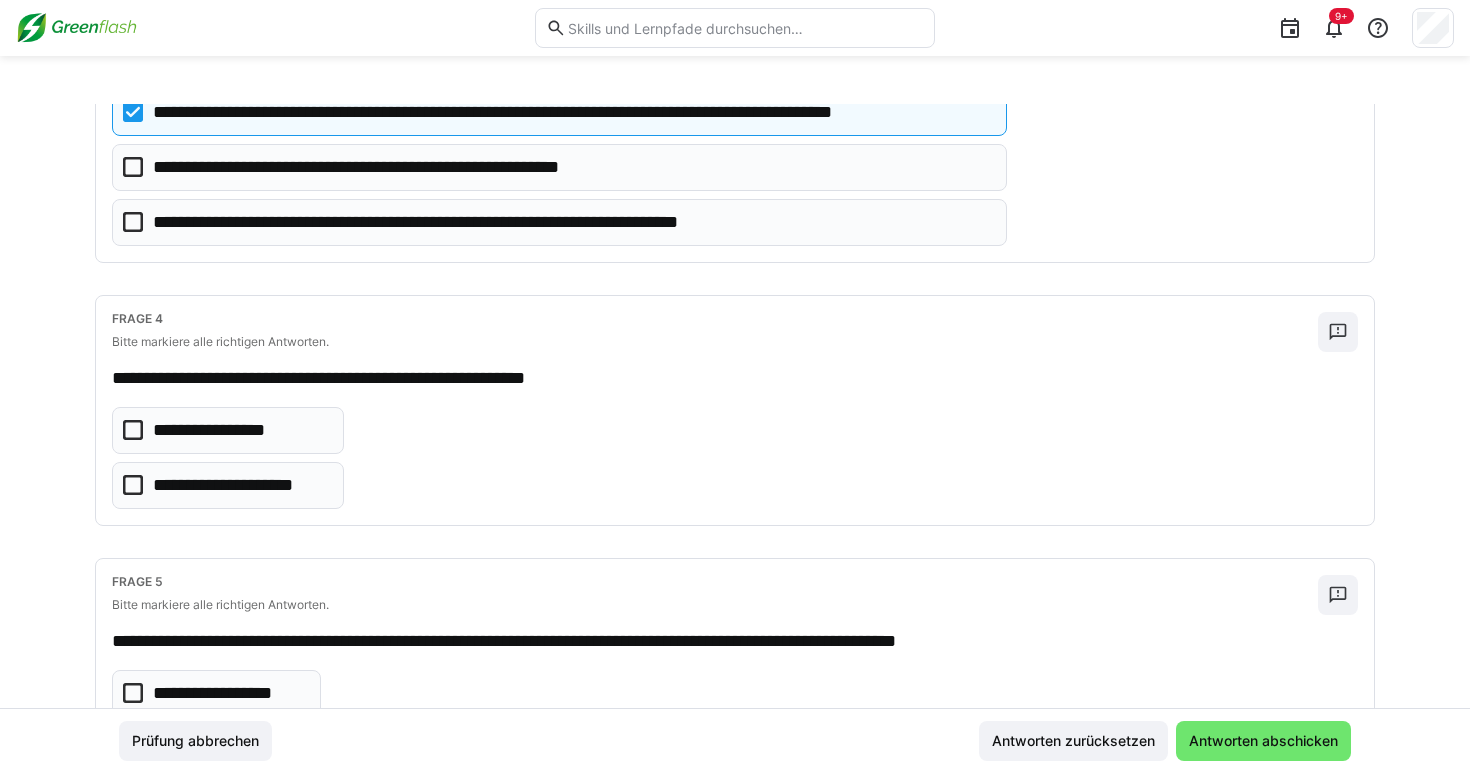 click on "**********" 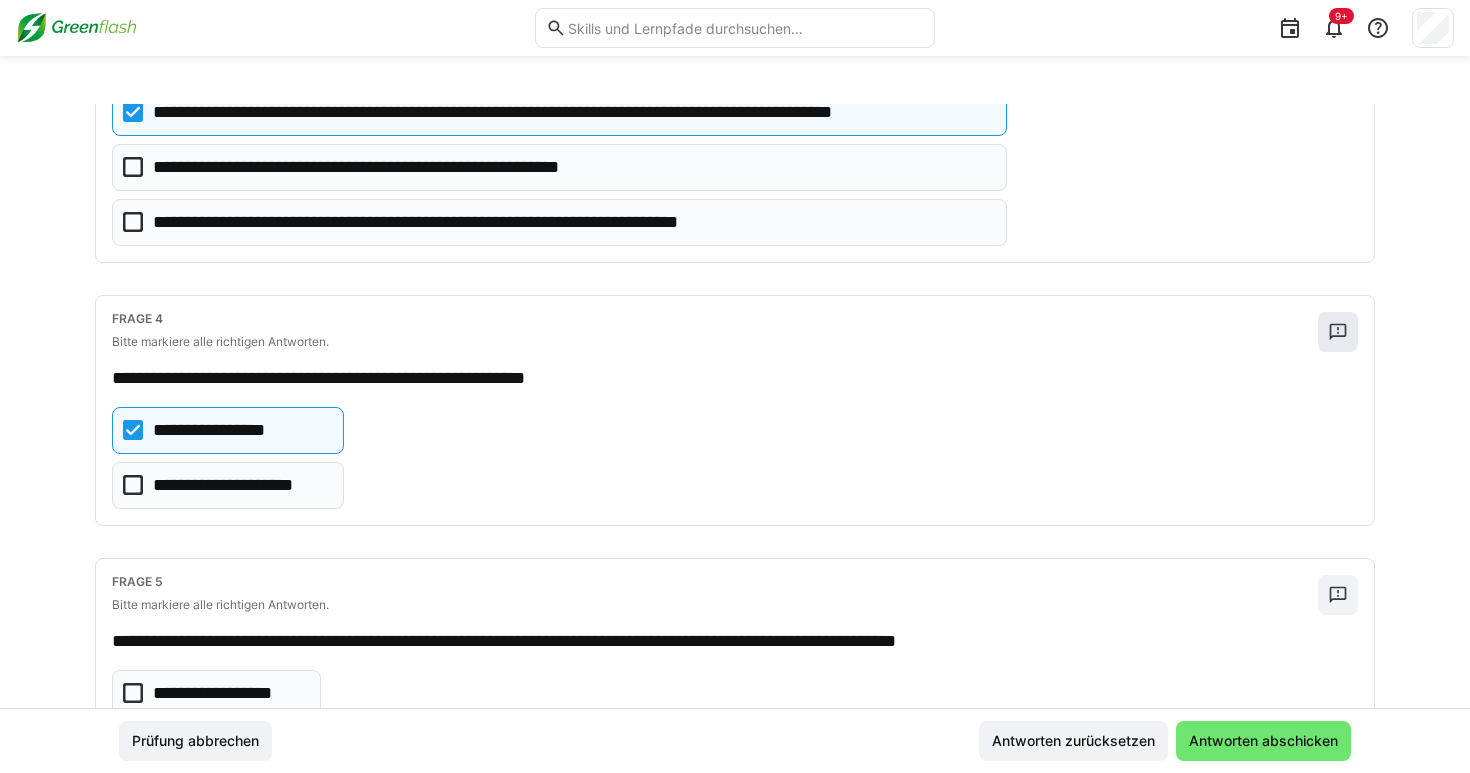 click 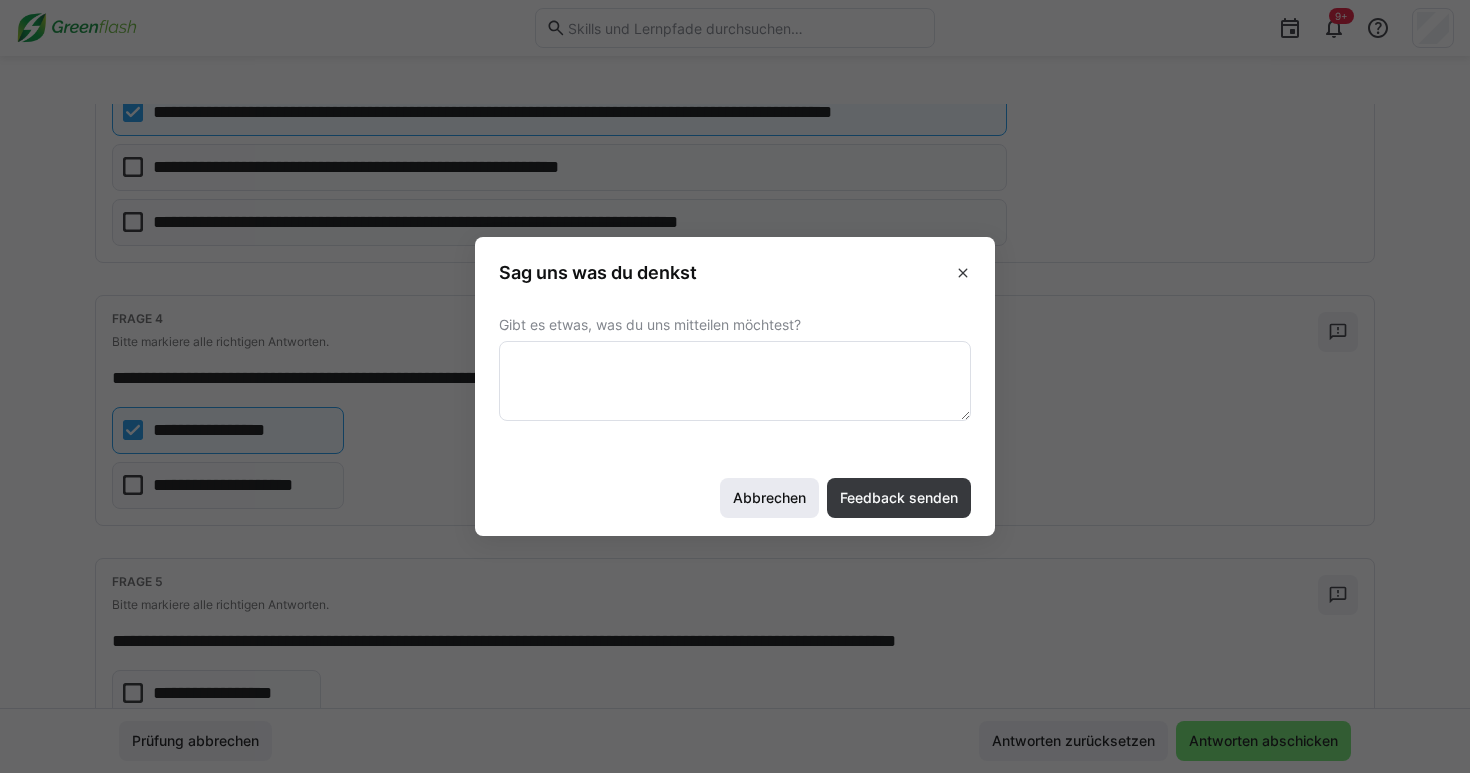 click on "Abbrechen" 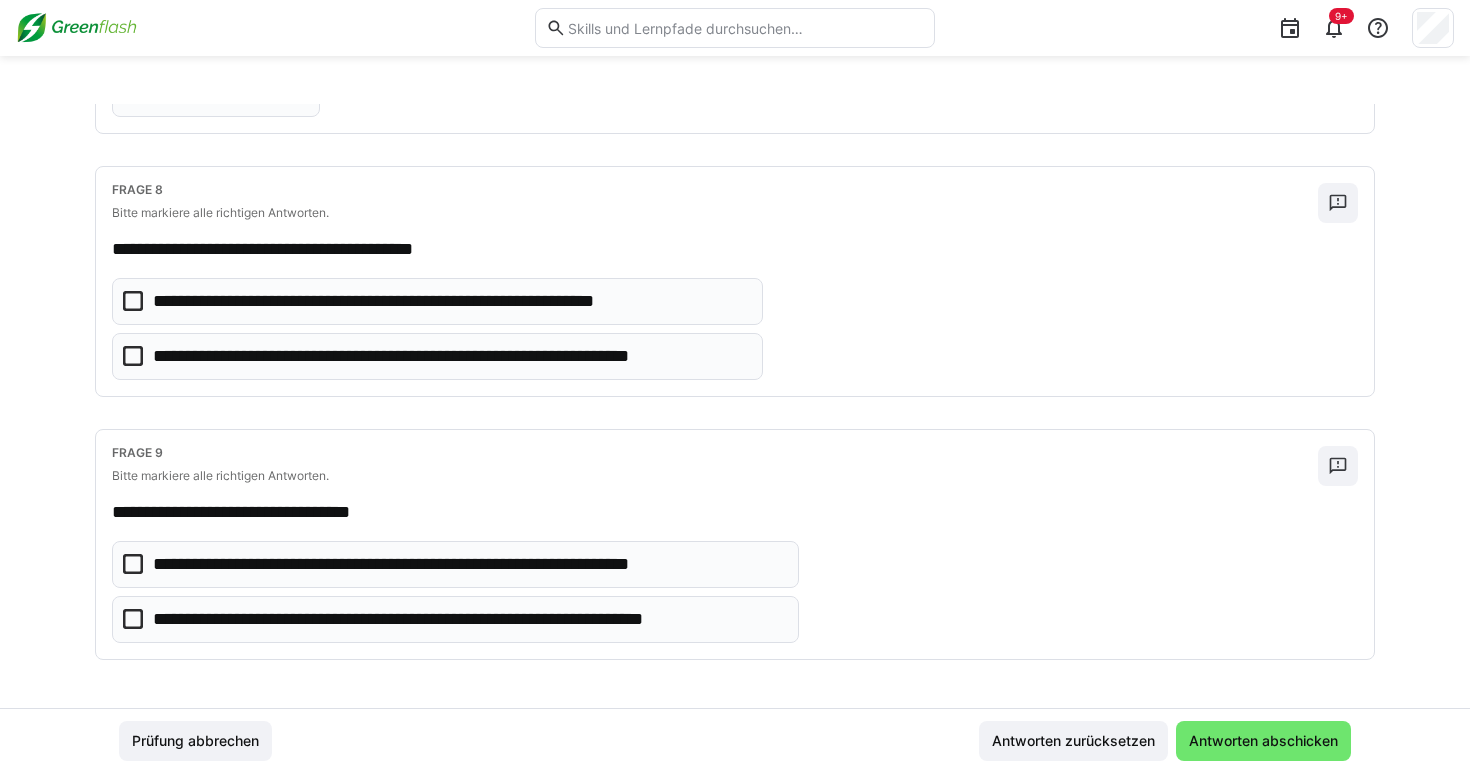 scroll, scrollTop: 2374, scrollLeft: 0, axis: vertical 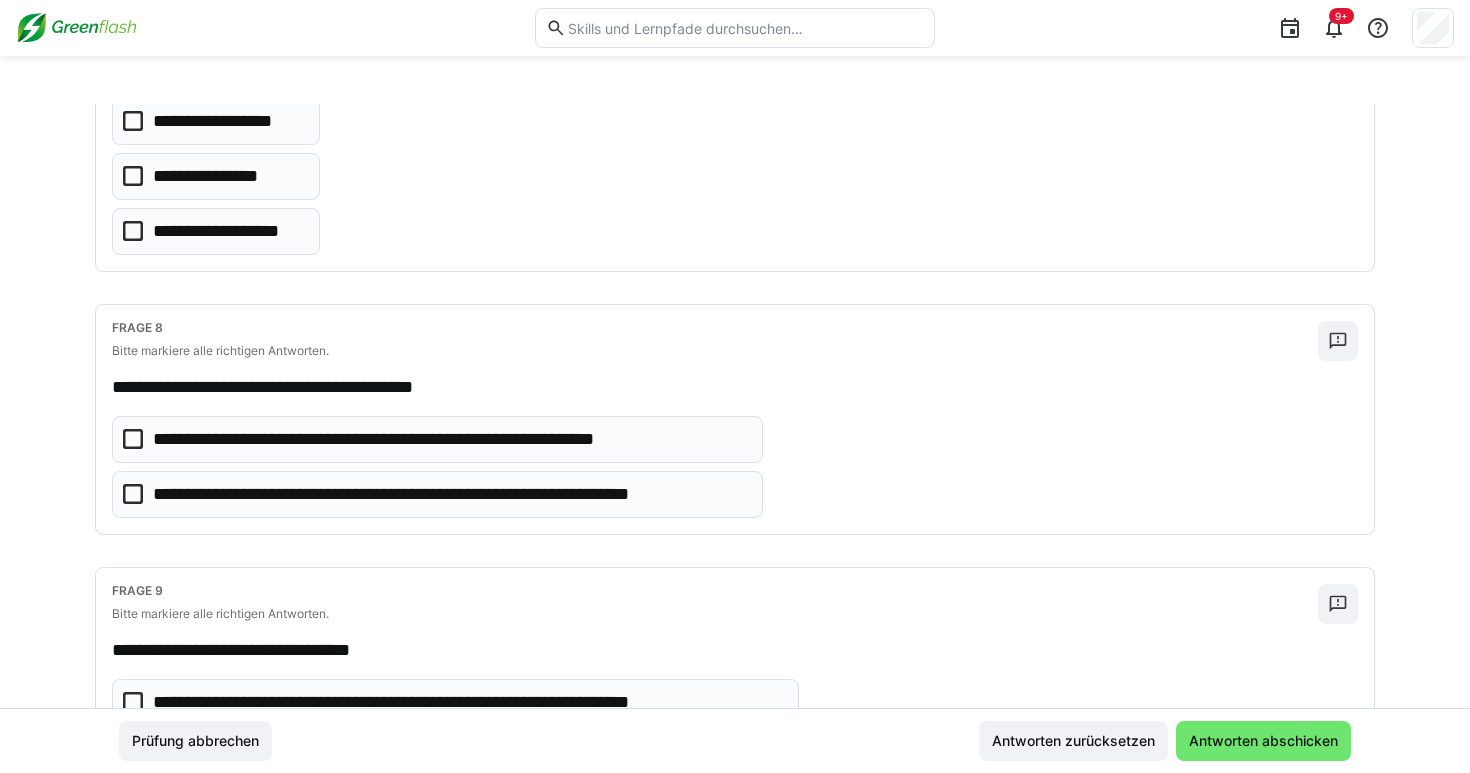 click on "**********" 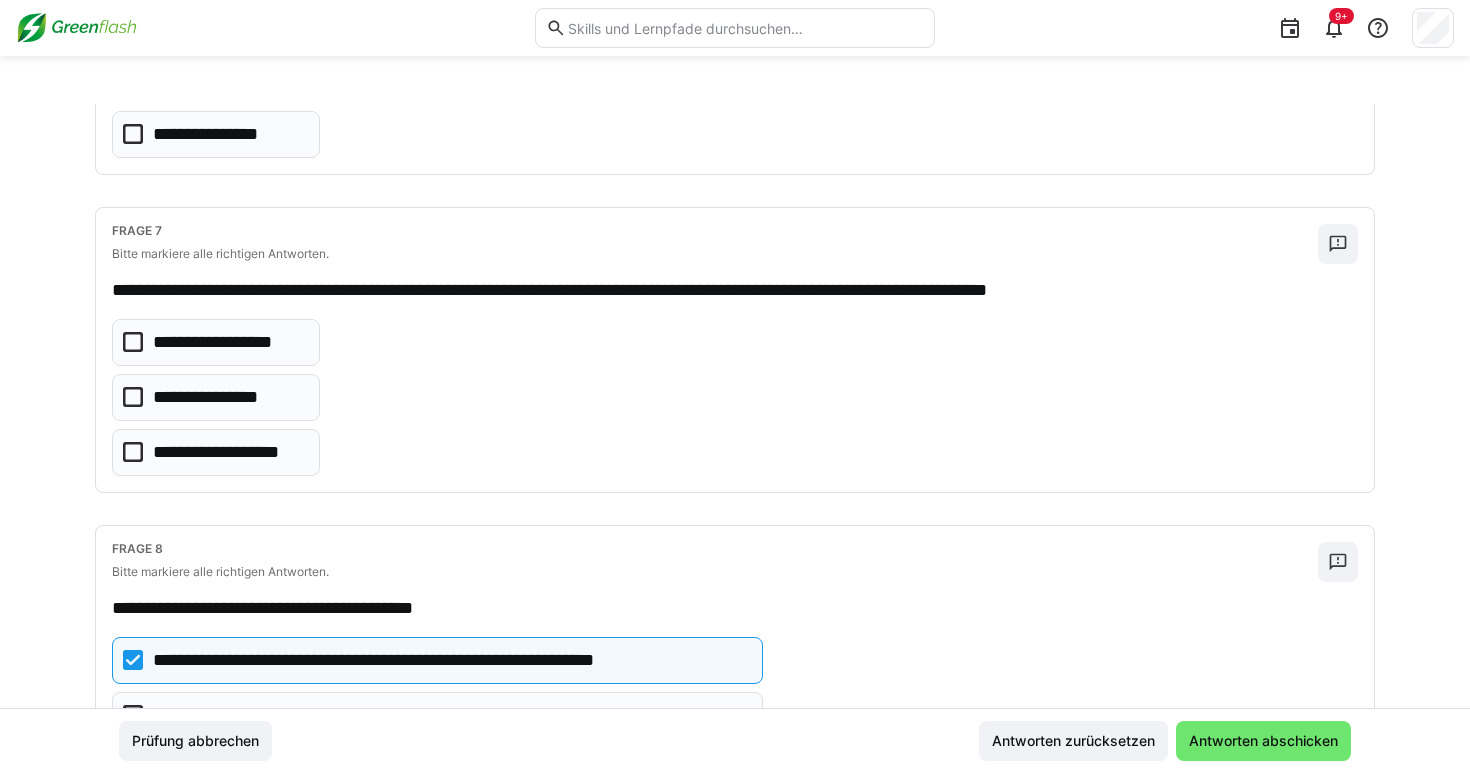 scroll, scrollTop: 2007, scrollLeft: 0, axis: vertical 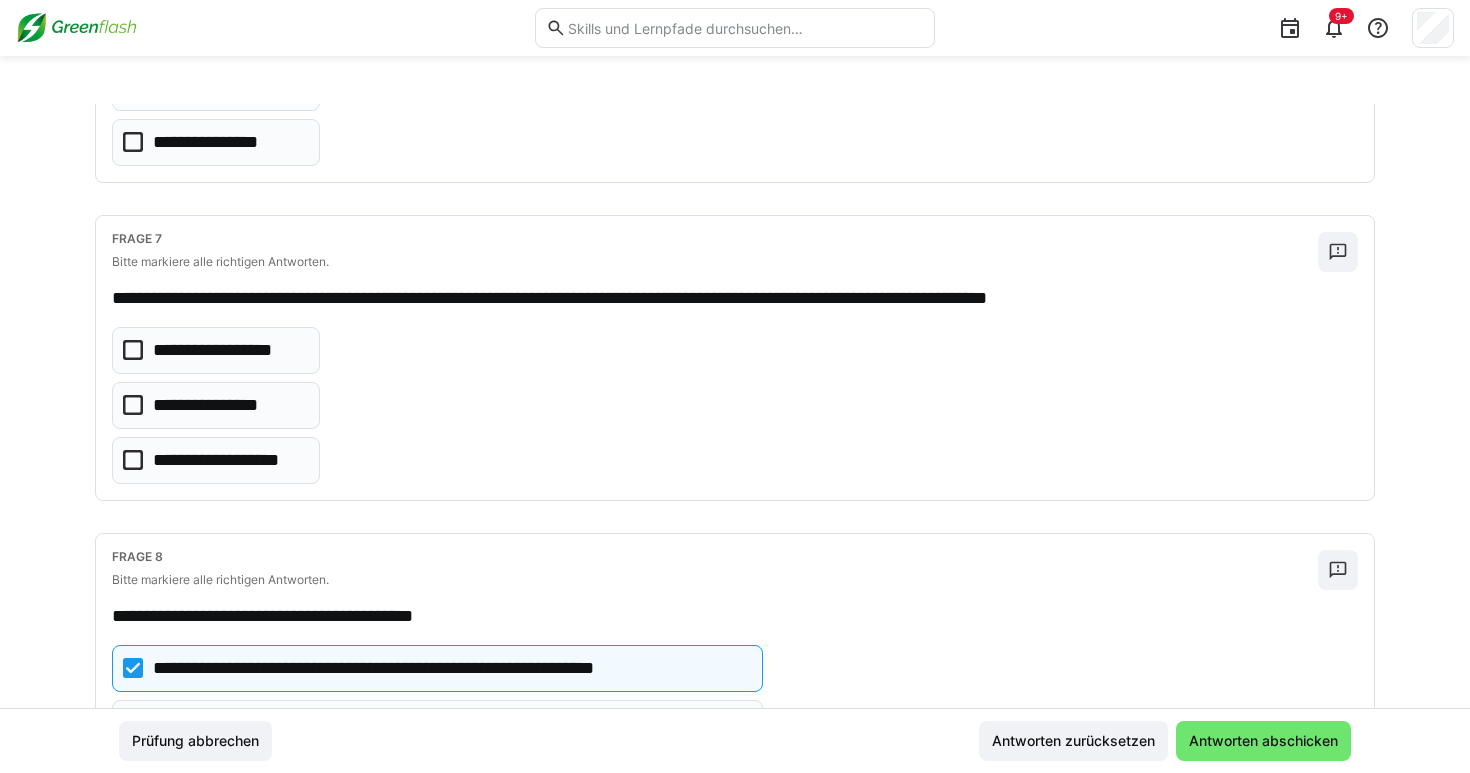 click on "**********" 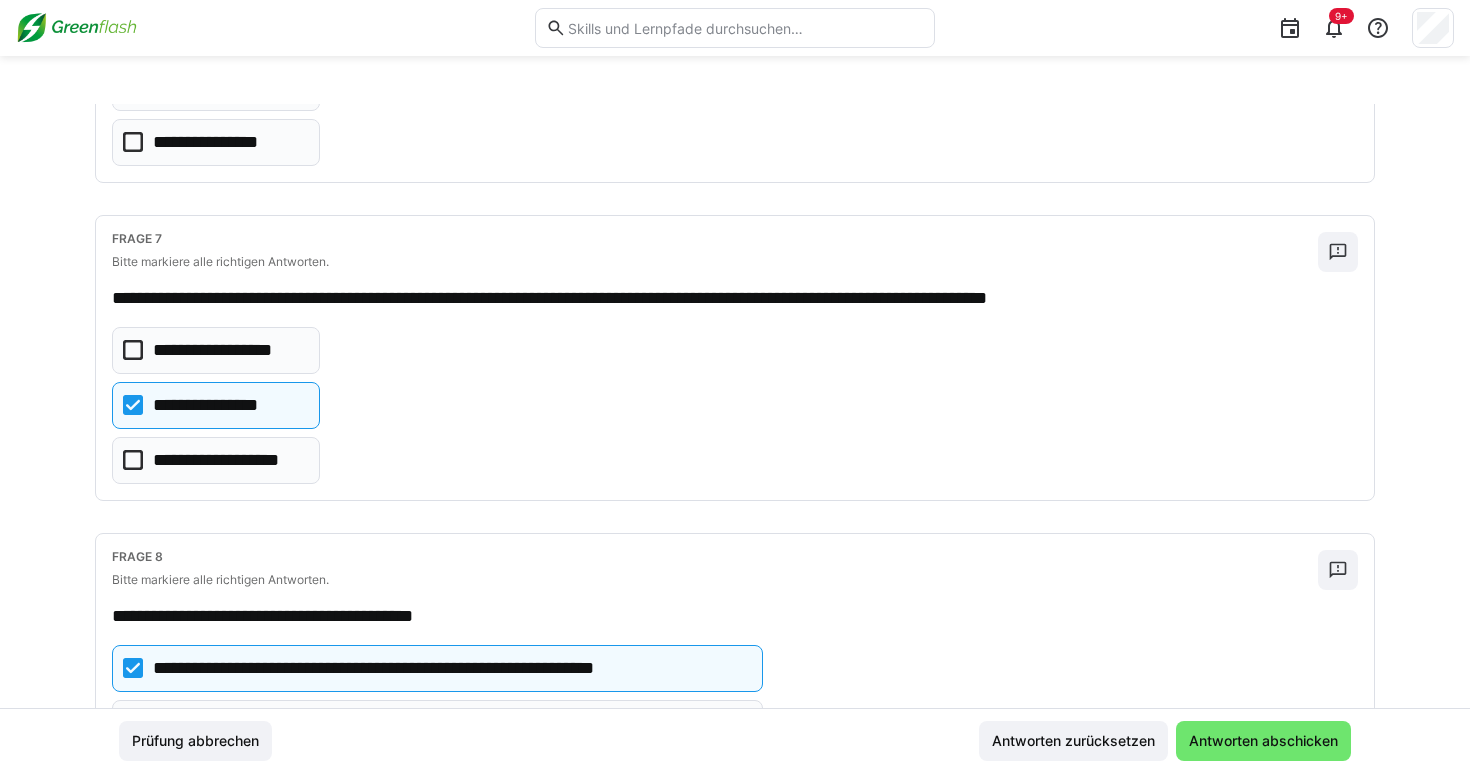 click on "**********" 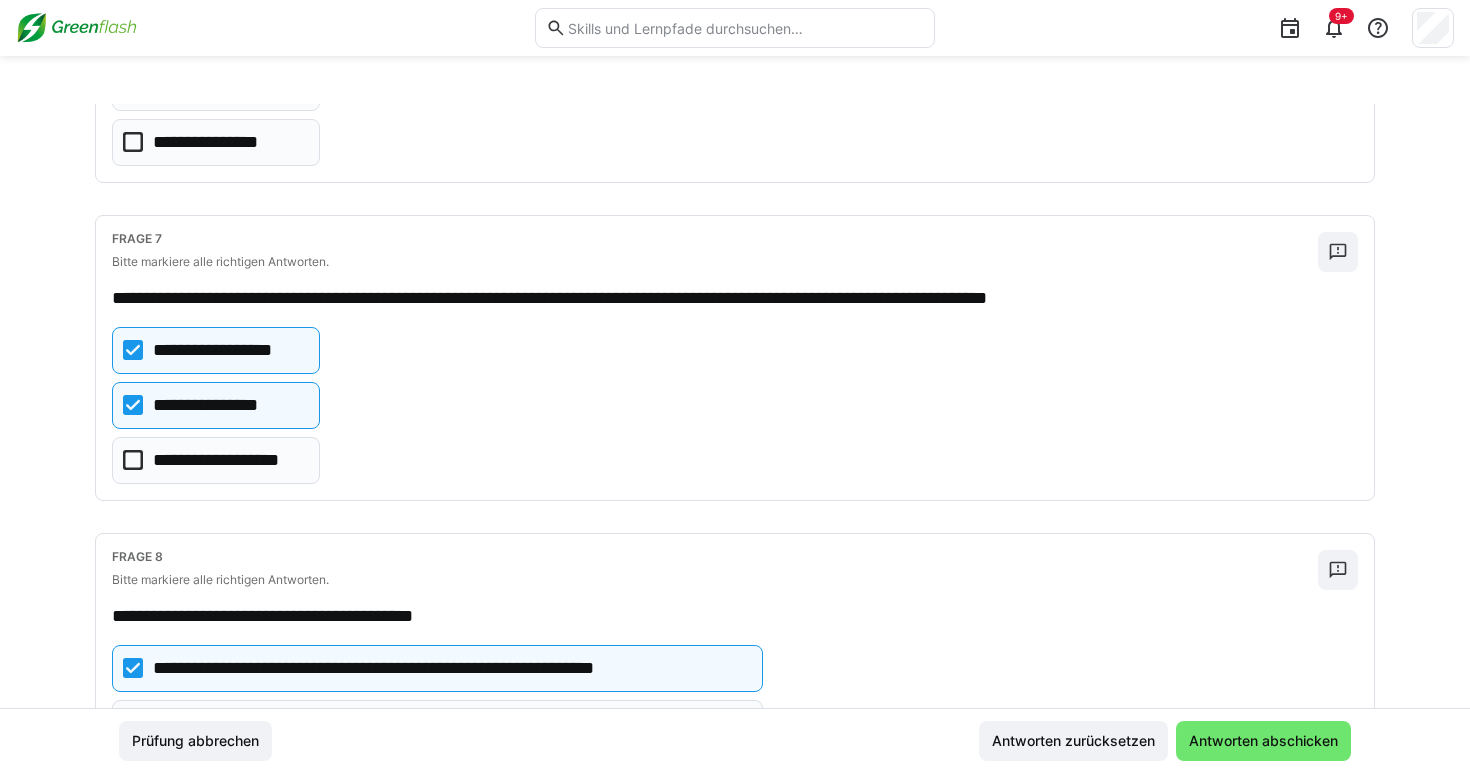 click on "**********" 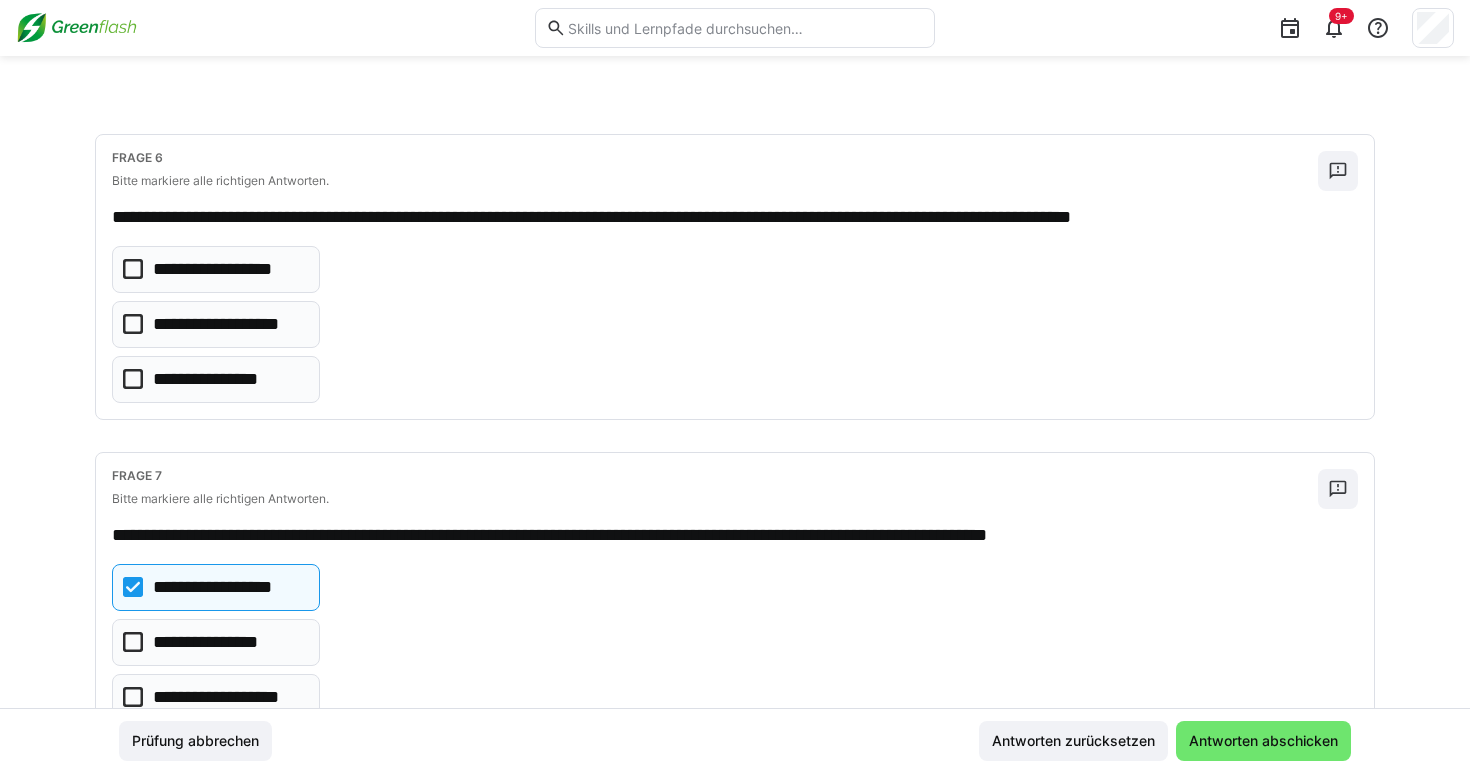 scroll, scrollTop: 1719, scrollLeft: 0, axis: vertical 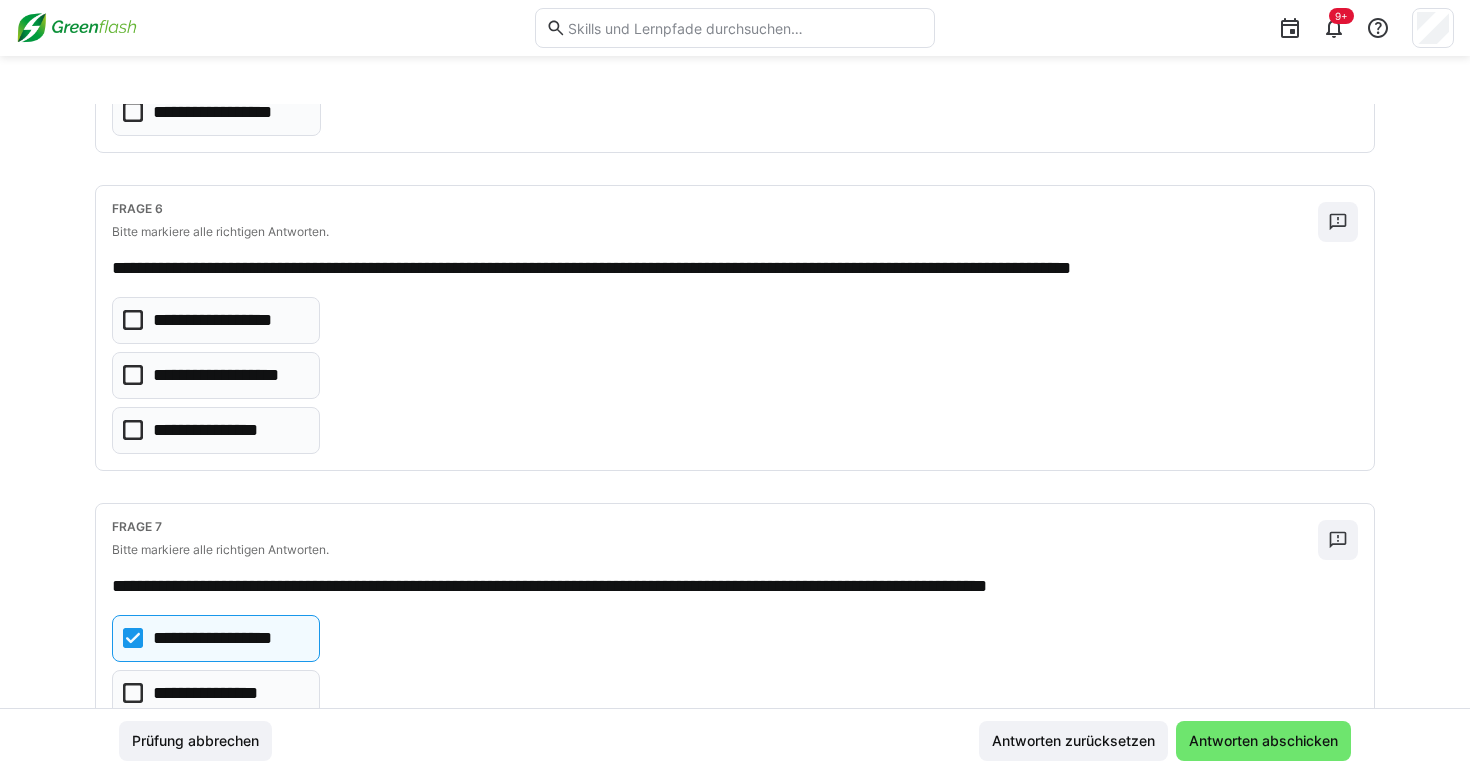 click on "**********" 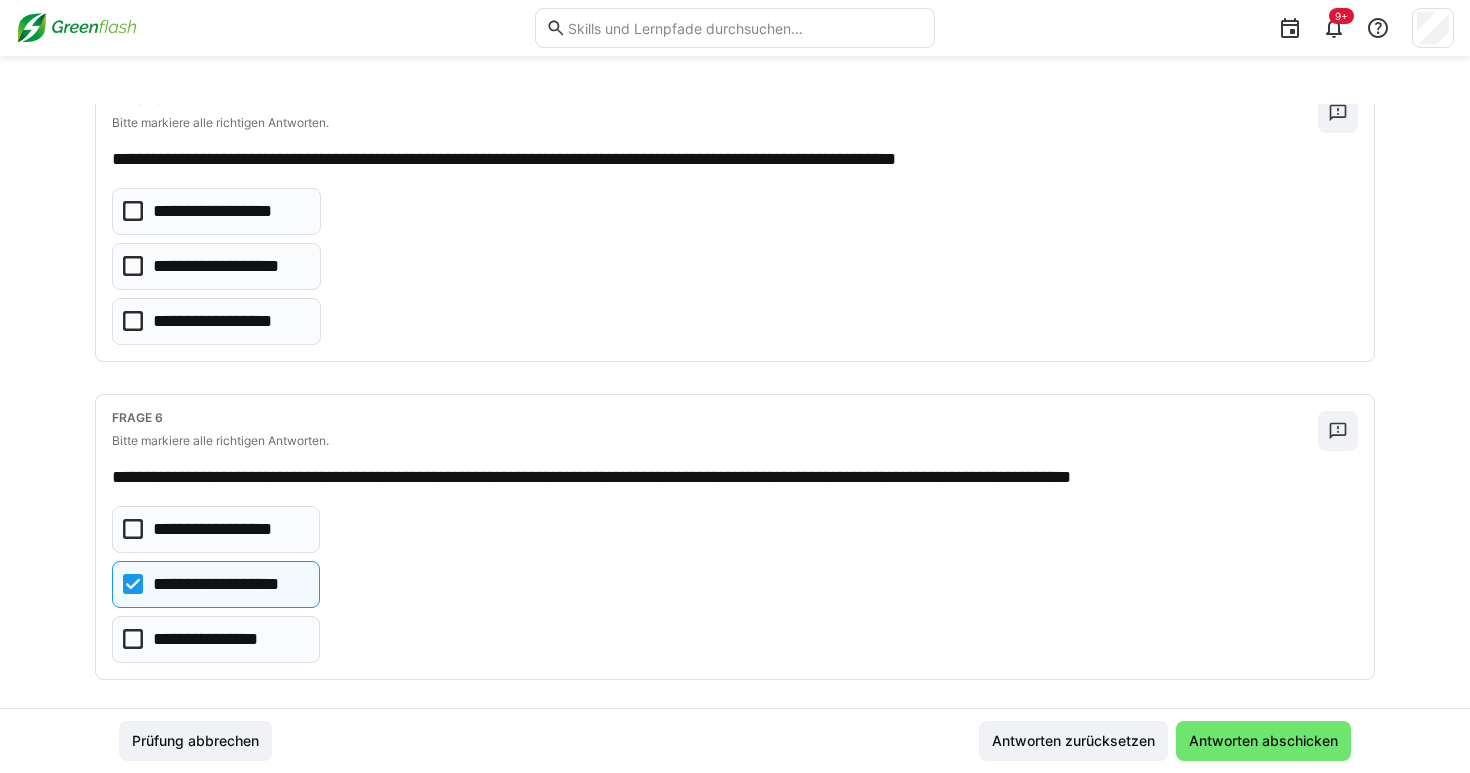scroll, scrollTop: 1502, scrollLeft: 0, axis: vertical 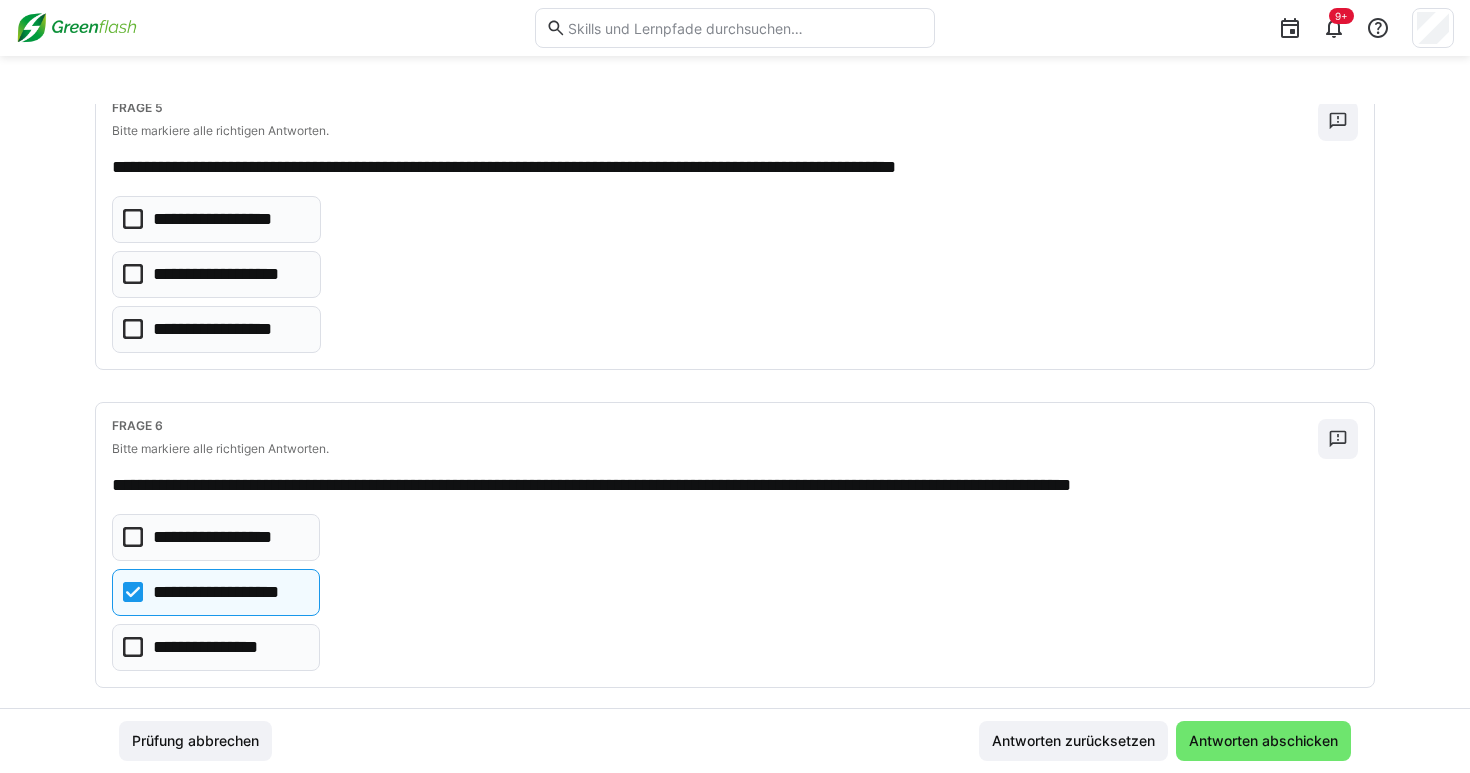 click on "**********" 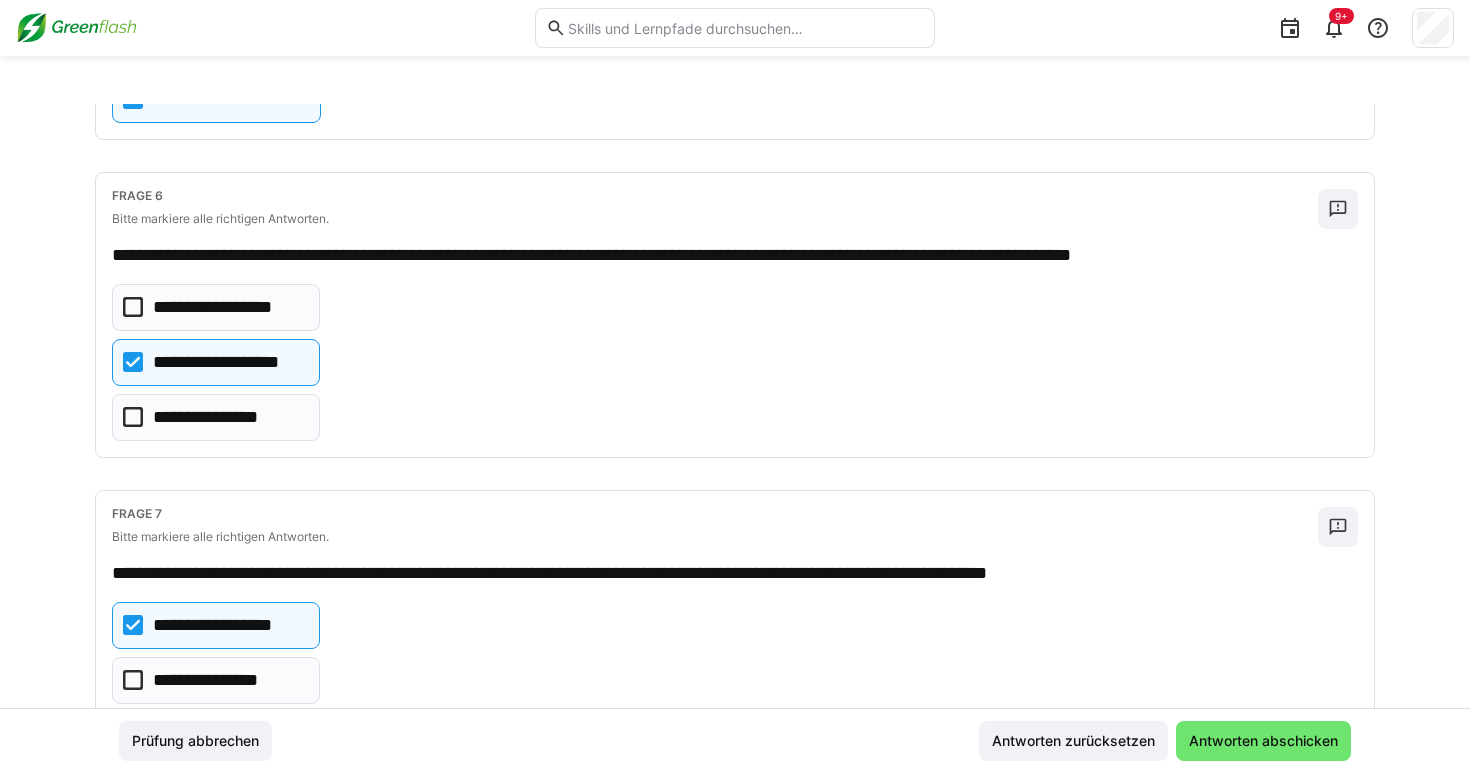 scroll, scrollTop: 1733, scrollLeft: 0, axis: vertical 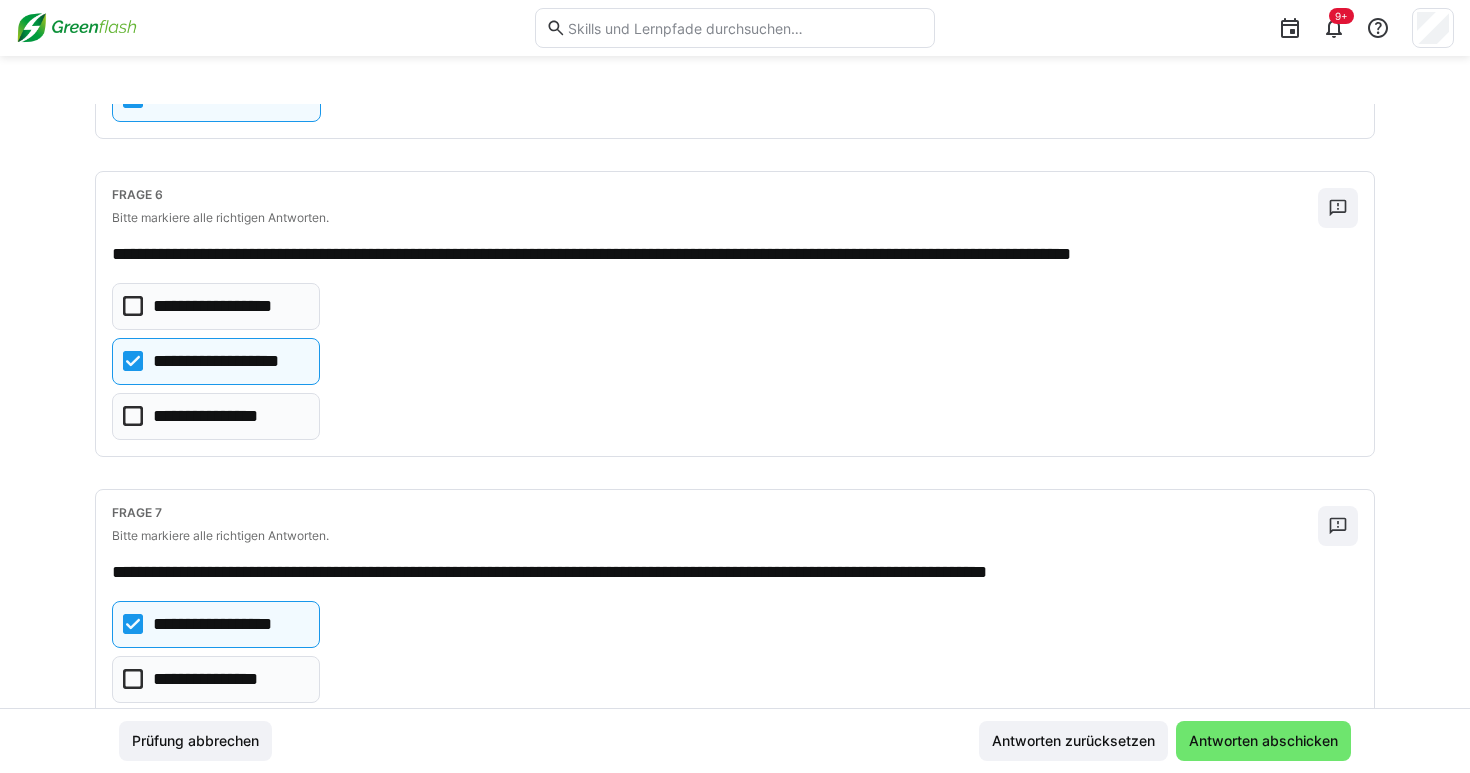 click on "**********" 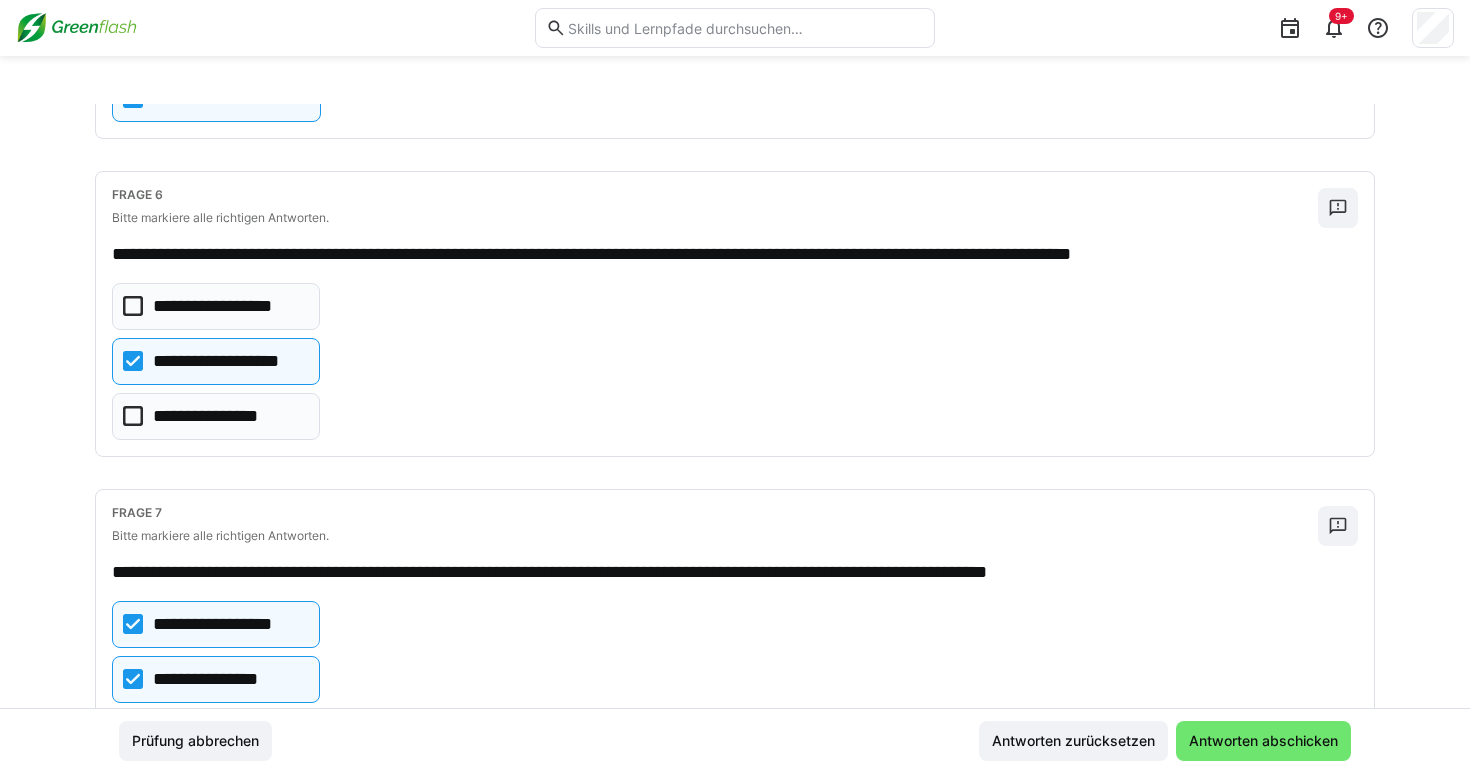 scroll, scrollTop: 106, scrollLeft: 0, axis: vertical 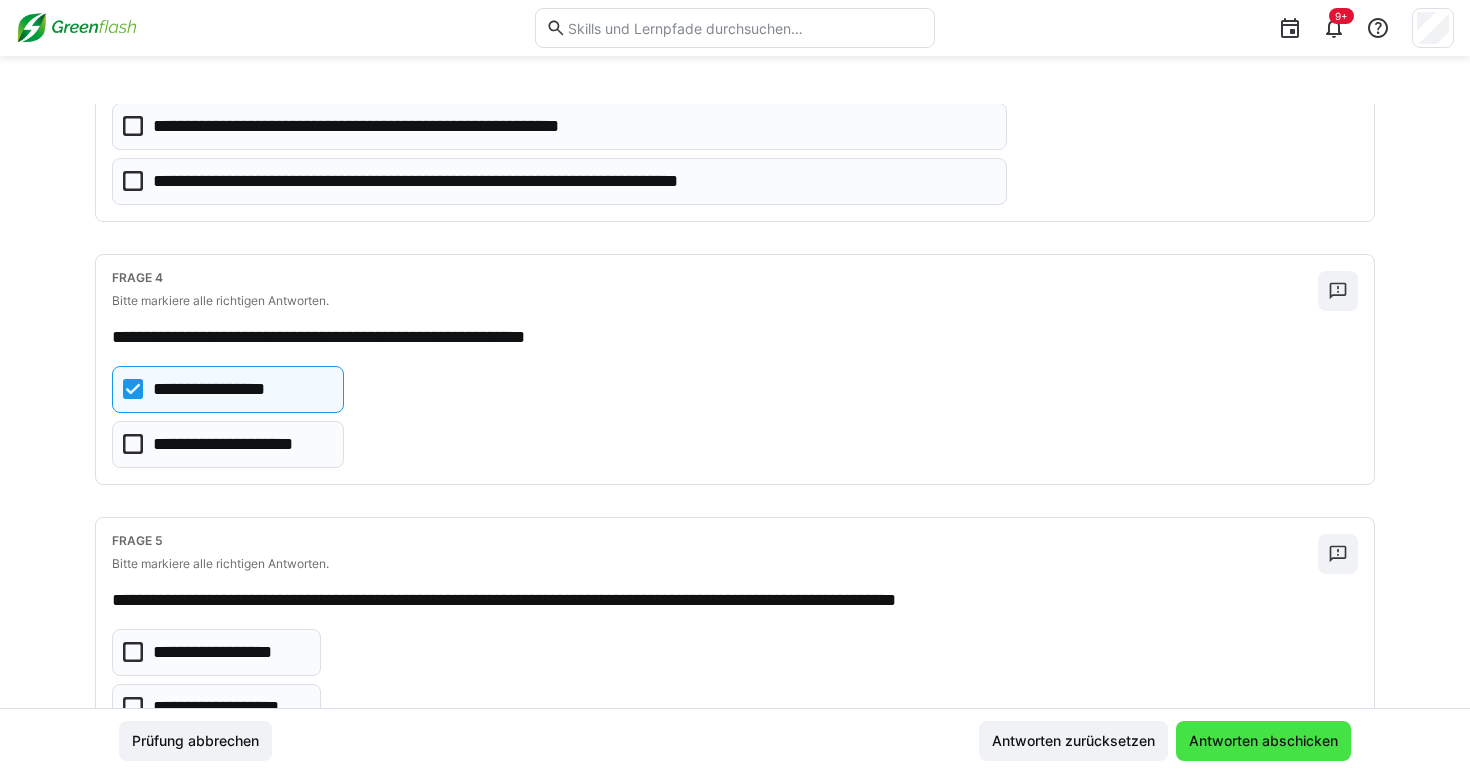 click on "Antworten abschicken" 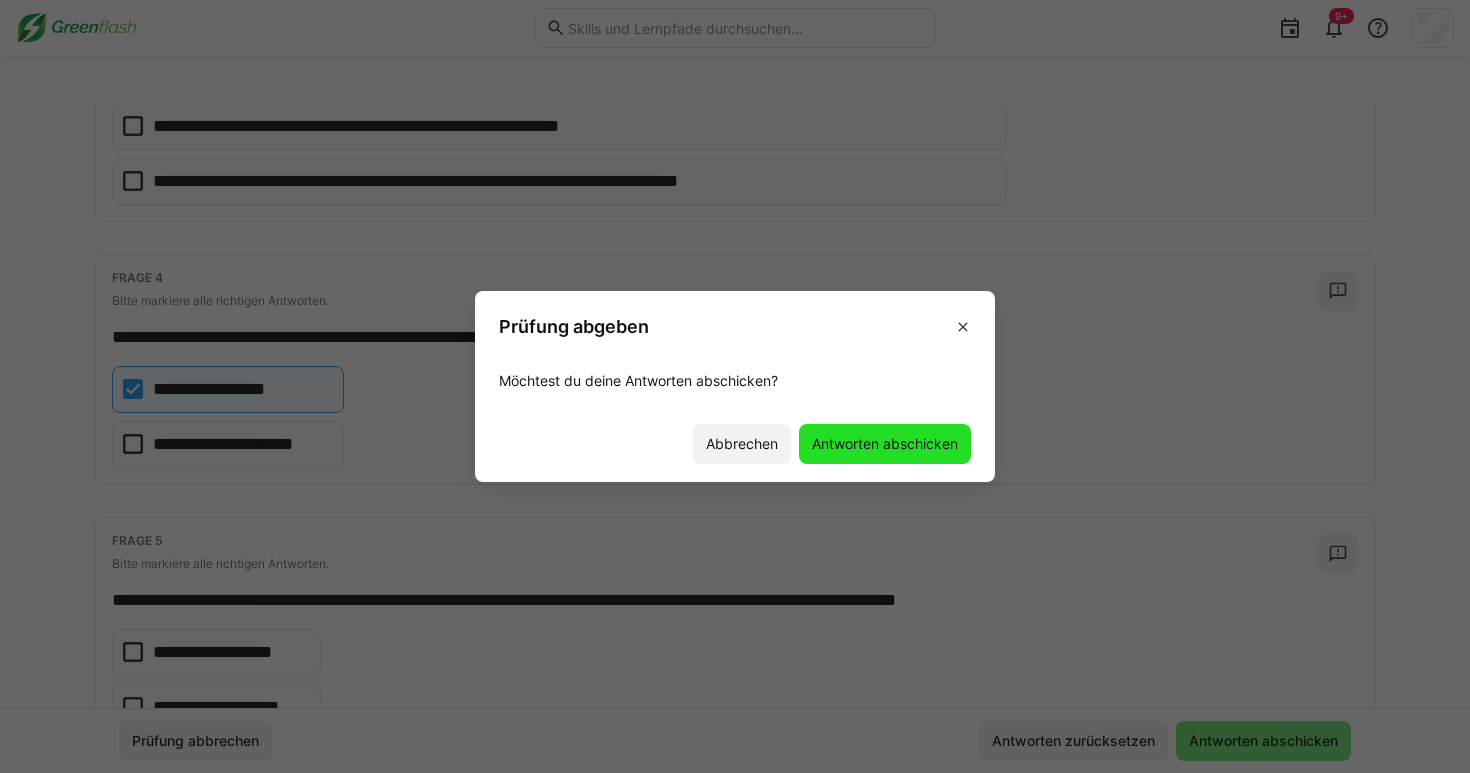 click on "Antworten abschicken" 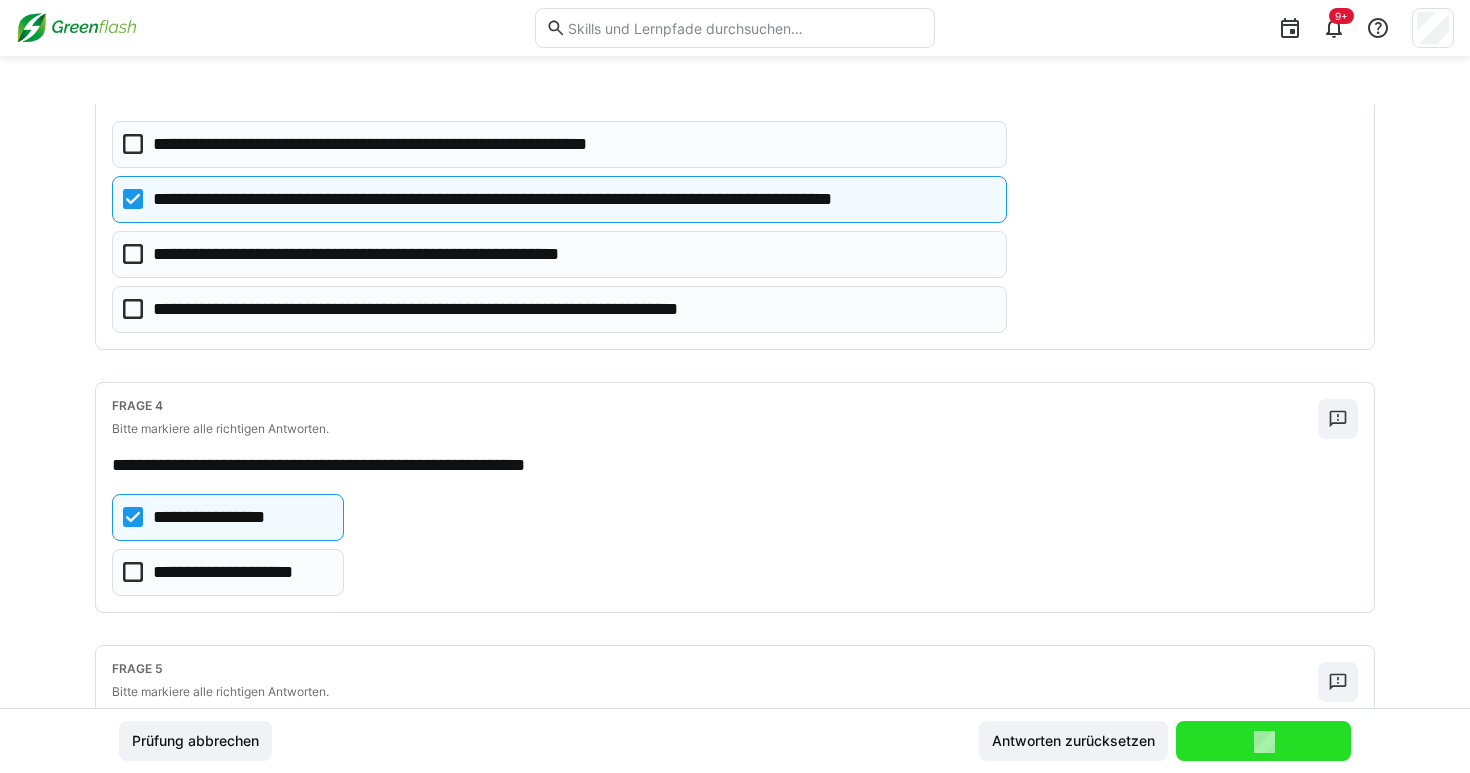 scroll, scrollTop: 782, scrollLeft: 0, axis: vertical 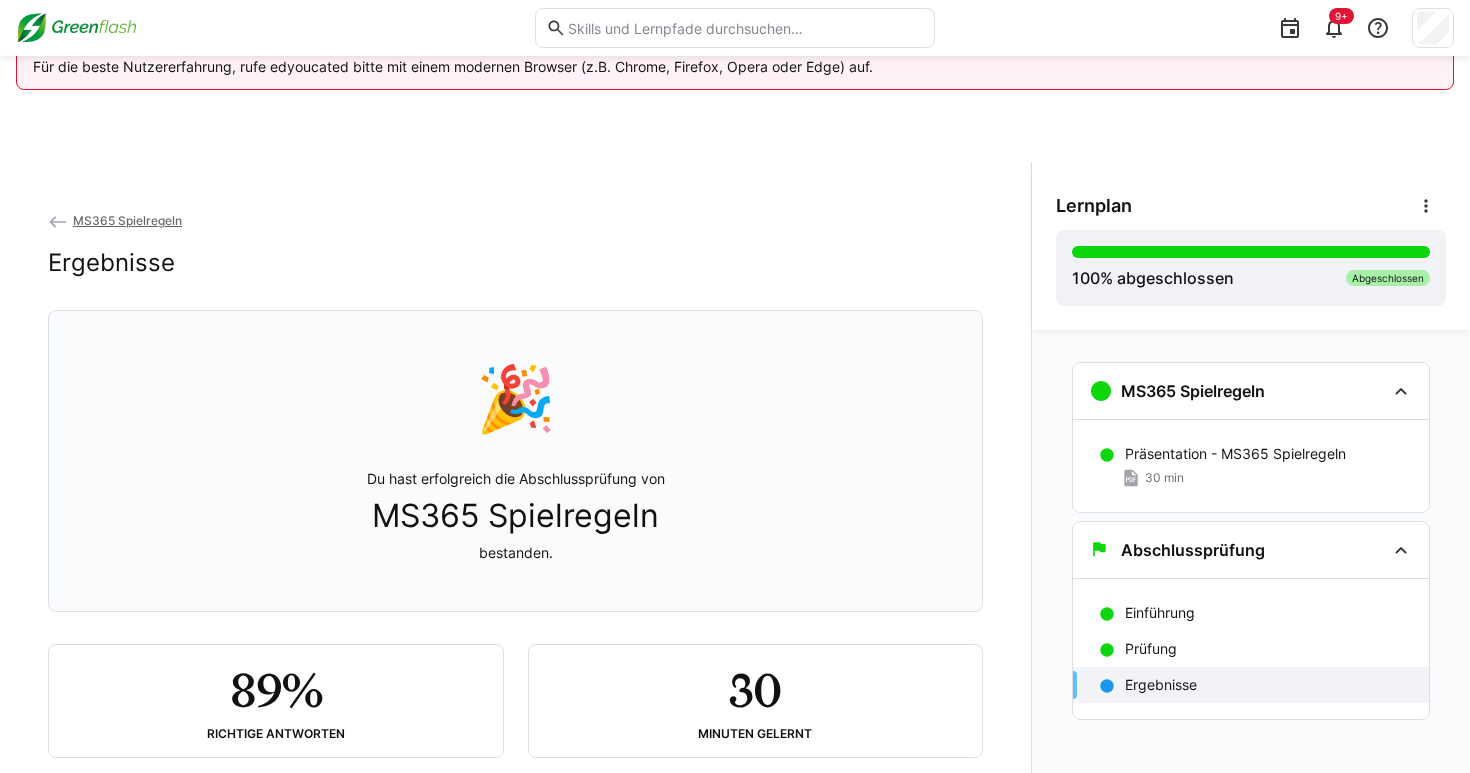 click on "MS365 Spielregeln" 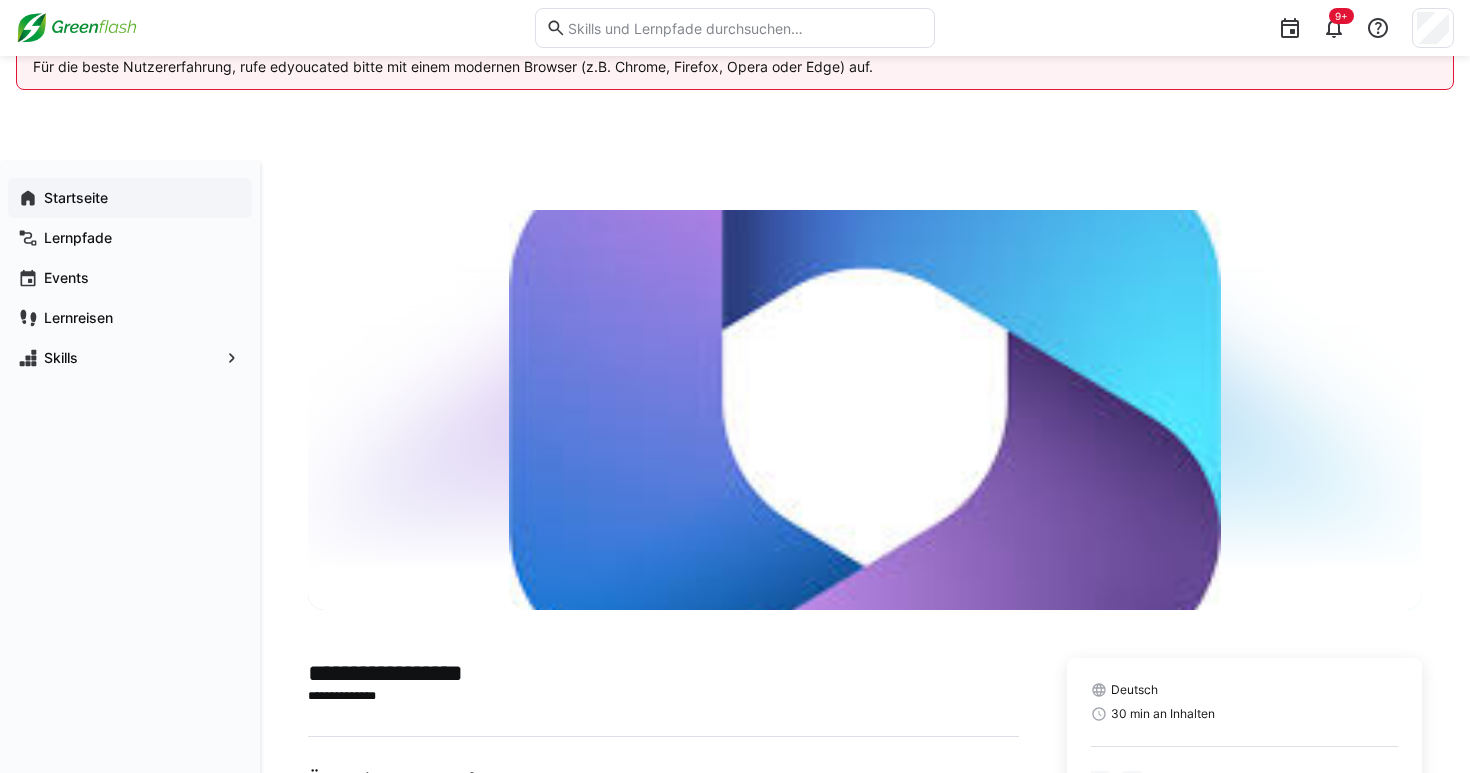 scroll, scrollTop: 0, scrollLeft: 0, axis: both 